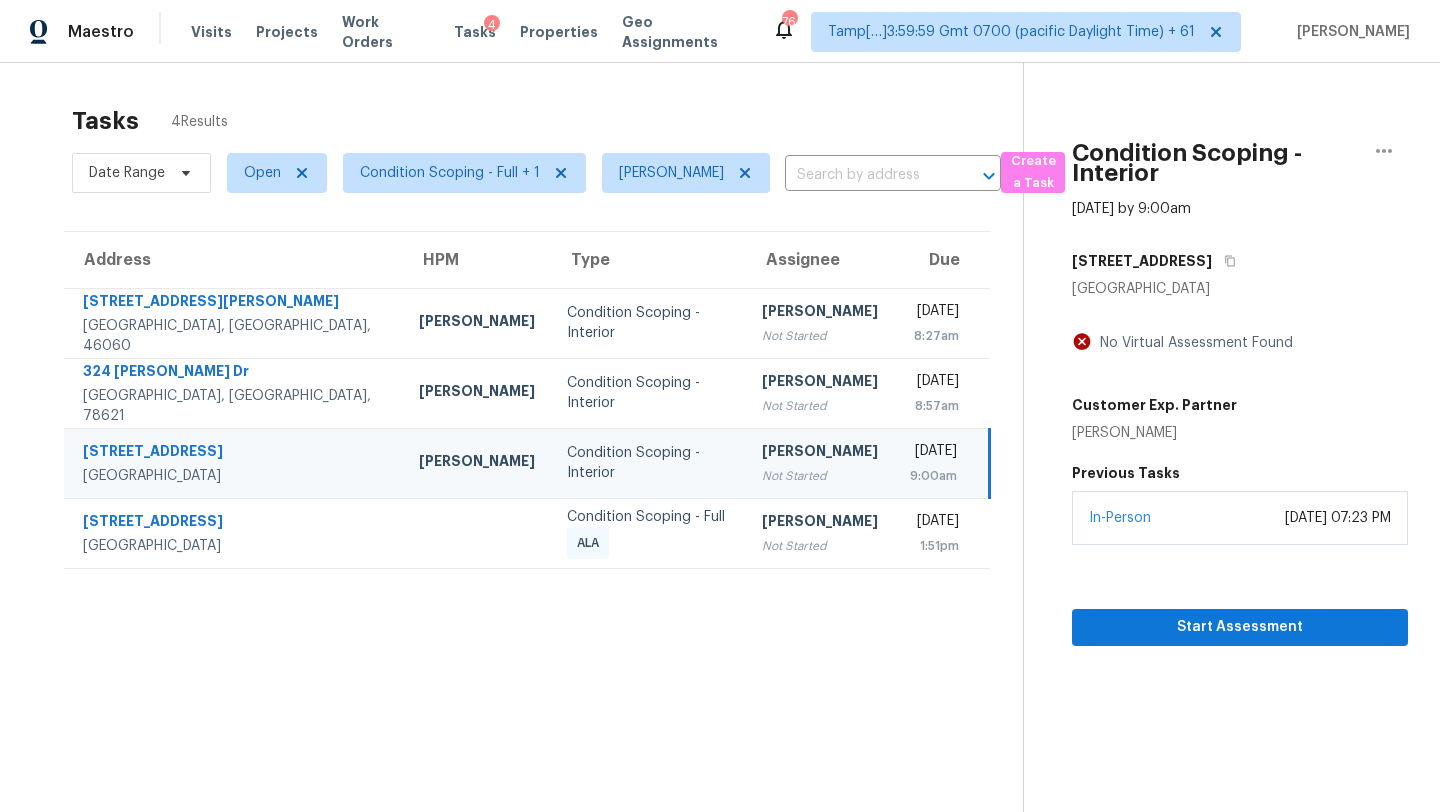 scroll, scrollTop: 0, scrollLeft: 0, axis: both 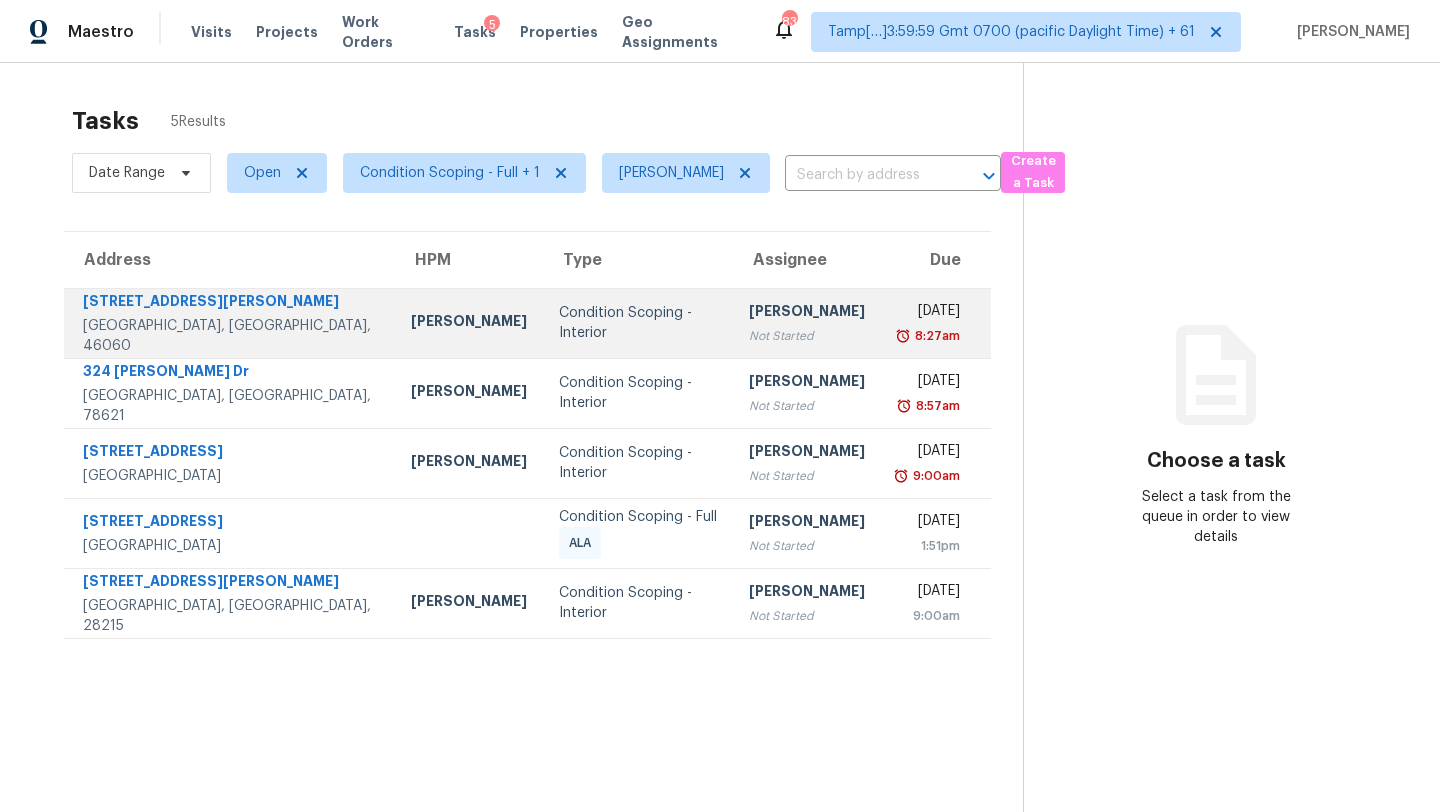 click on "Condition Scoping - Interior" at bounding box center [638, 323] 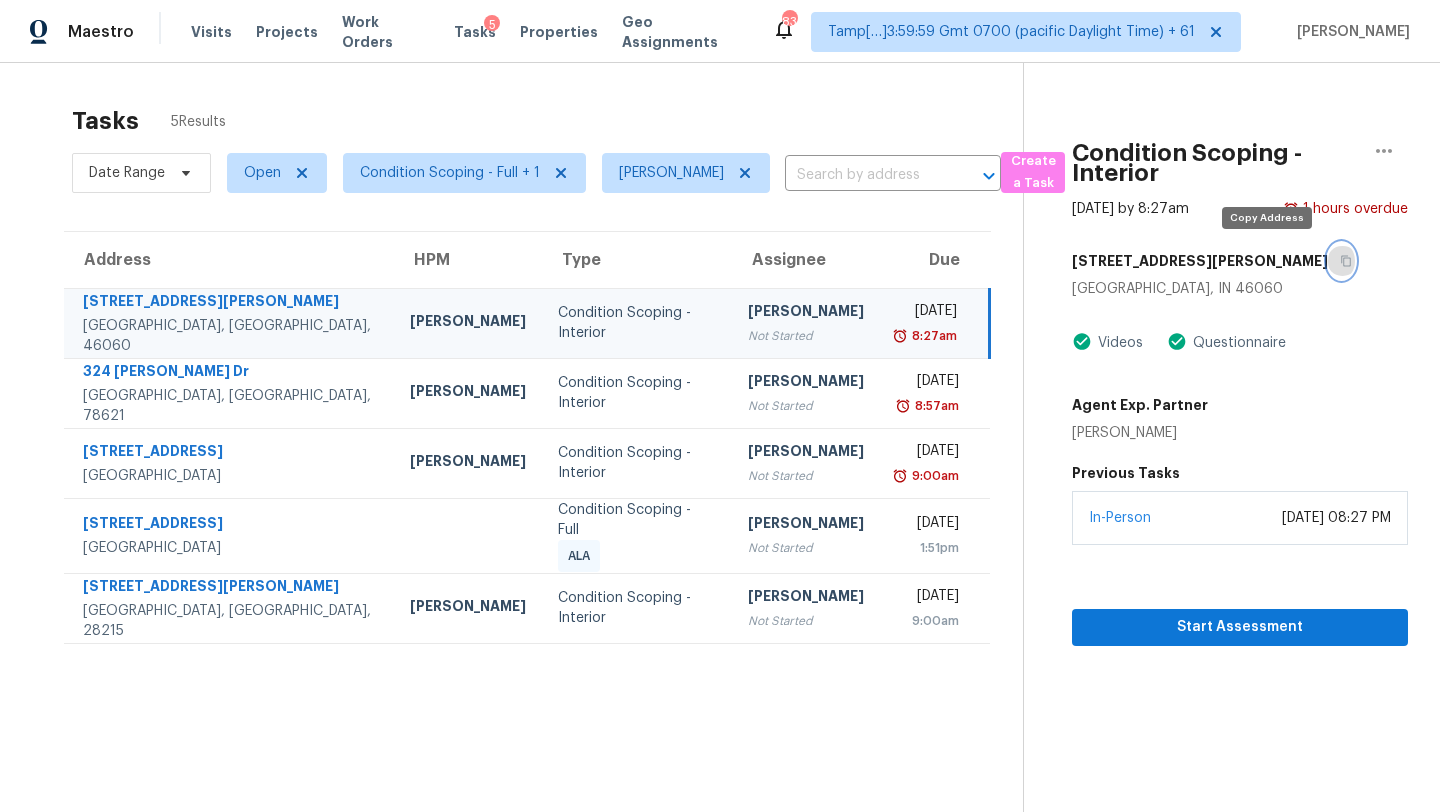 click 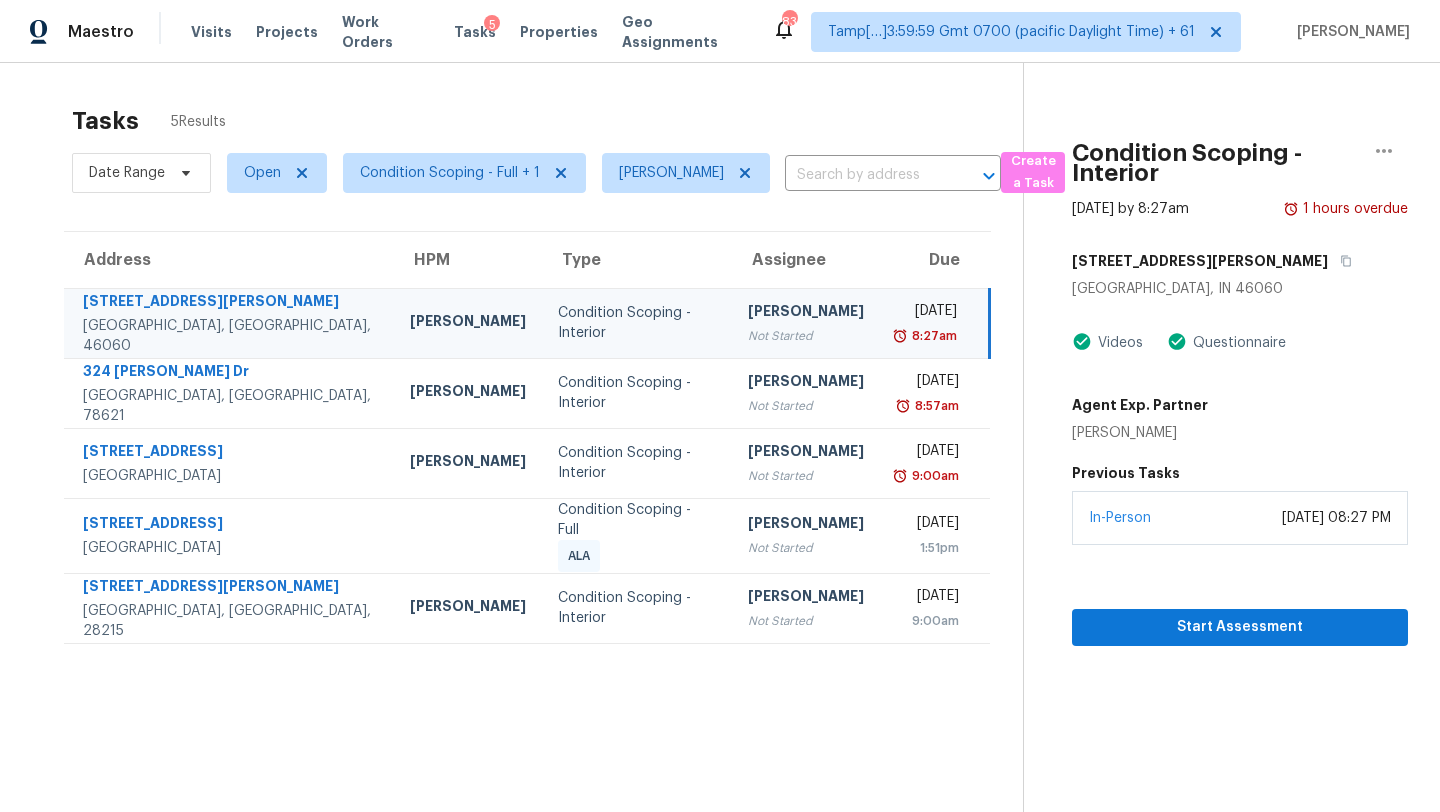 click on "[STREET_ADDRESS][PERSON_NAME]" at bounding box center [1240, 261] 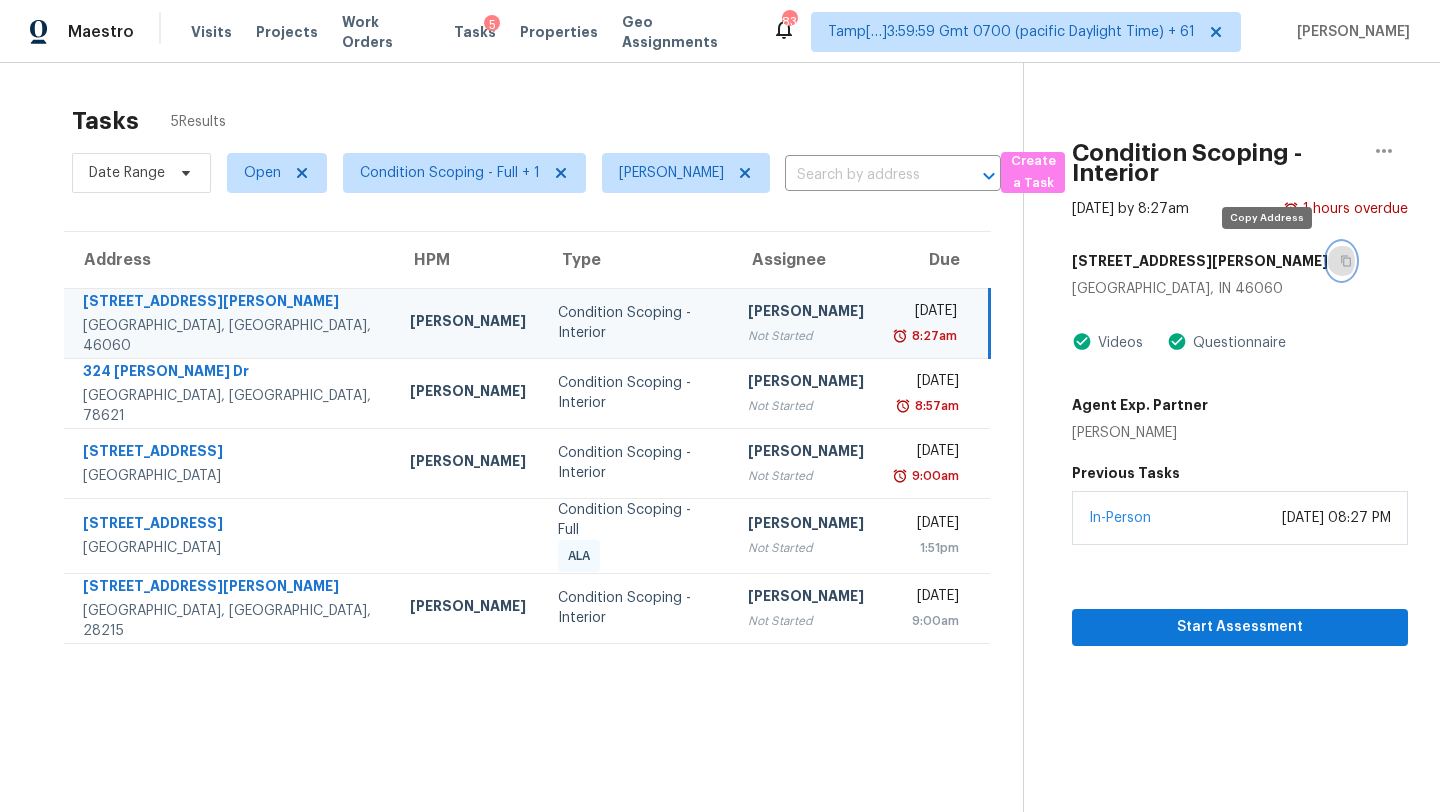click 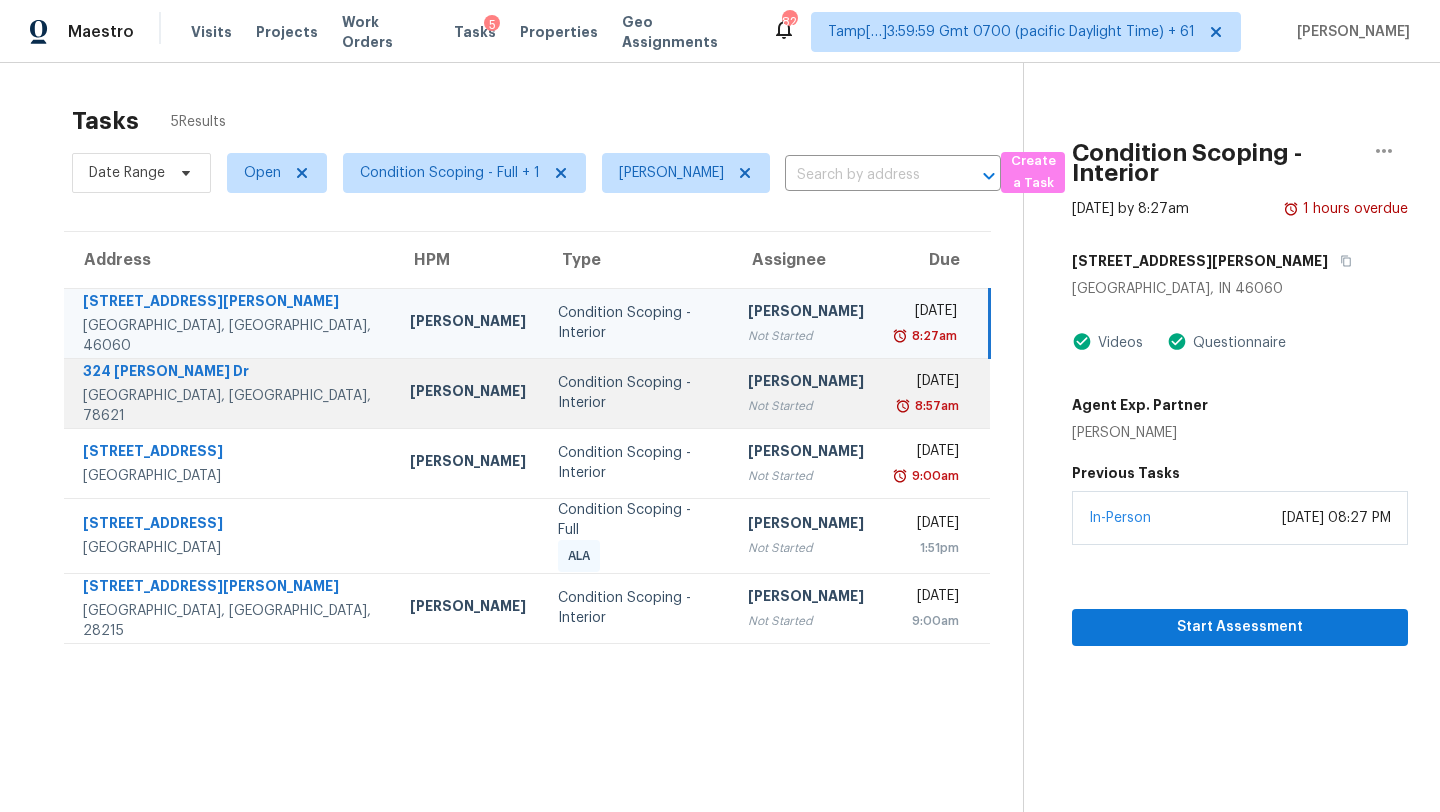 click on "Tue, Jul 15th 2025 8:57am" at bounding box center [935, 393] 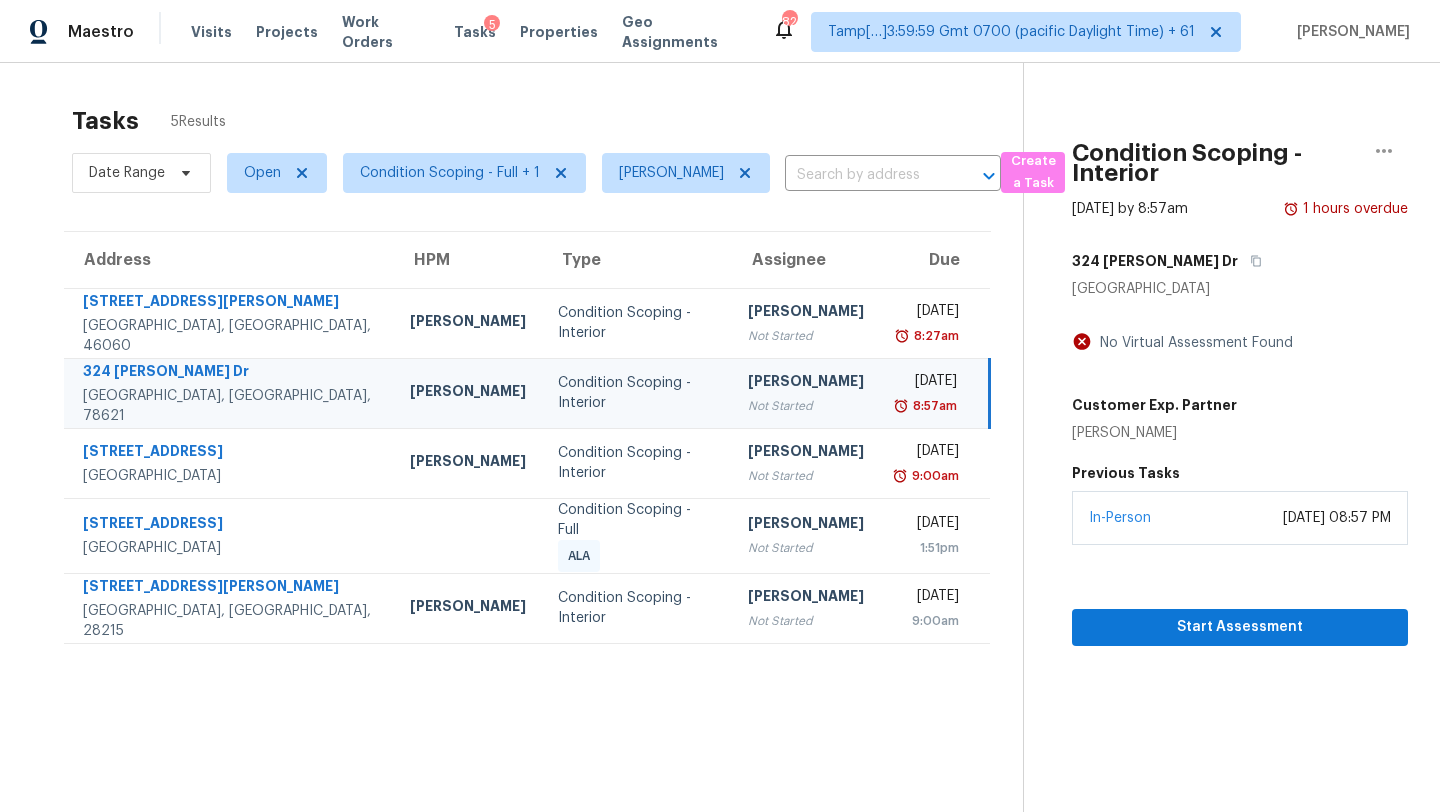 click on "324 McClendon Dr" at bounding box center (1240, 261) 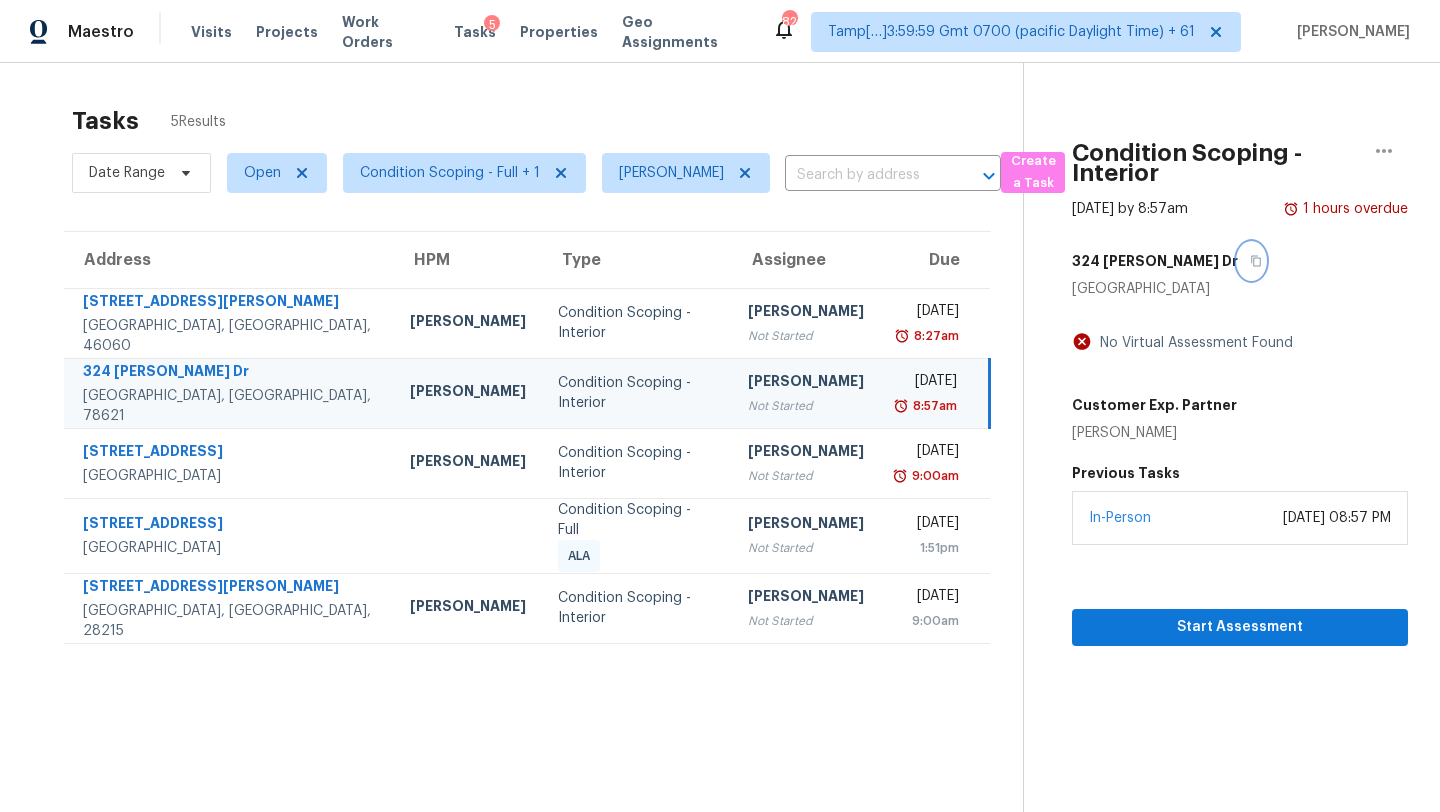 click 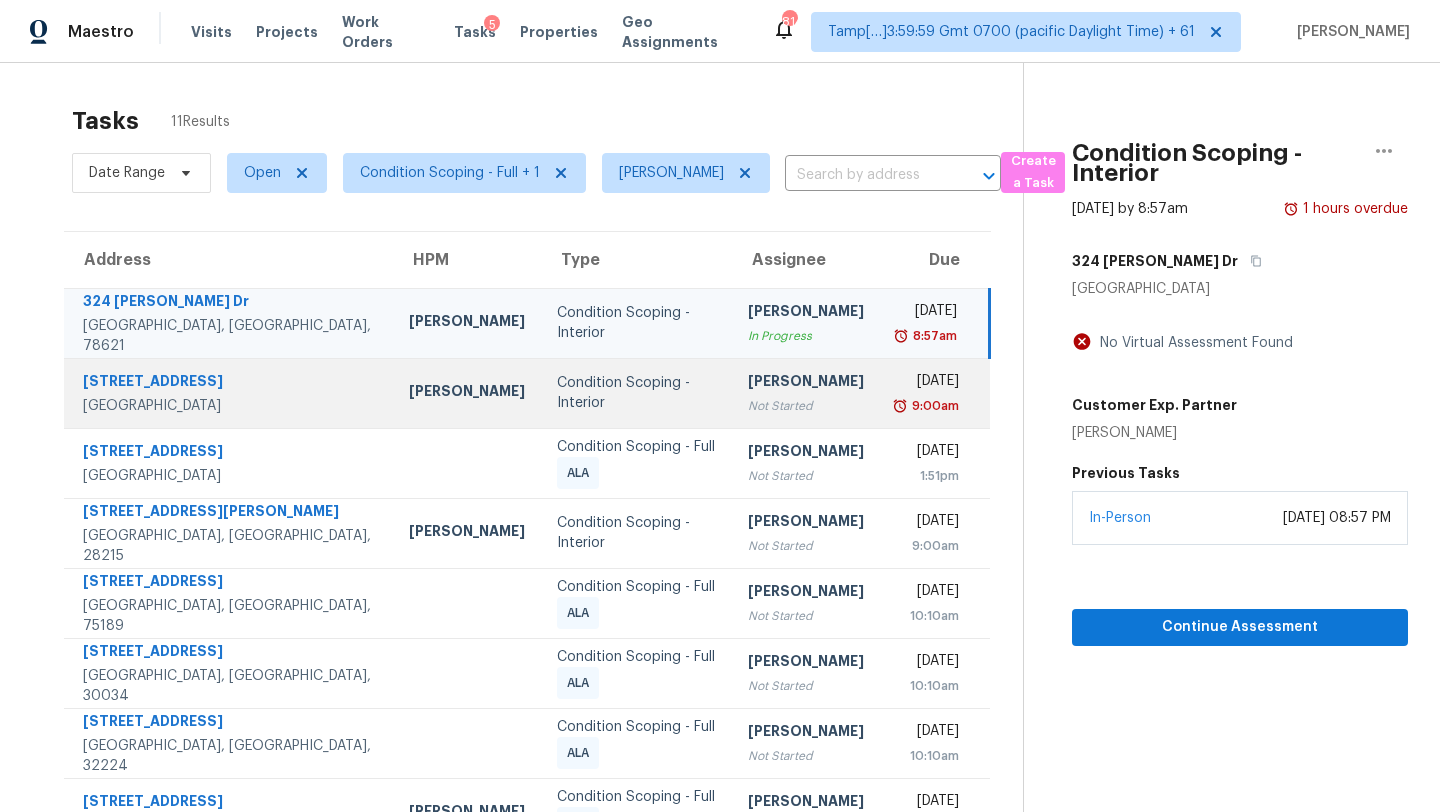 click on "Not Started" at bounding box center (806, 406) 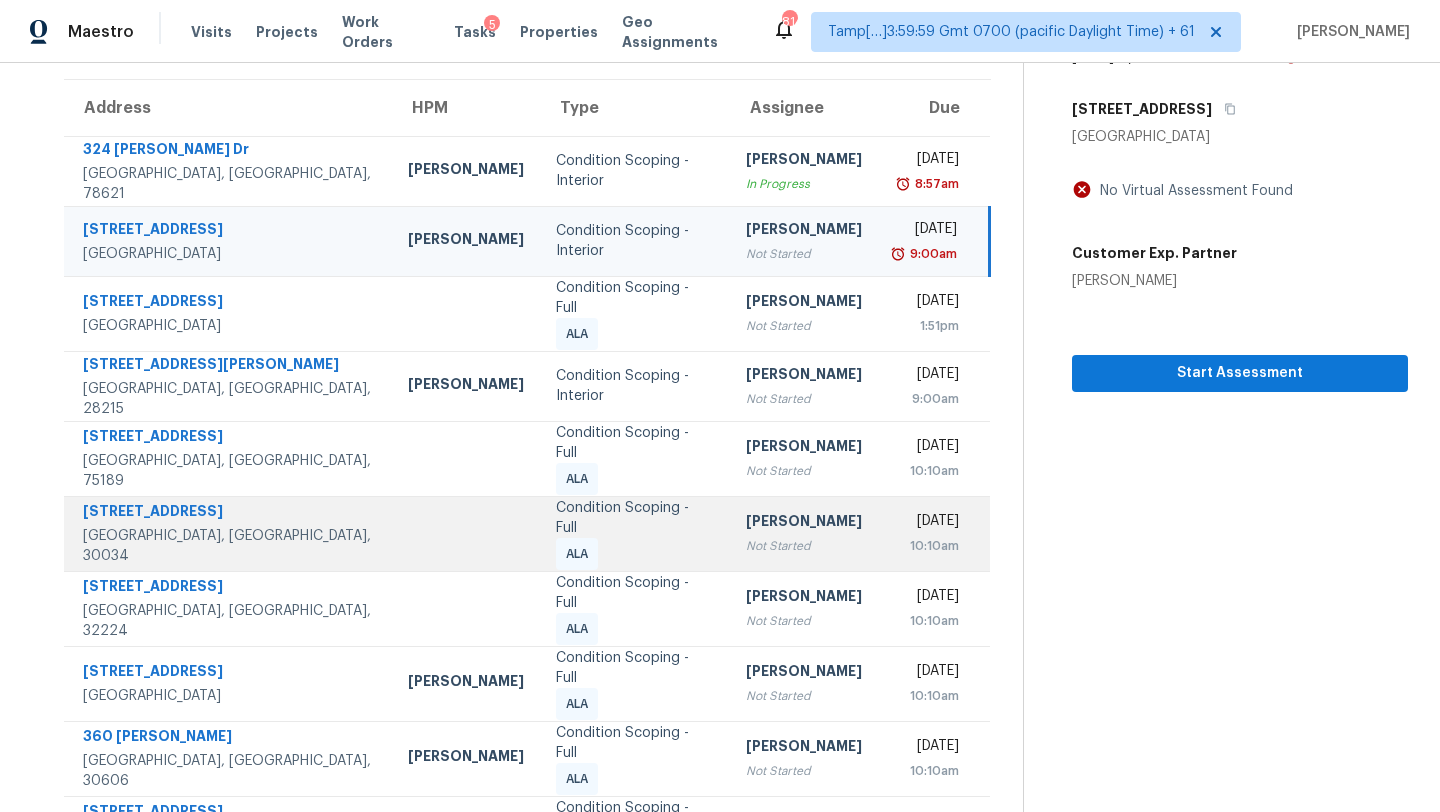 scroll, scrollTop: 27, scrollLeft: 0, axis: vertical 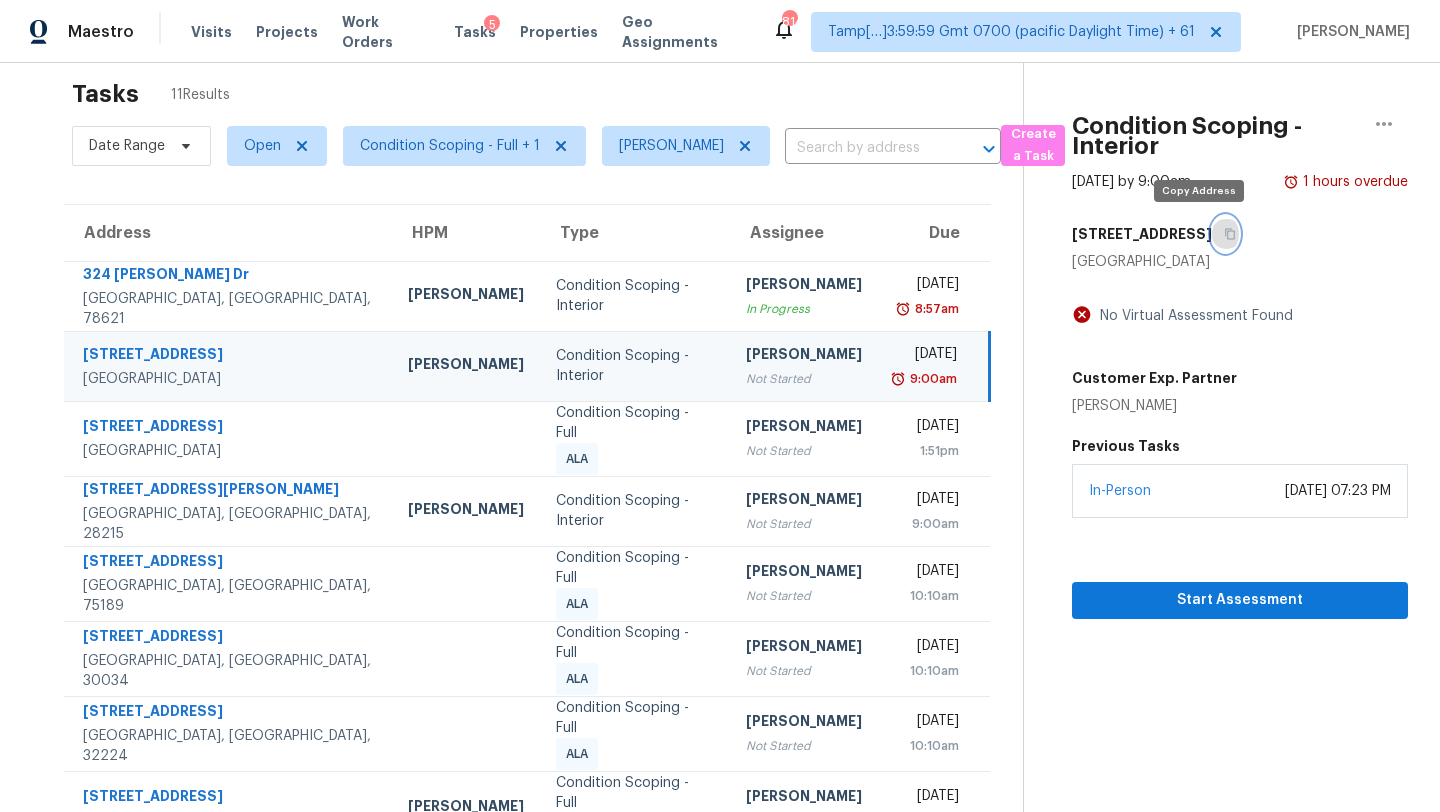 click at bounding box center (1225, 234) 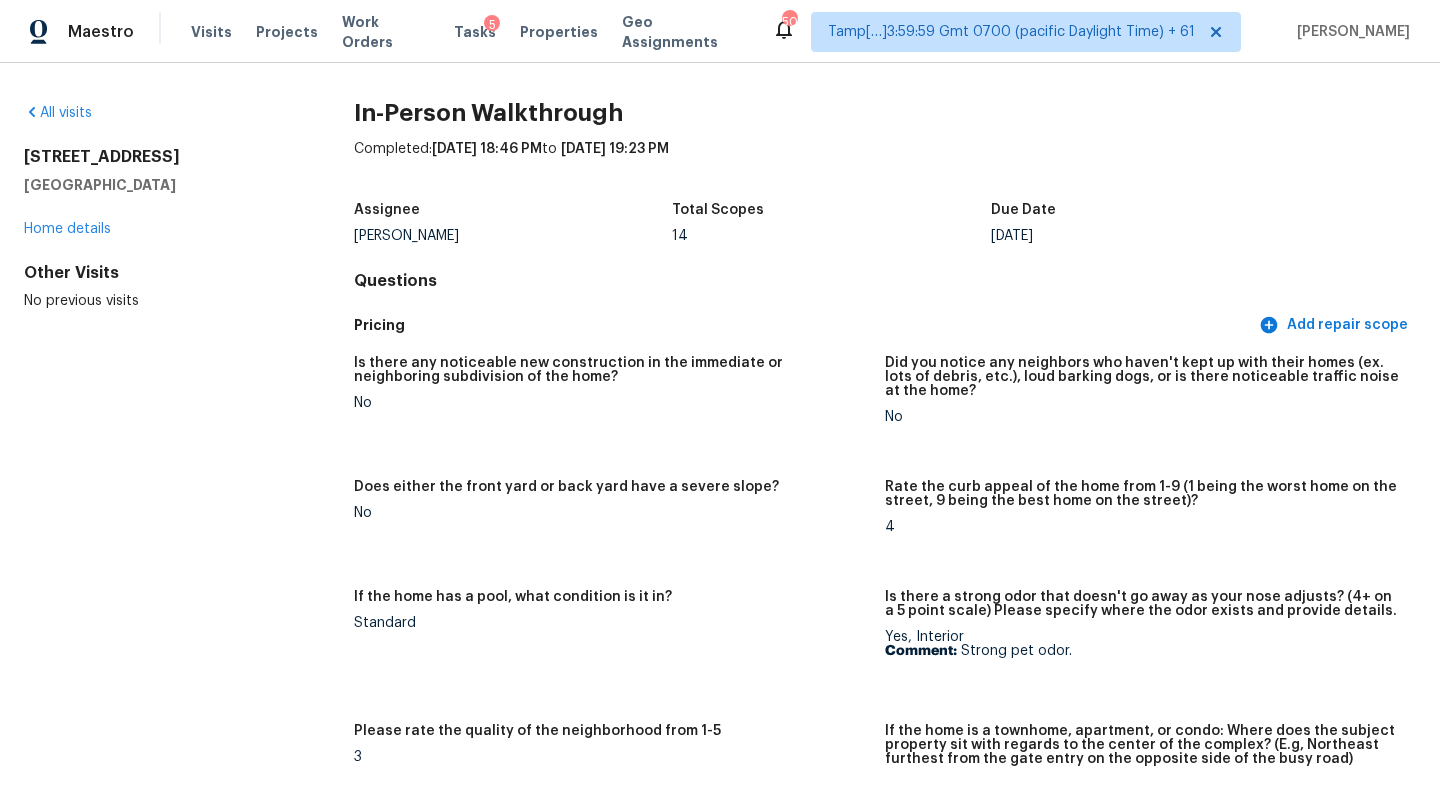 scroll, scrollTop: 0, scrollLeft: 0, axis: both 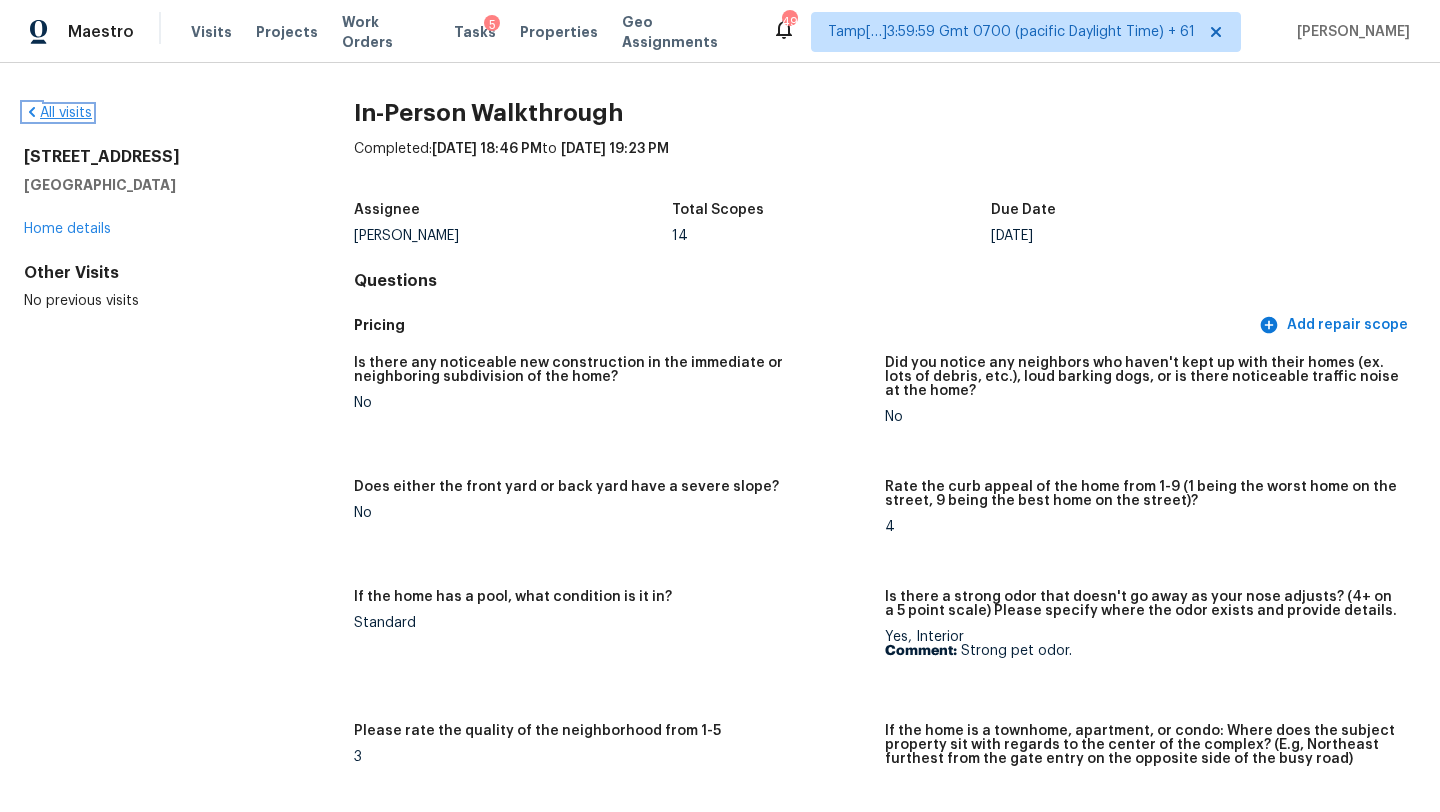 click on "All visits" at bounding box center [58, 113] 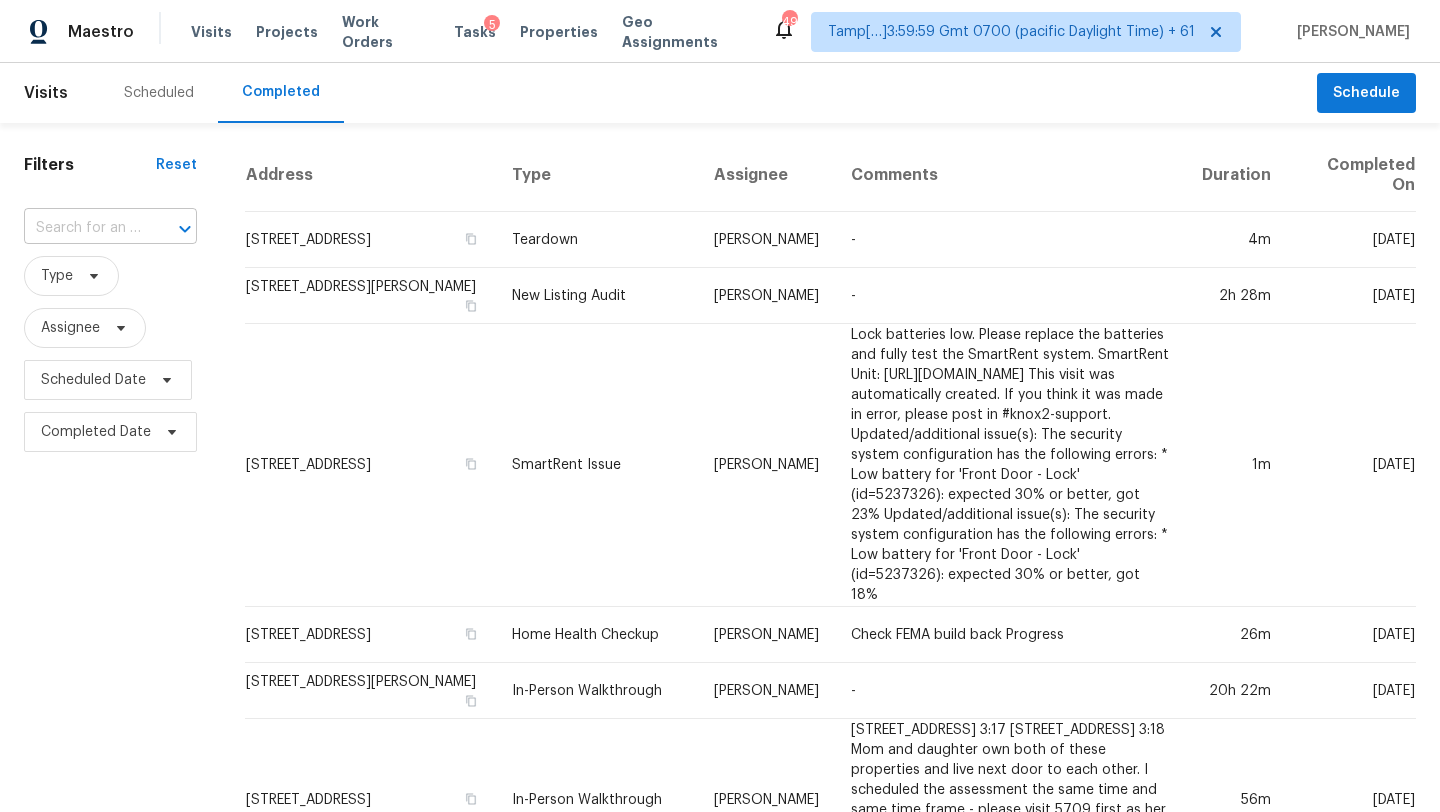 click at bounding box center [82, 228] 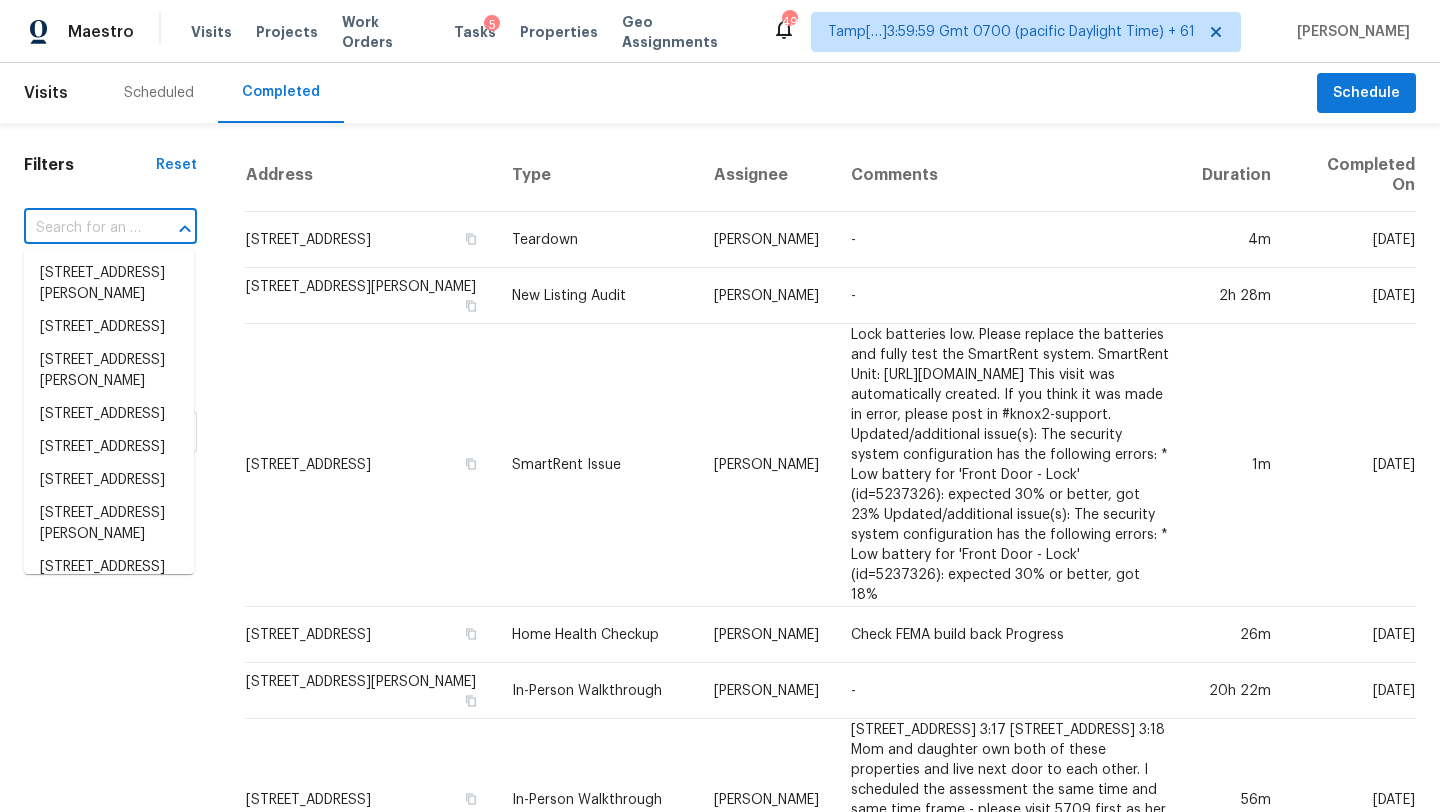 click at bounding box center (82, 228) 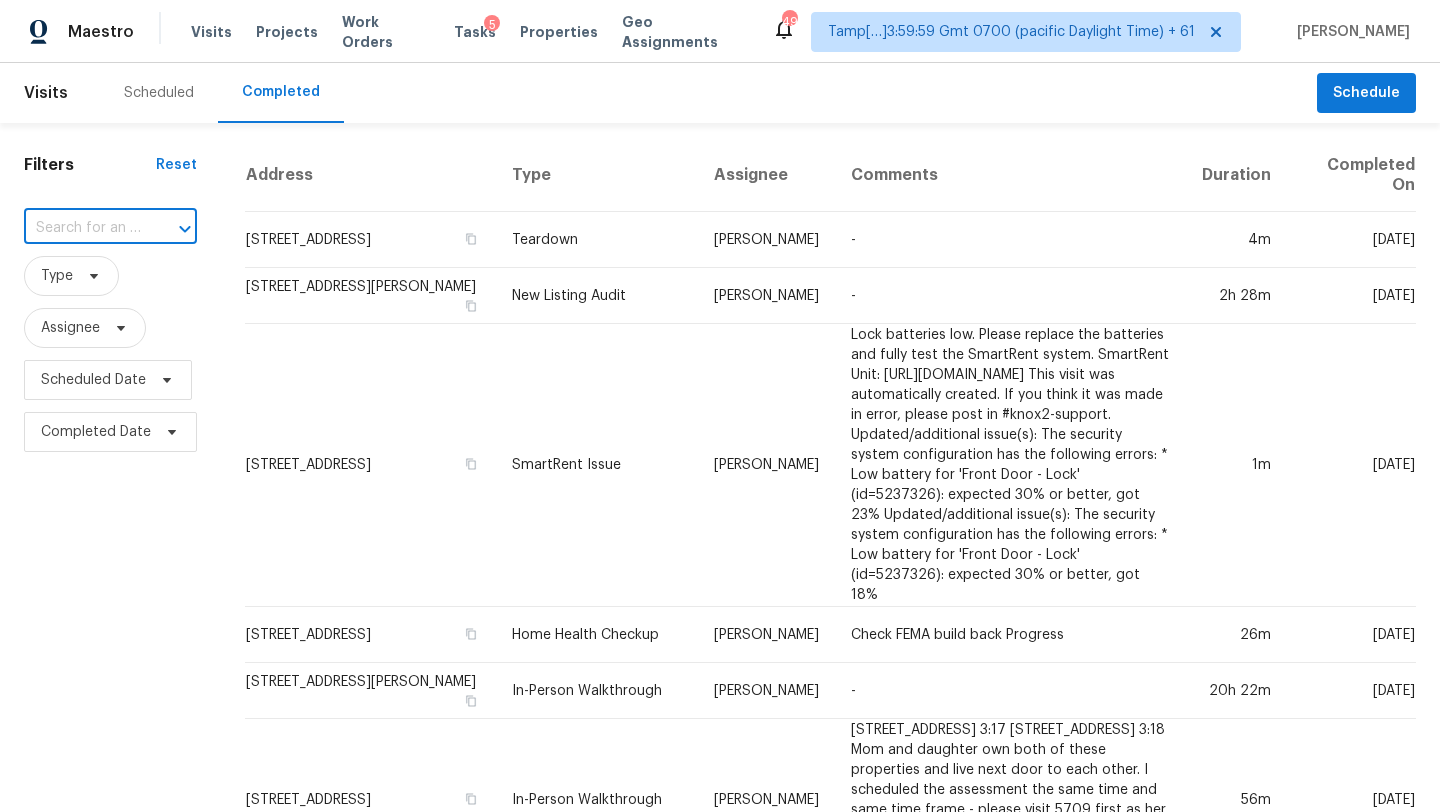 paste on "10773 Brighton Knoll Pkwy S, Noblesville, IN 46060" 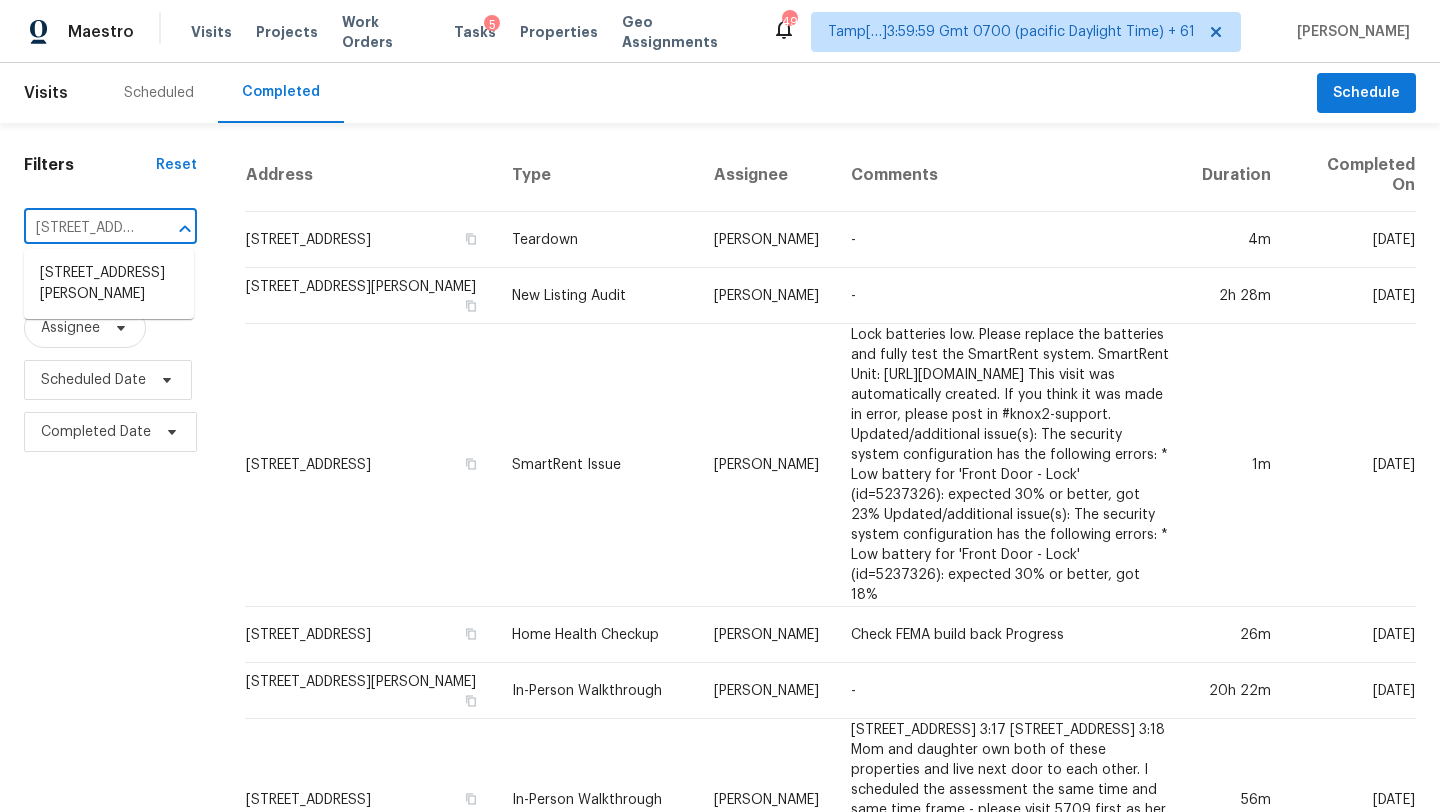 scroll, scrollTop: 0, scrollLeft: 231, axis: horizontal 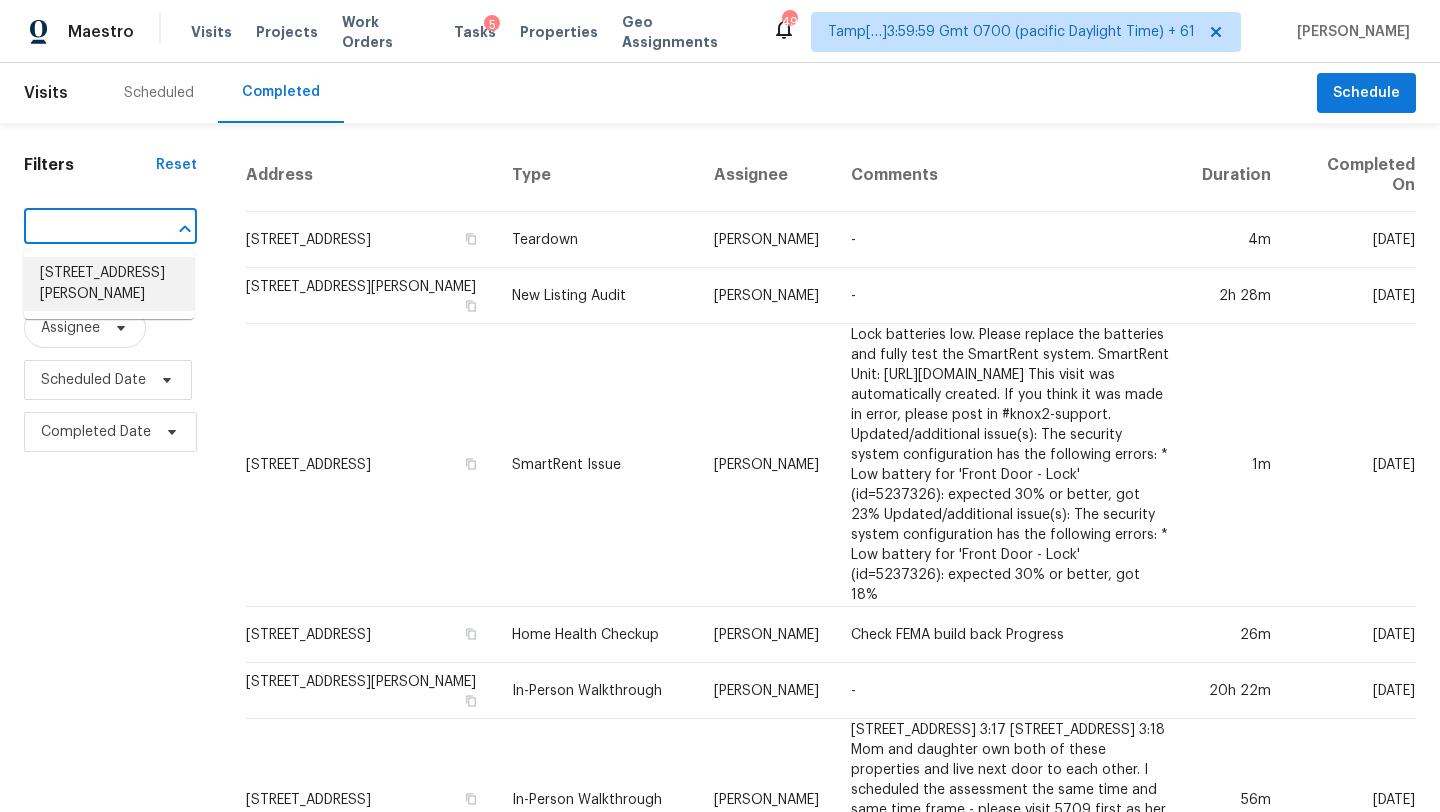 click on "10773 Brighton Knoll Pkwy S, Noblesville, IN 46060" at bounding box center (109, 284) 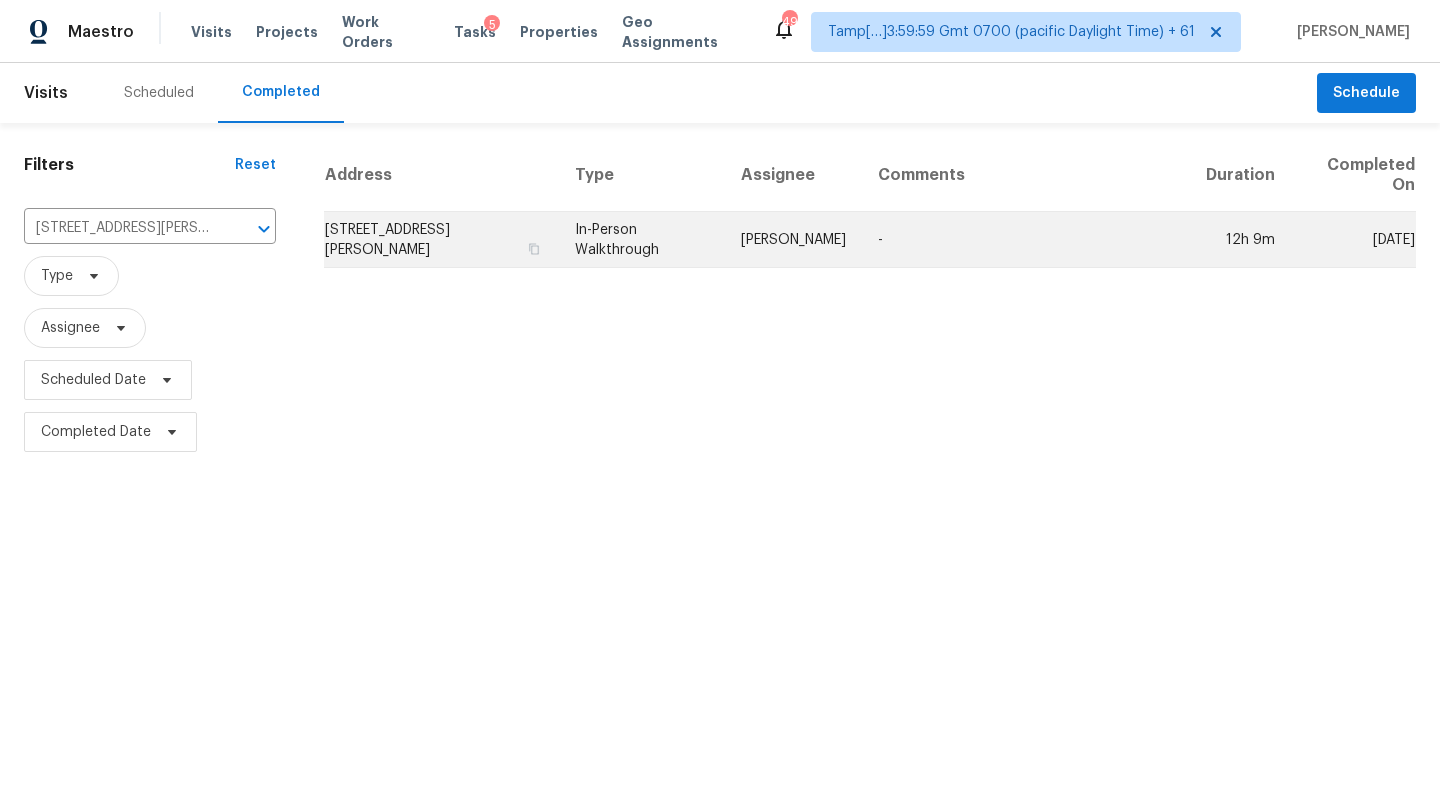 click on "-" at bounding box center (1026, 240) 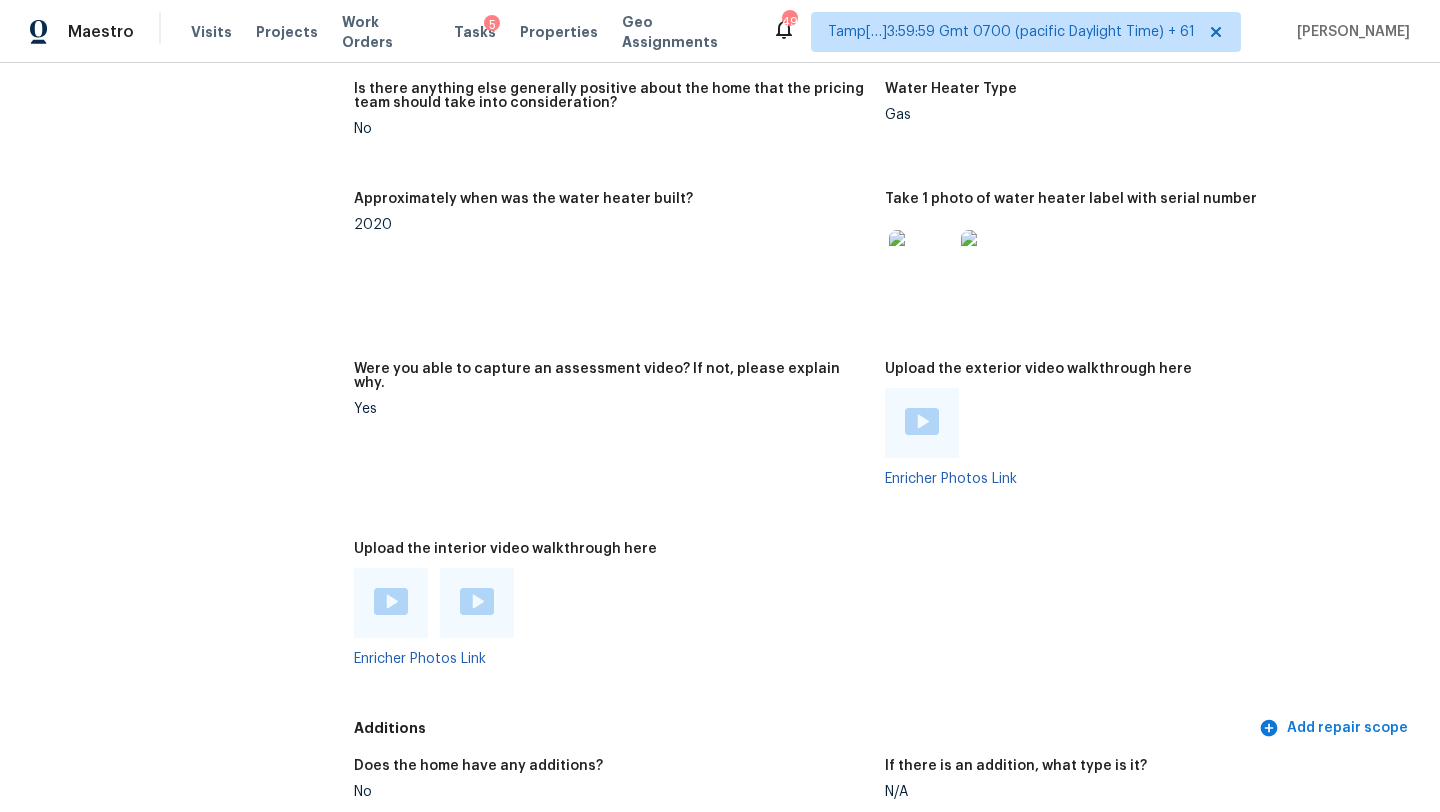 scroll, scrollTop: 4038, scrollLeft: 0, axis: vertical 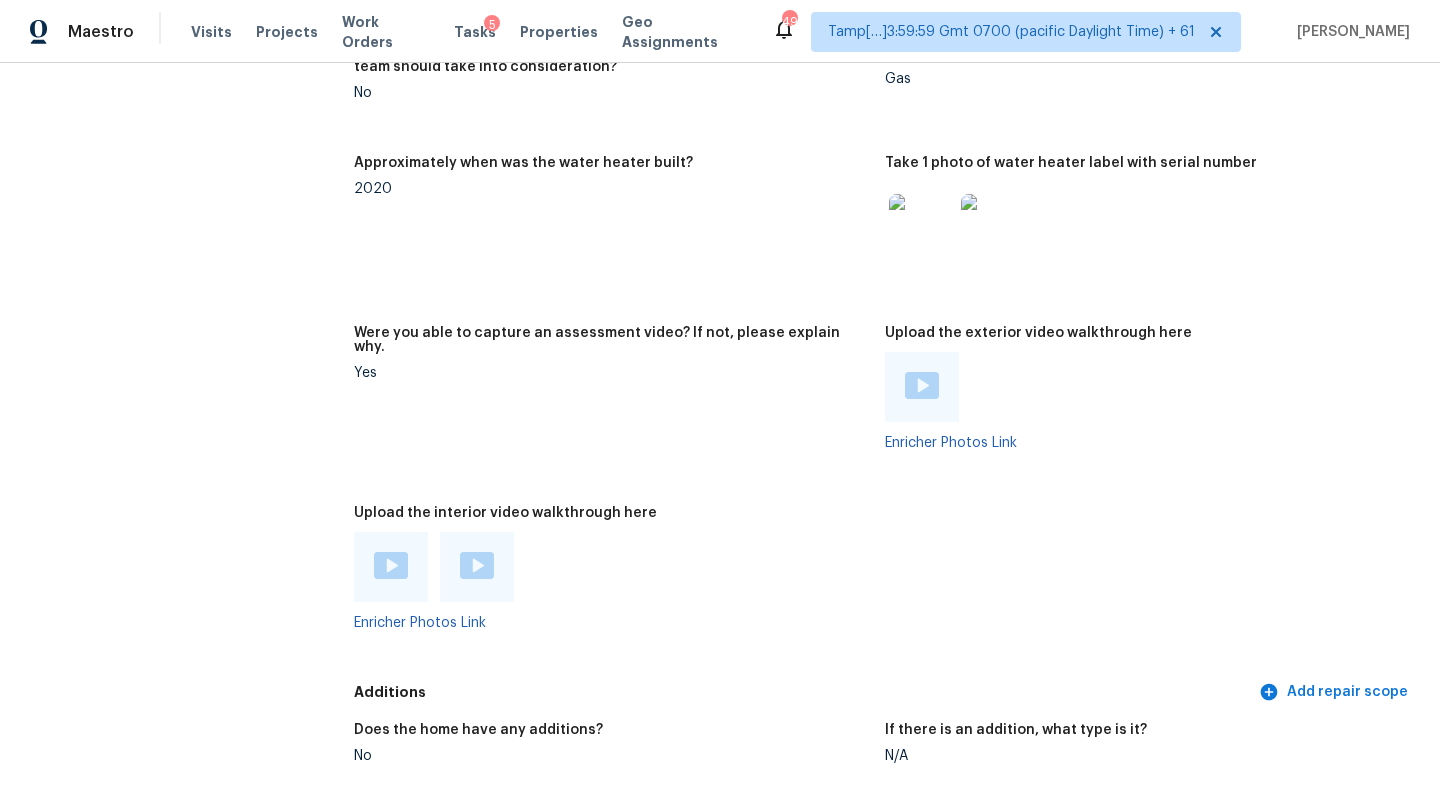click at bounding box center [391, 565] 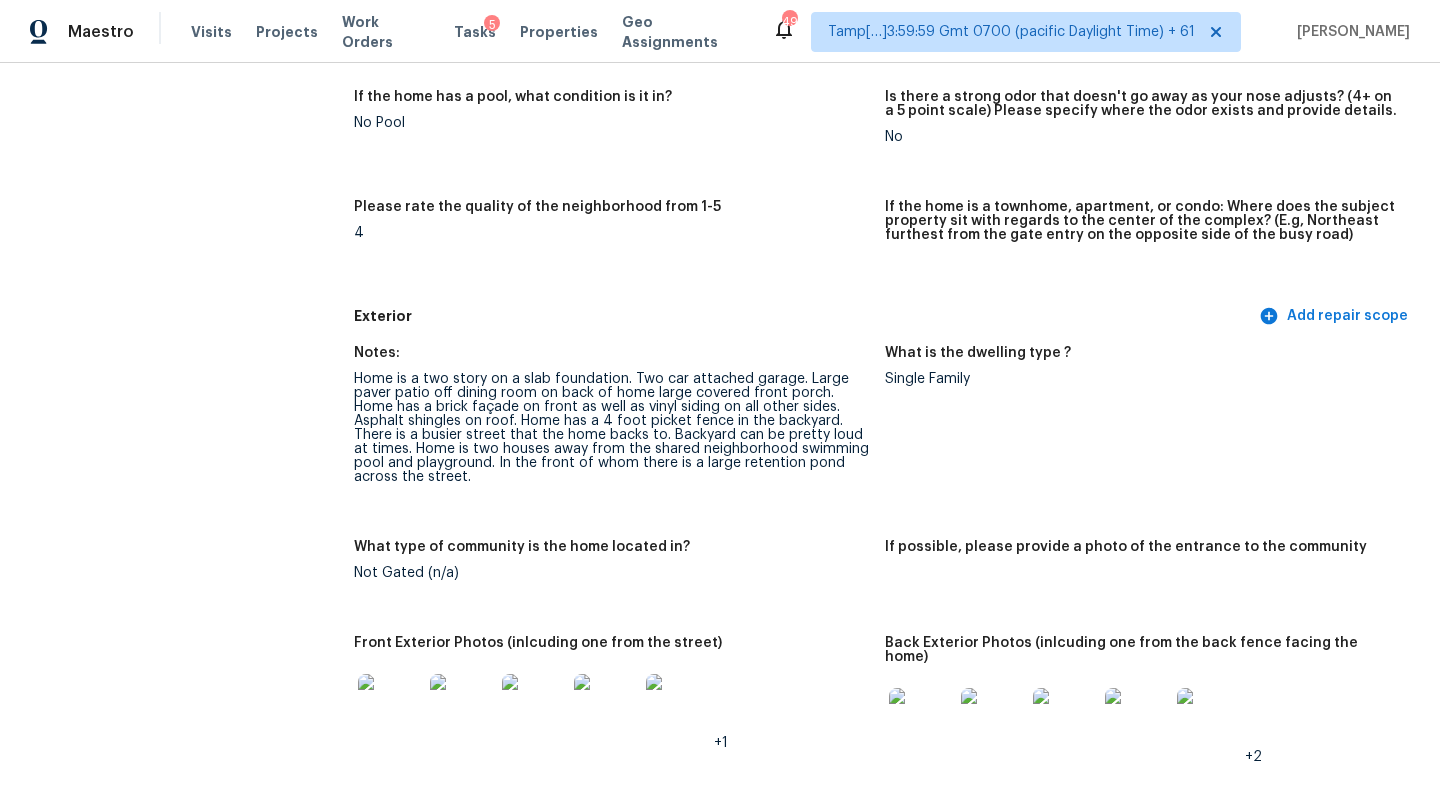 scroll, scrollTop: 595, scrollLeft: 0, axis: vertical 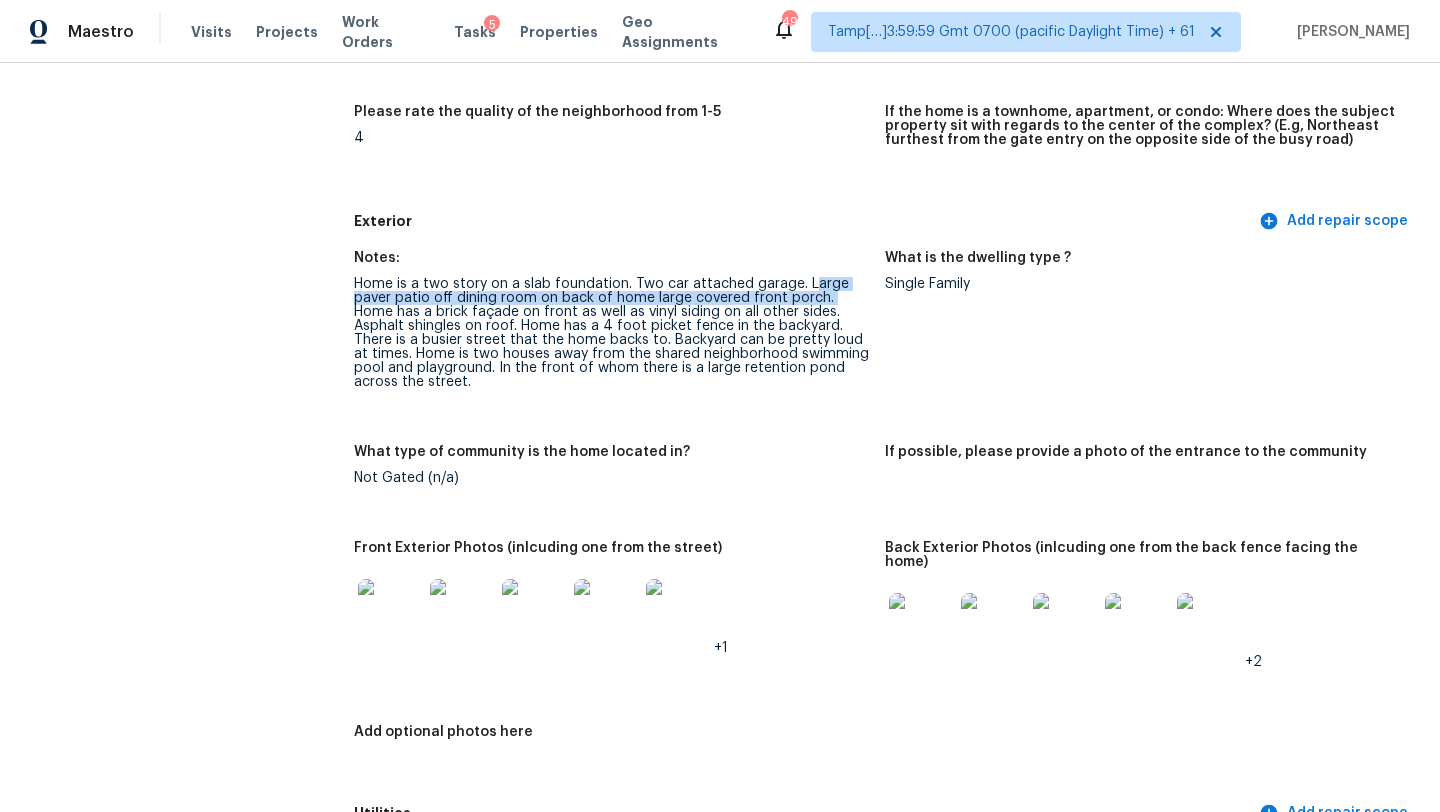 drag, startPoint x: 803, startPoint y: 284, endPoint x: 829, endPoint y: 297, distance: 29.068884 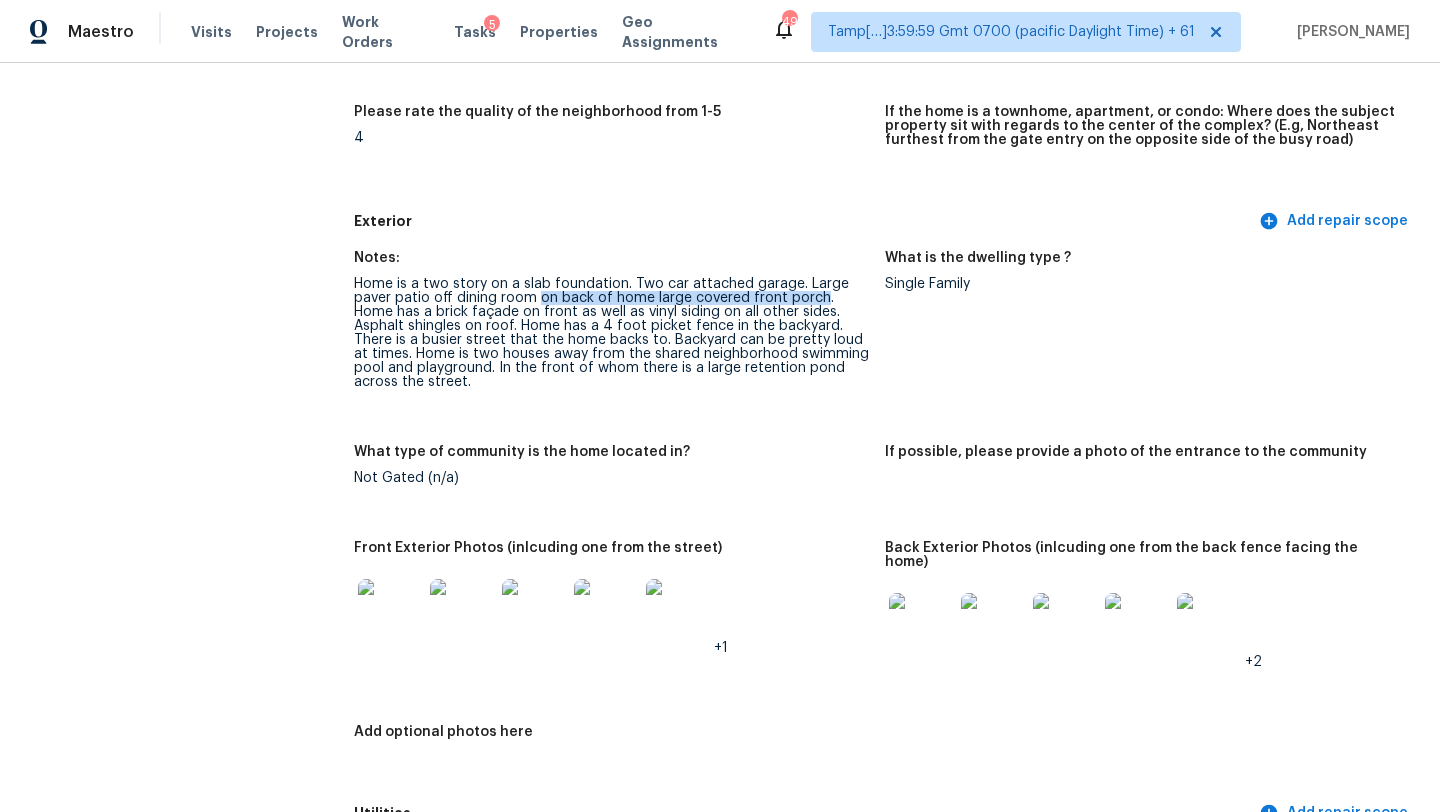 drag, startPoint x: 536, startPoint y: 296, endPoint x: 816, endPoint y: 289, distance: 280.0875 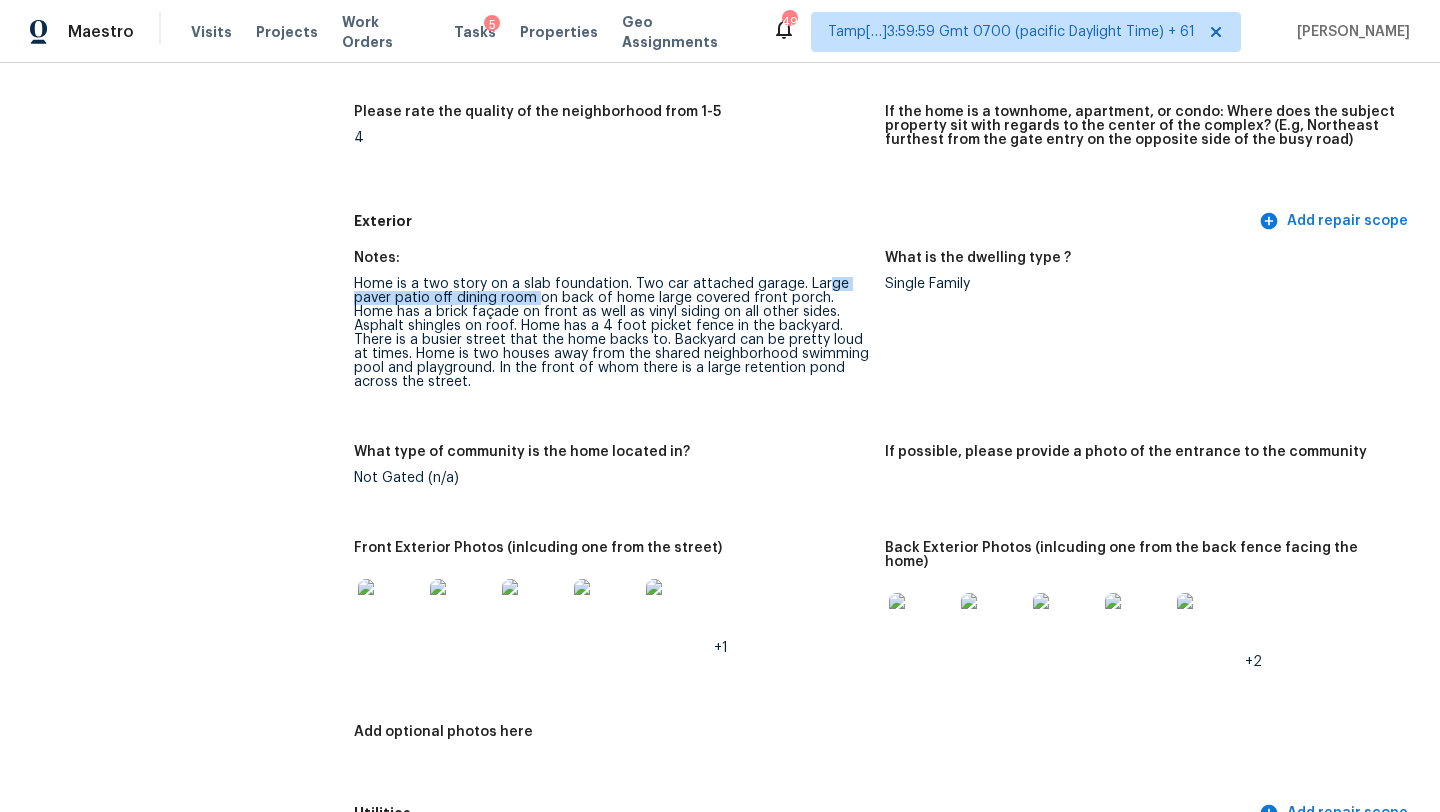 copy on "ge paver patio off dining room" 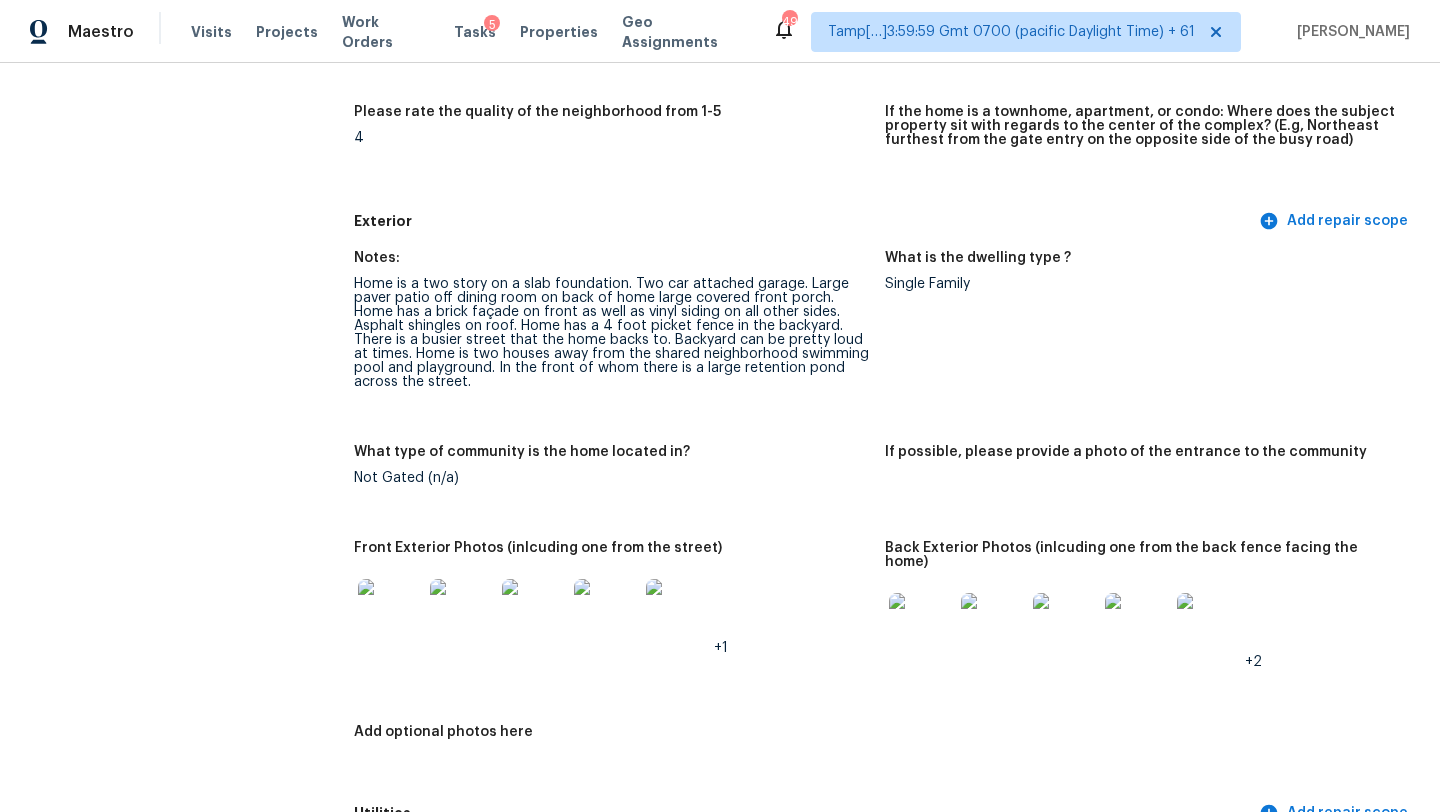 click on "Home is a two story on a slab foundation. Two car attached garage. Large paver patio off dining room on back of home large covered front porch. Home has a brick façade on front as well as vinyl siding on all other sides. Asphalt shingles on roof. Home has a 4 foot picket fence in the backyard. There is a busier street that the home backs to. Backyard can be pretty loud at times. Home is two houses away from the shared neighborhood swimming pool and playground. In the front of whom there is a large retention pond across the street." at bounding box center [611, 333] 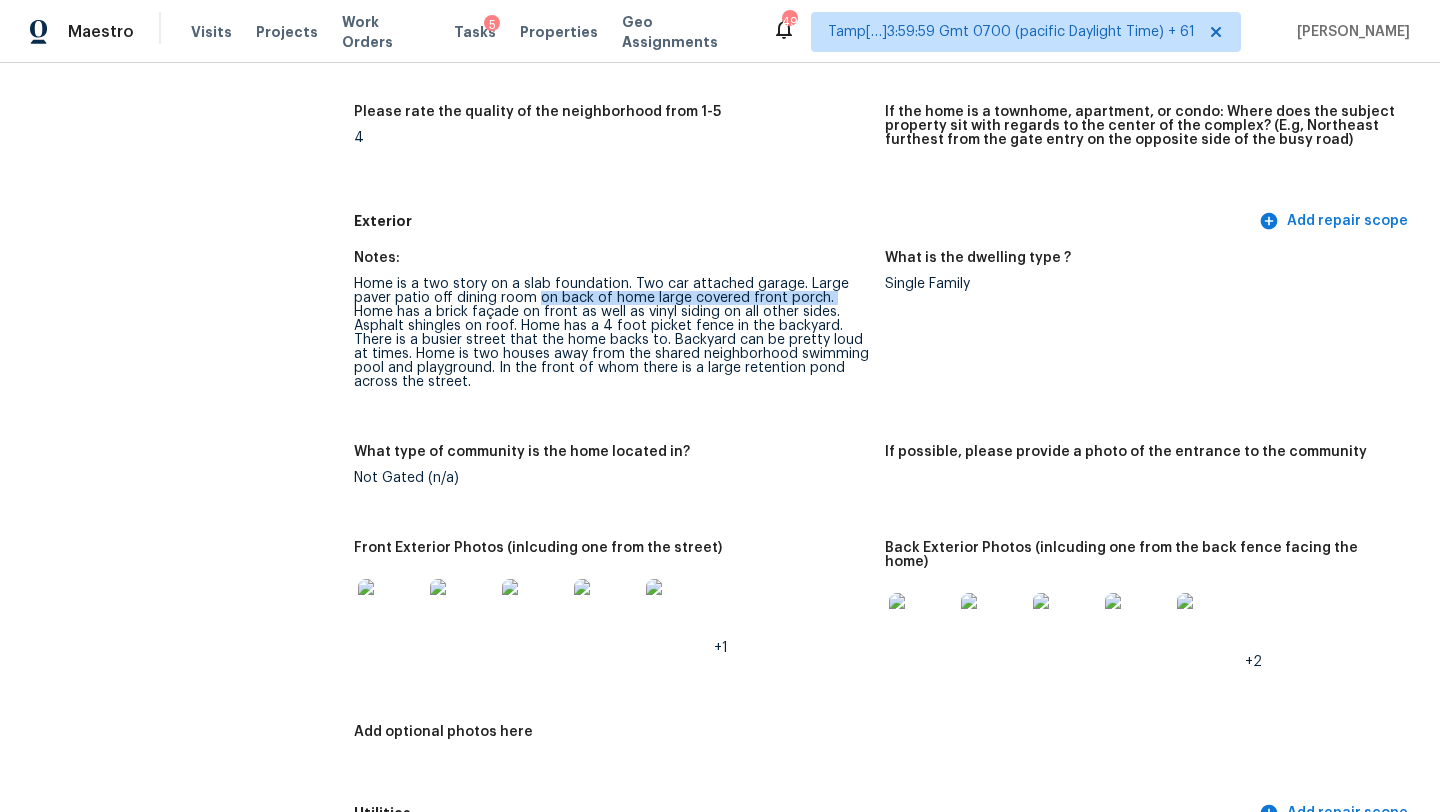 drag, startPoint x: 536, startPoint y: 297, endPoint x: 824, endPoint y: 298, distance: 288.00174 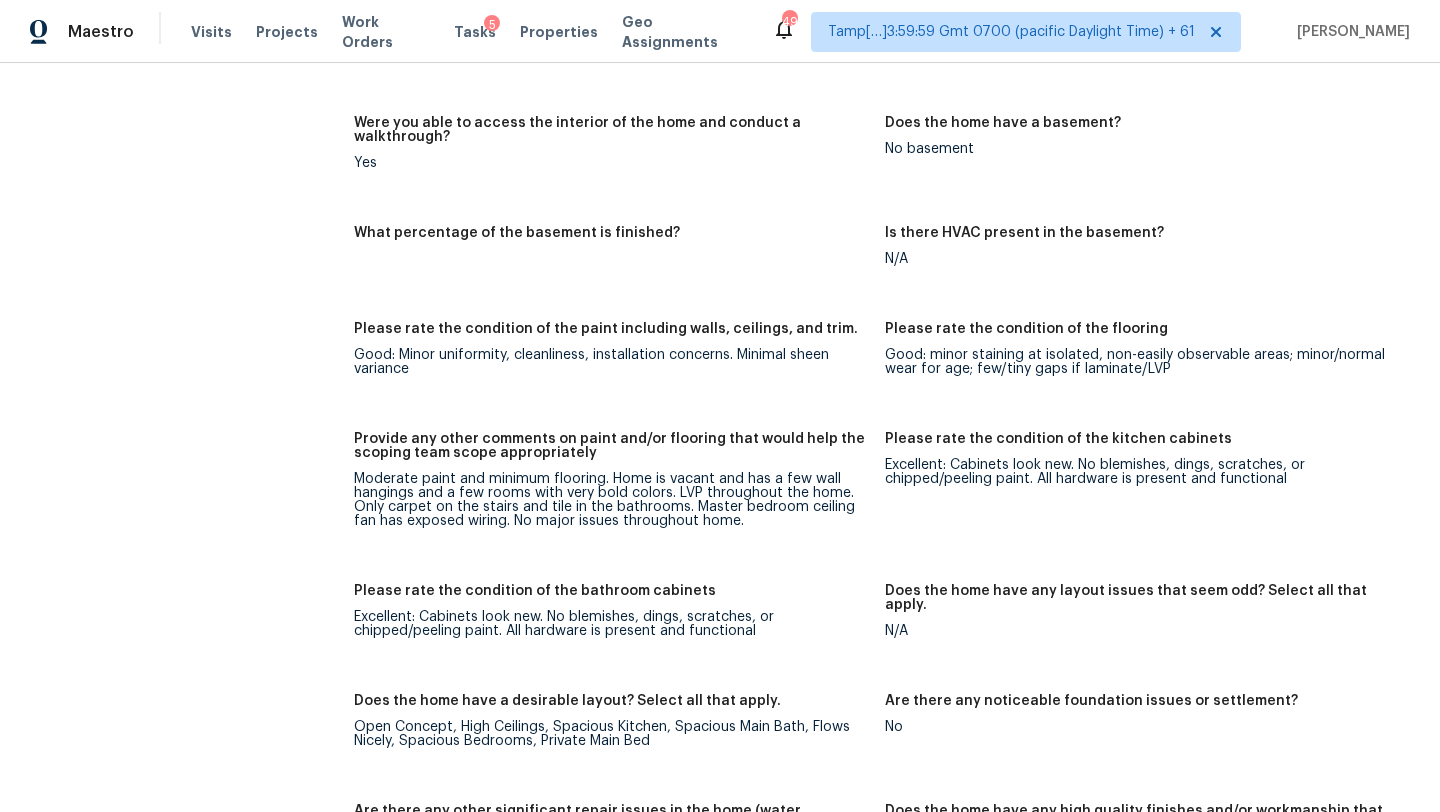 scroll, scrollTop: 3100, scrollLeft: 0, axis: vertical 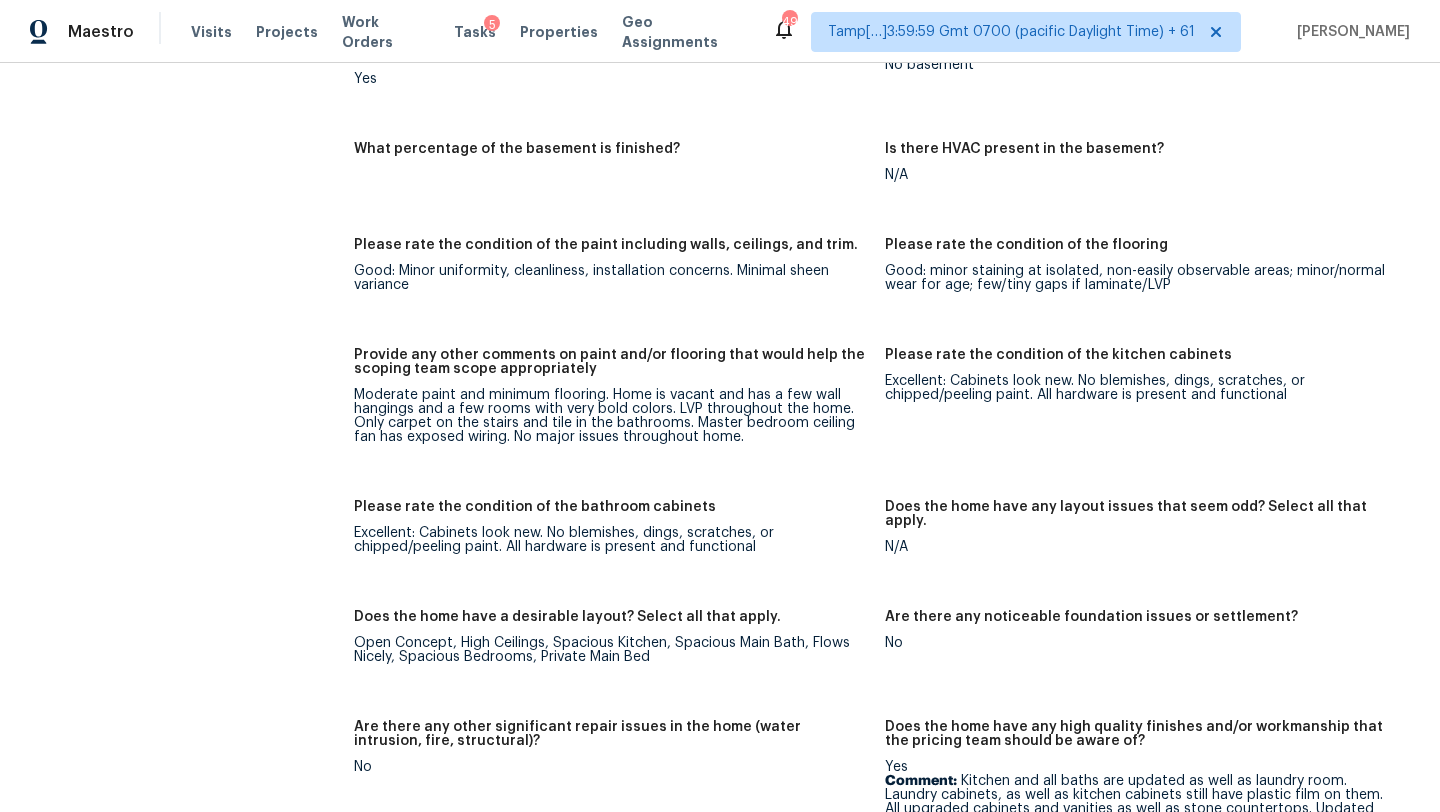 click on "Provide any other comments on paint and/or flooring that would help the scoping team scope appropriately Moderate paint and minimum flooring. Home is vacant and has a few wall hangings and a few rooms with very bold colors. LVP throughout the home. Only carpet on the stairs and tile in the bathrooms. Master bedroom ceiling fan has exposed wiring. No major issues throughout home." at bounding box center [619, 412] 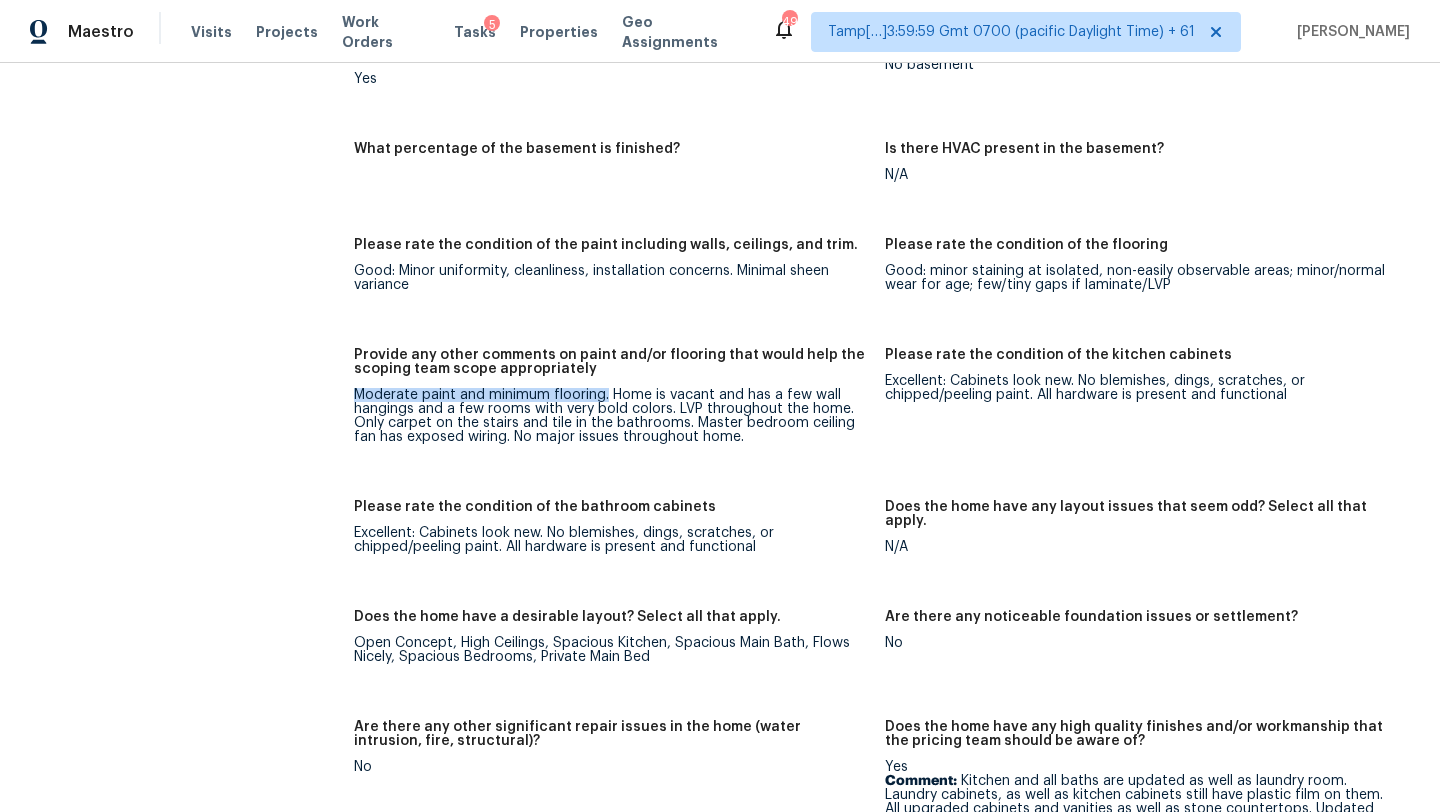 drag, startPoint x: 354, startPoint y: 366, endPoint x: 606, endPoint y: 361, distance: 252.04959 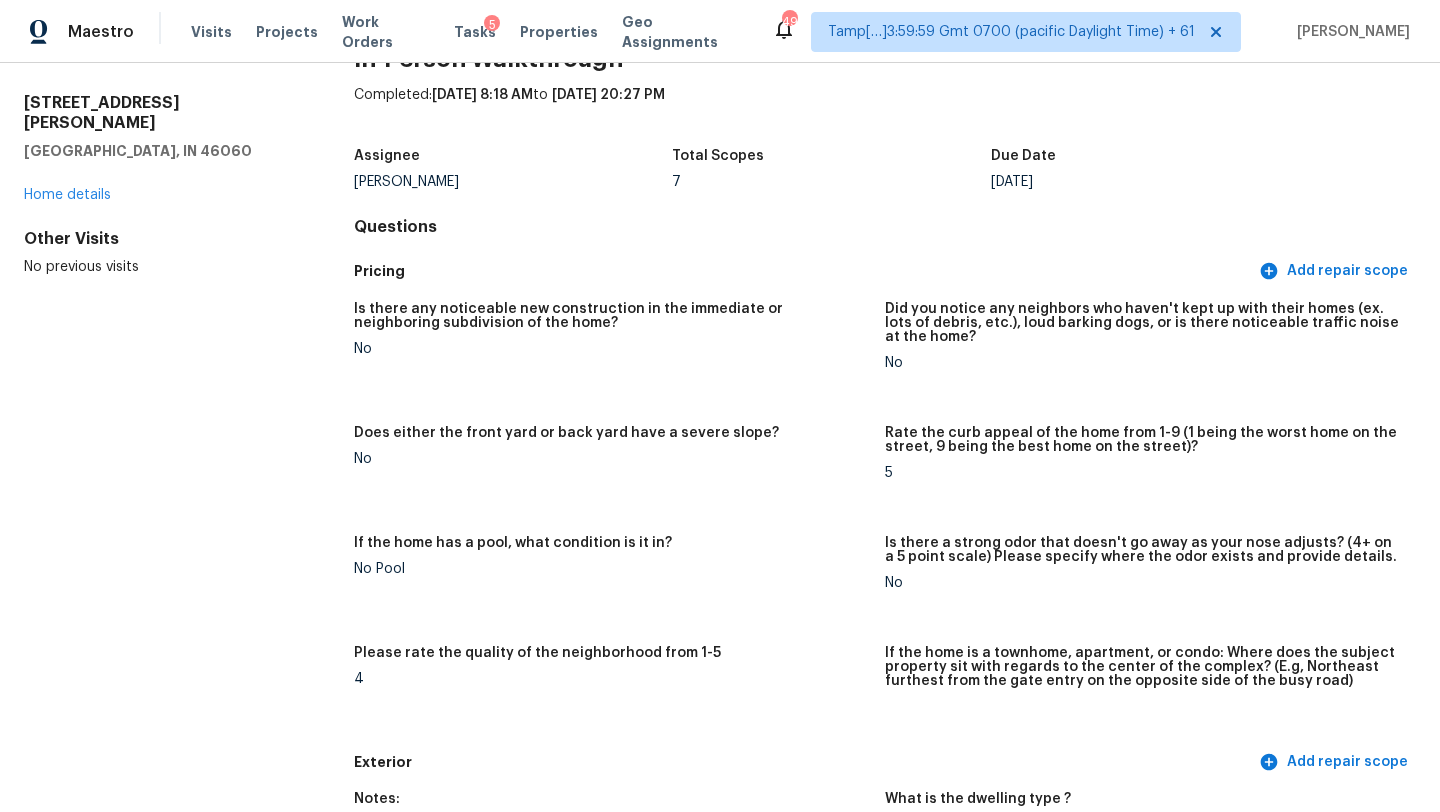 scroll, scrollTop: 0, scrollLeft: 0, axis: both 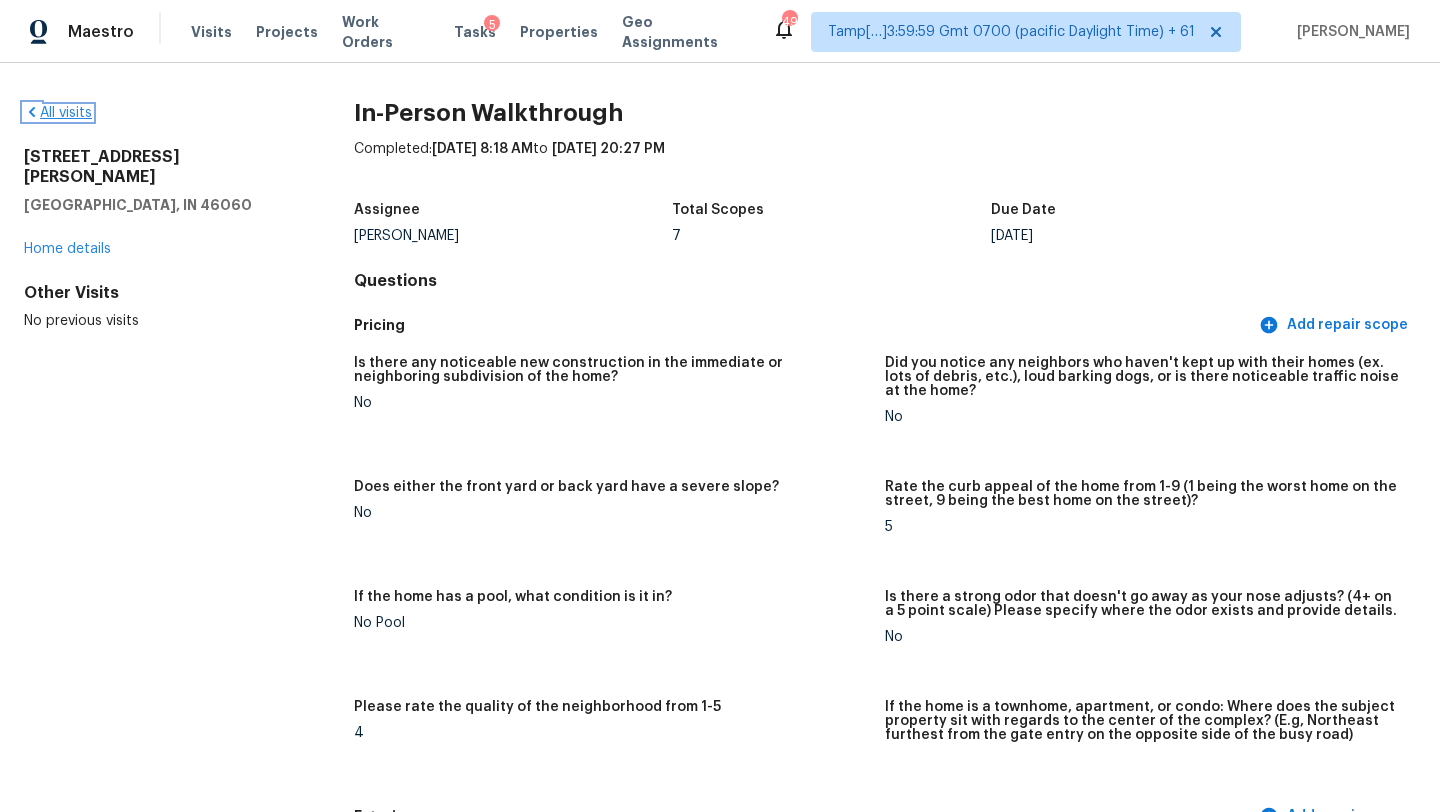 click on "All visits" at bounding box center (58, 113) 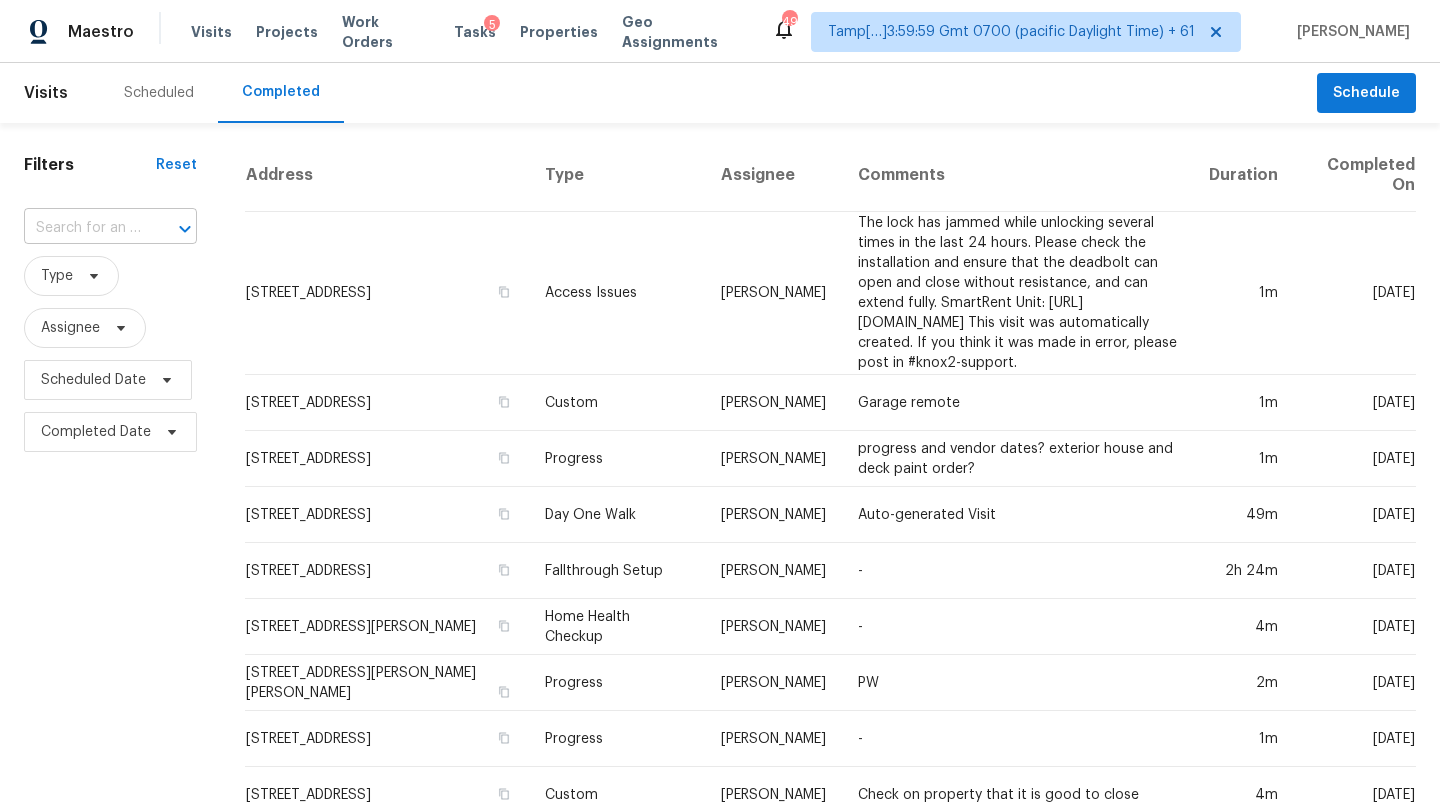click at bounding box center [171, 229] 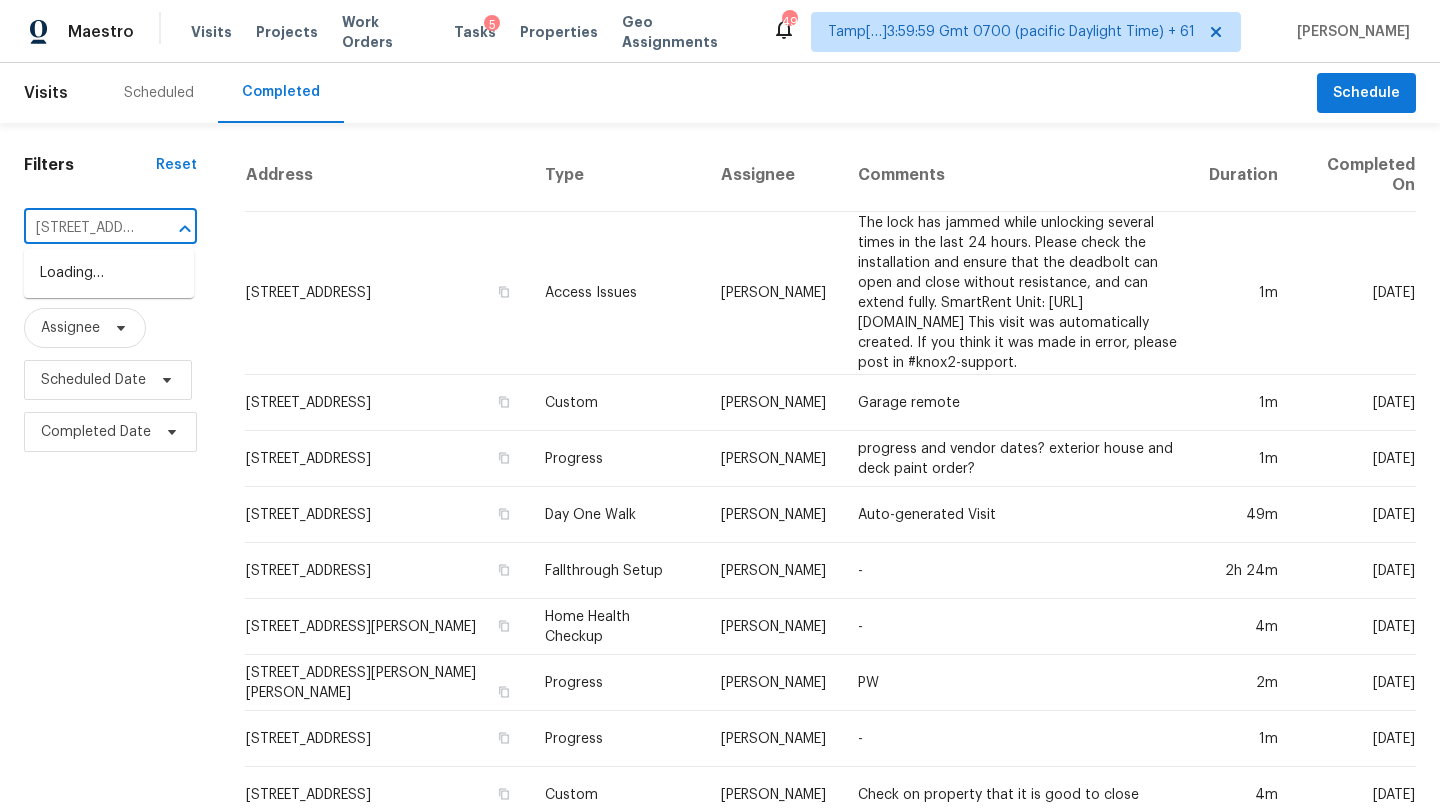 scroll, scrollTop: 0, scrollLeft: 124, axis: horizontal 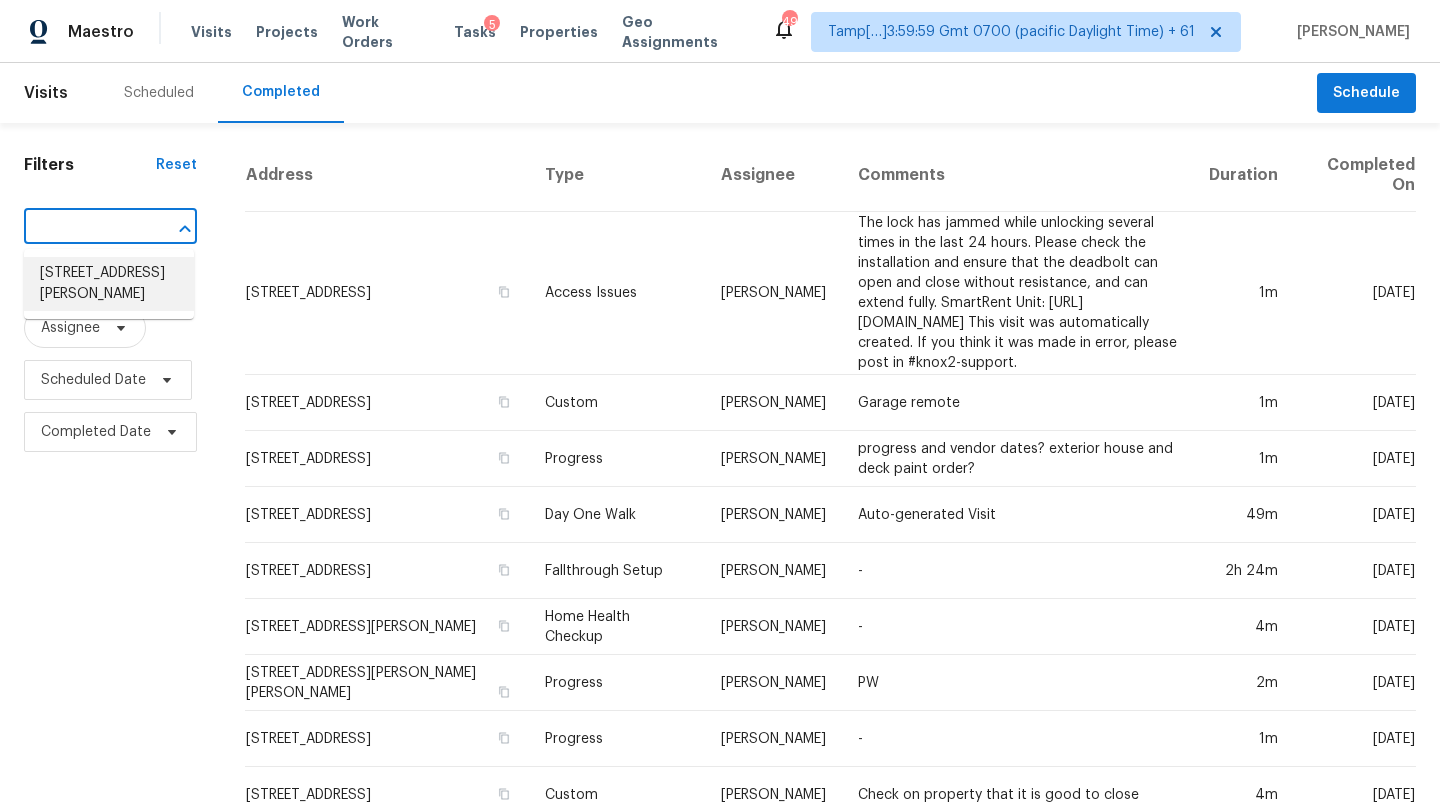 click on "324 McClendon Dr, Elgin, TX 78621" at bounding box center [109, 284] 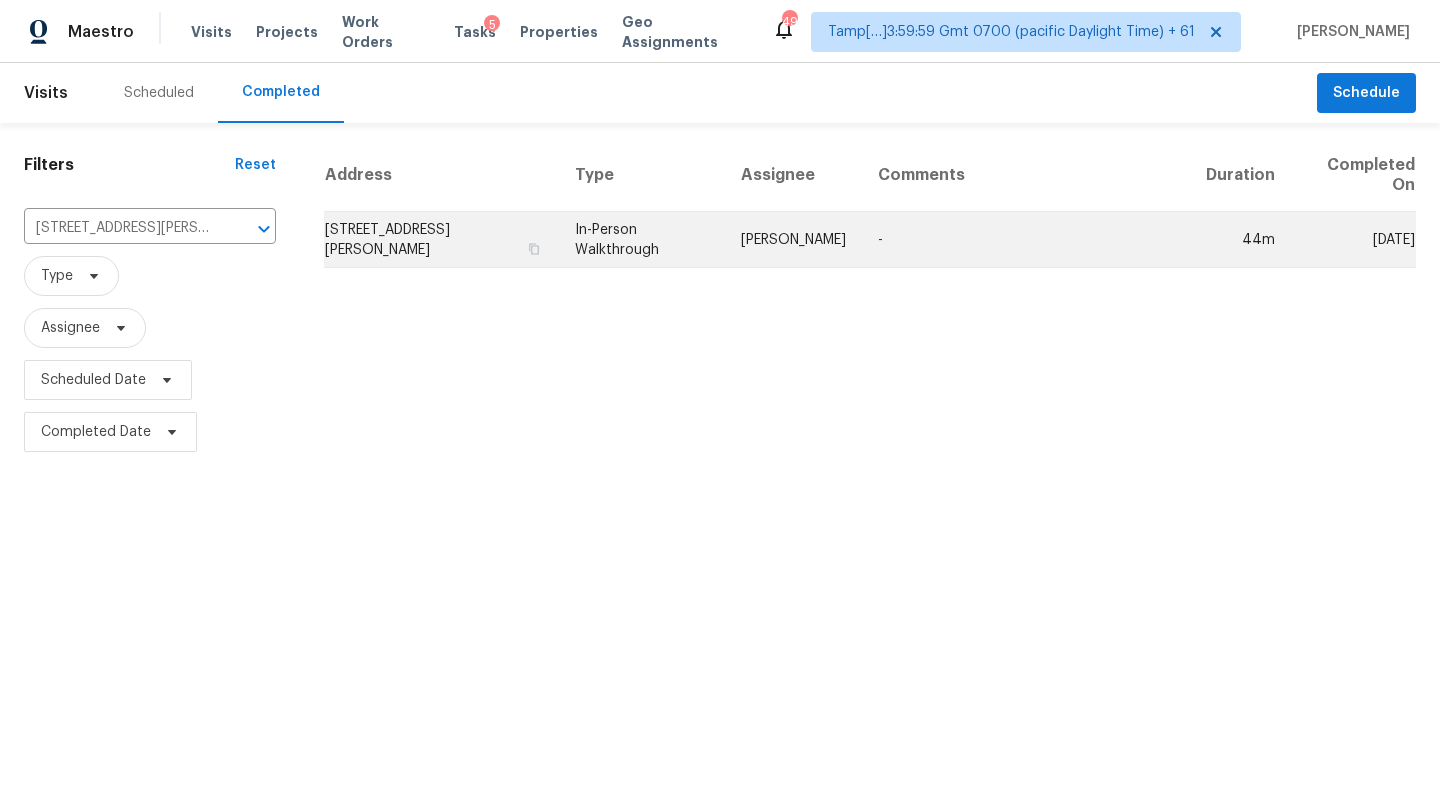 click on "-" at bounding box center [1026, 240] 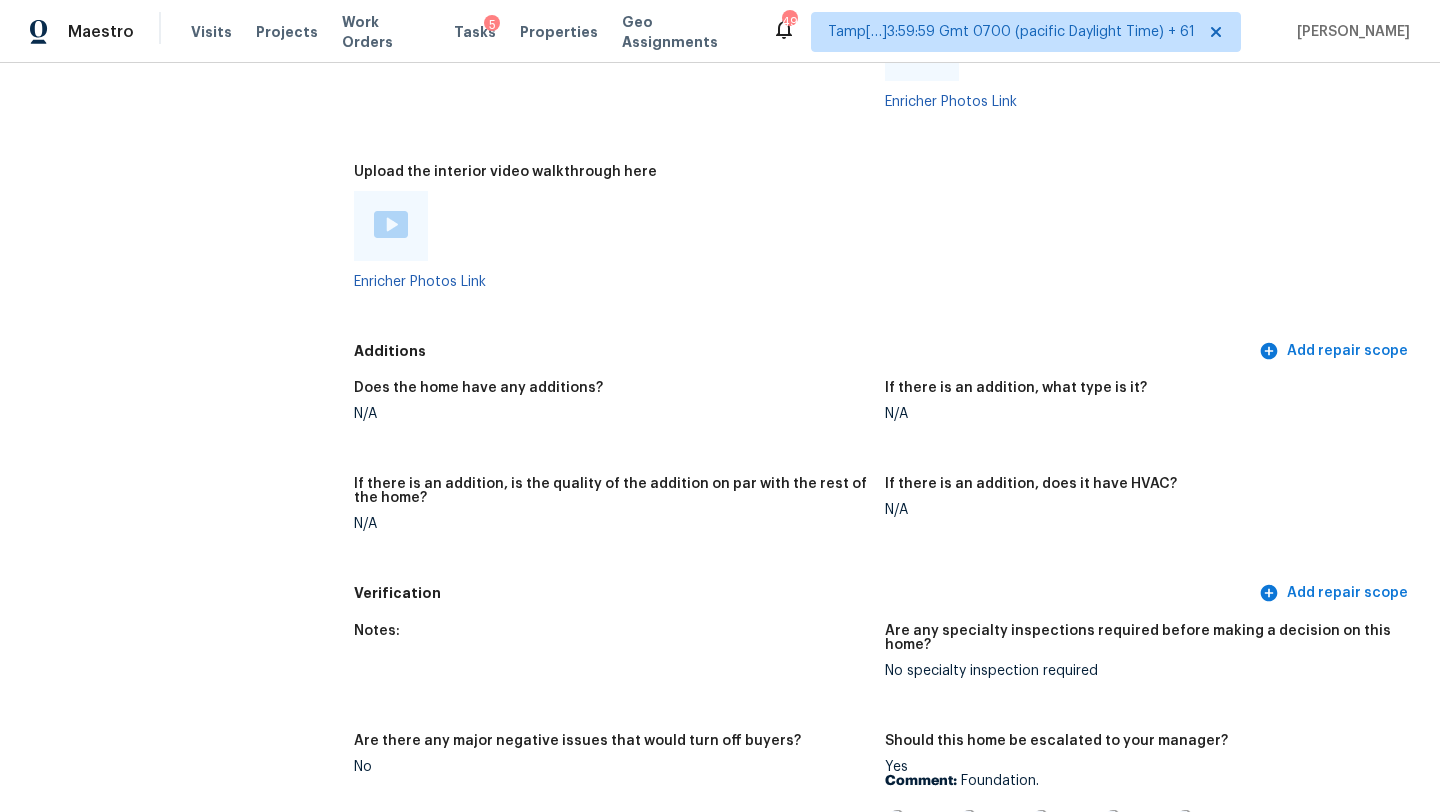 scroll, scrollTop: 3910, scrollLeft: 0, axis: vertical 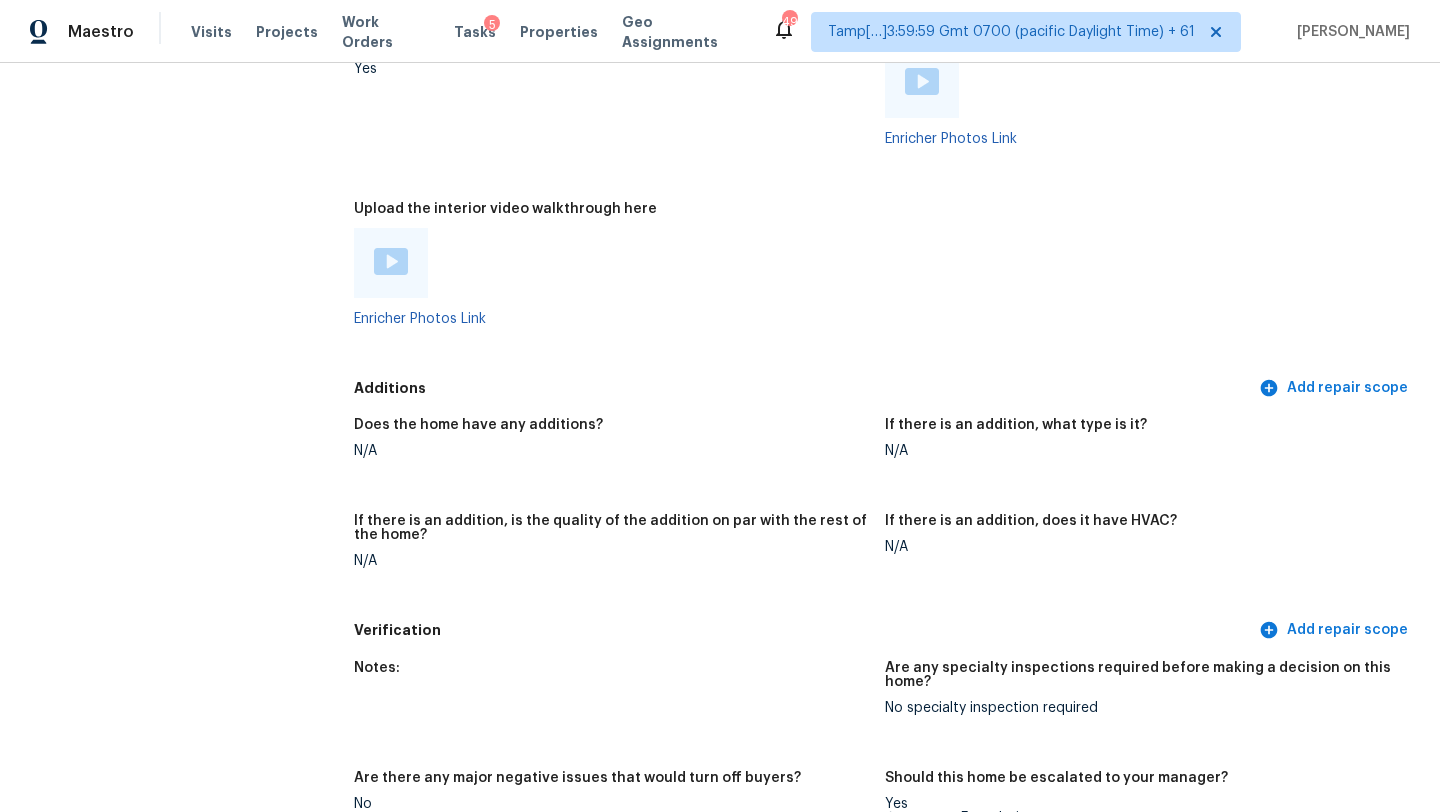 click at bounding box center (391, 261) 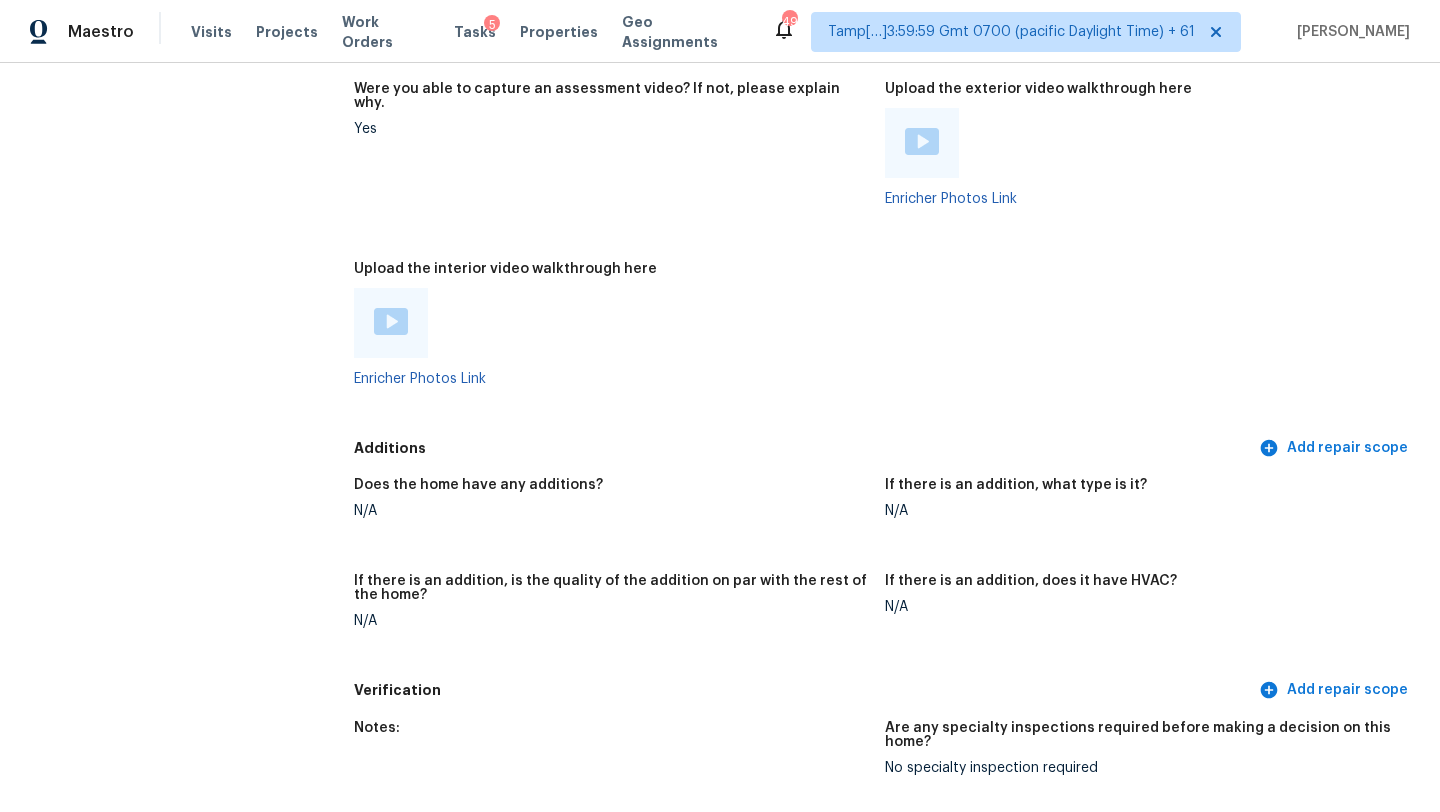 scroll, scrollTop: 3764, scrollLeft: 0, axis: vertical 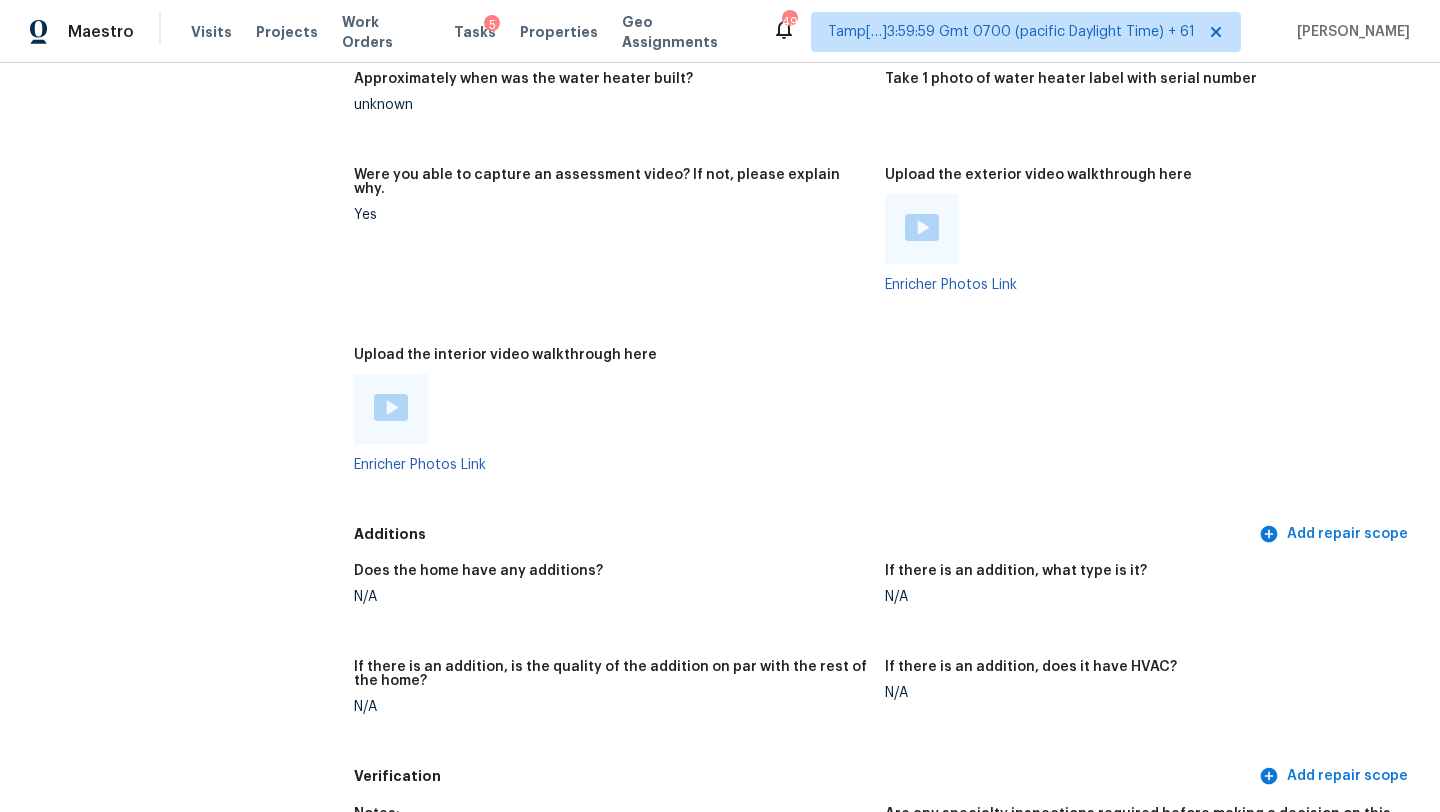click at bounding box center [922, 227] 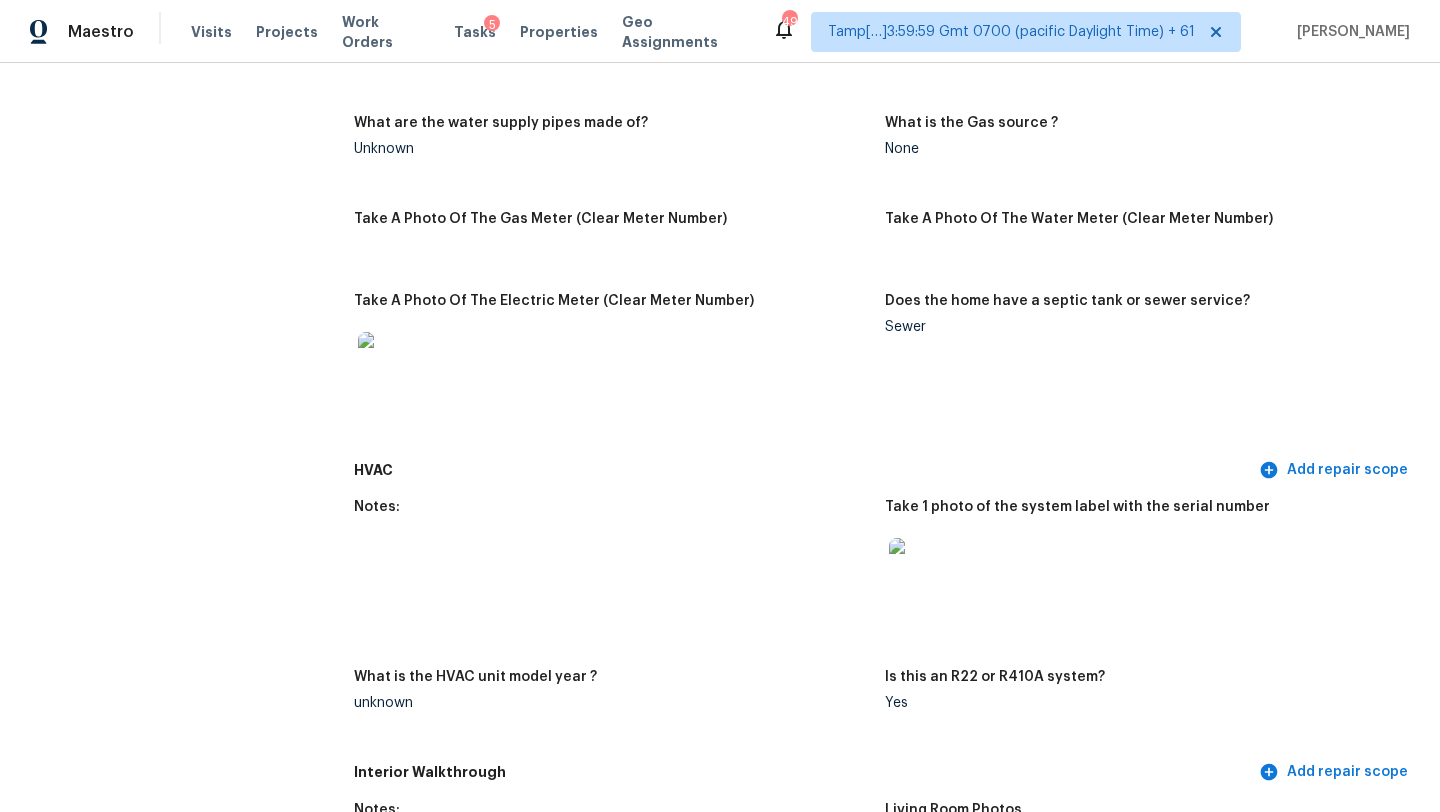 scroll, scrollTop: 1301, scrollLeft: 0, axis: vertical 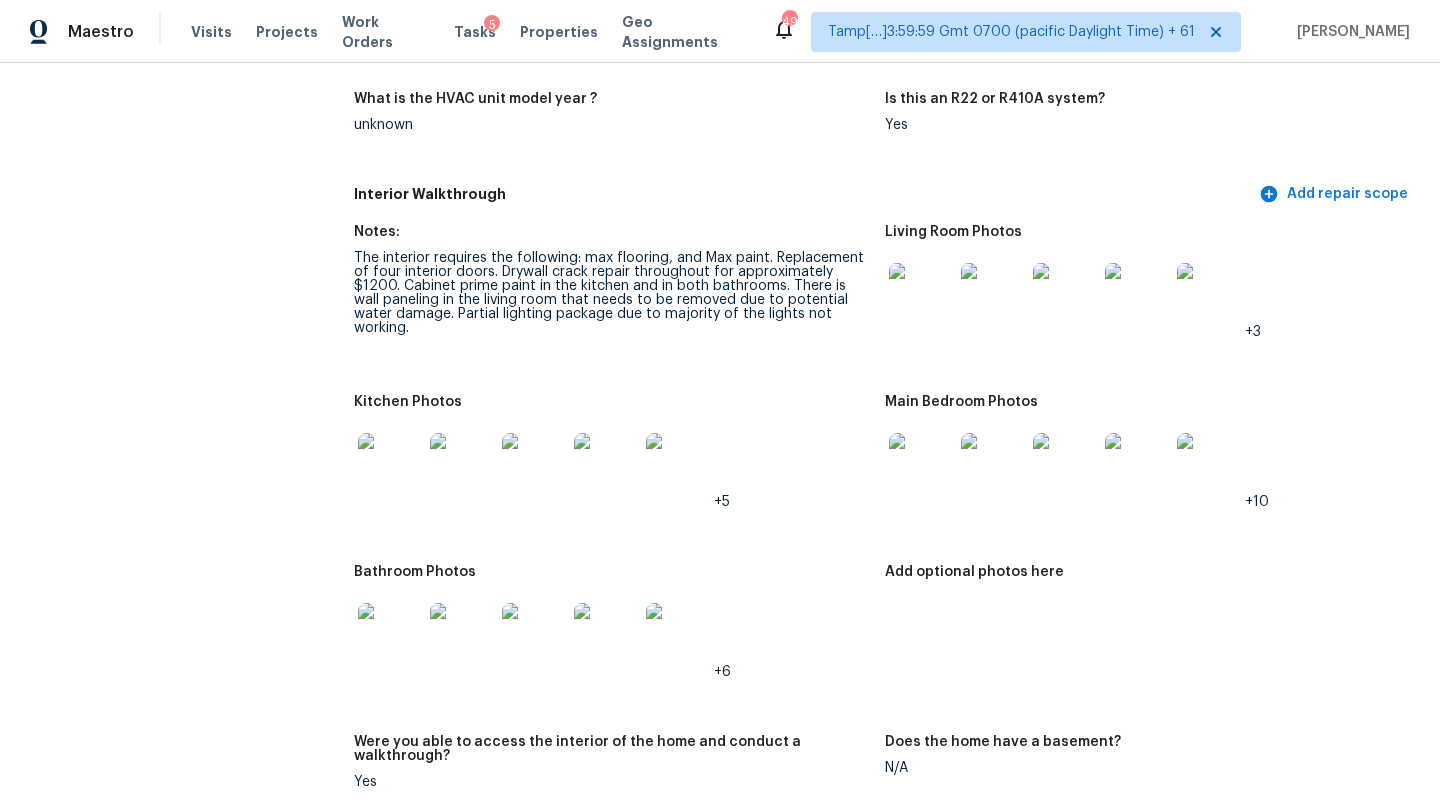 click on "The interior requires the following: max flooring, and Max paint. Replacement of four interior doors. Drywall crack repair throughout for approximately $1200. Cabinet prime paint in the kitchen and in both bathrooms. There is wall paneling in the living room that needs to be removed due to potential water damage. Partial lighting package due to majority of the lights not working." at bounding box center (611, 293) 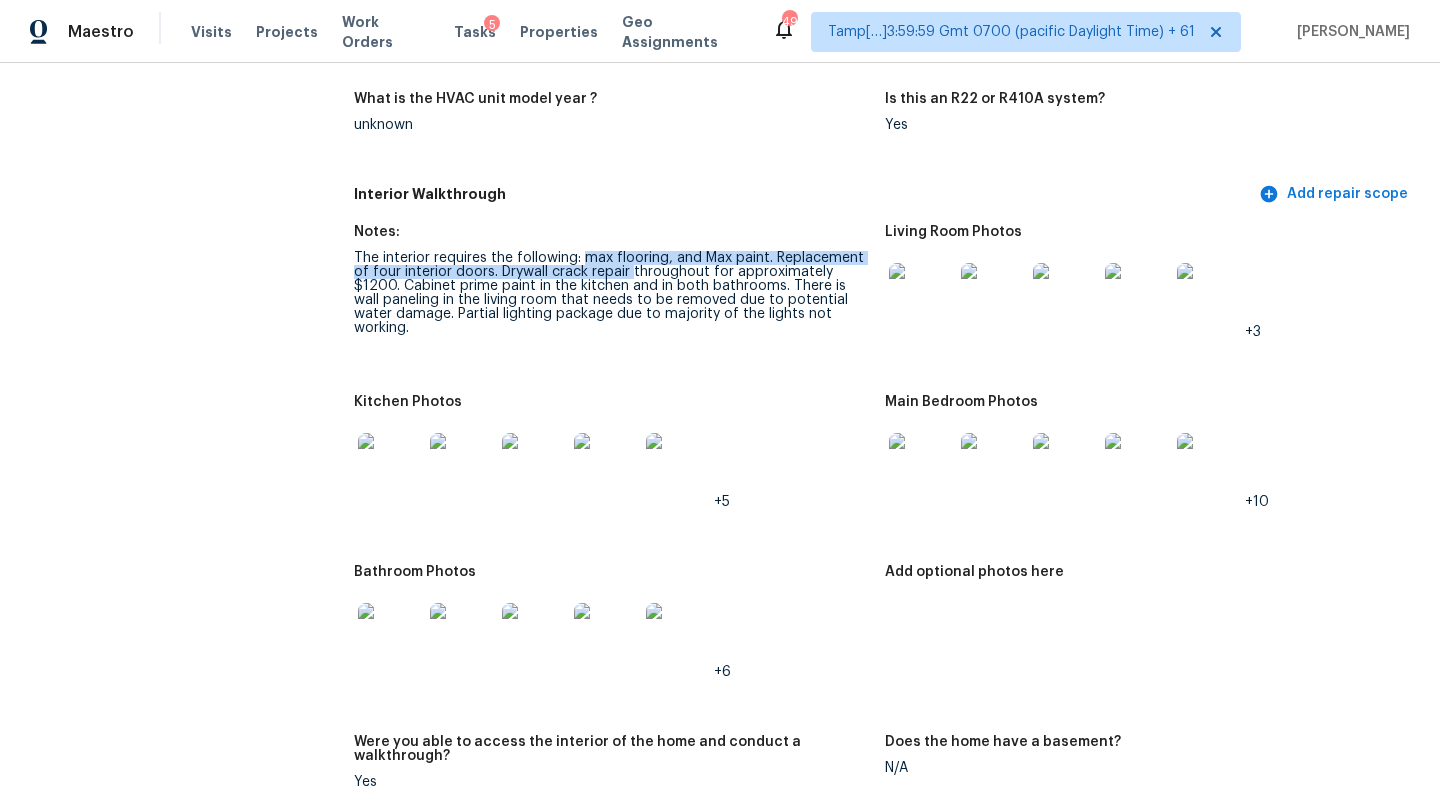 drag, startPoint x: 588, startPoint y: 244, endPoint x: 629, endPoint y: 256, distance: 42.72002 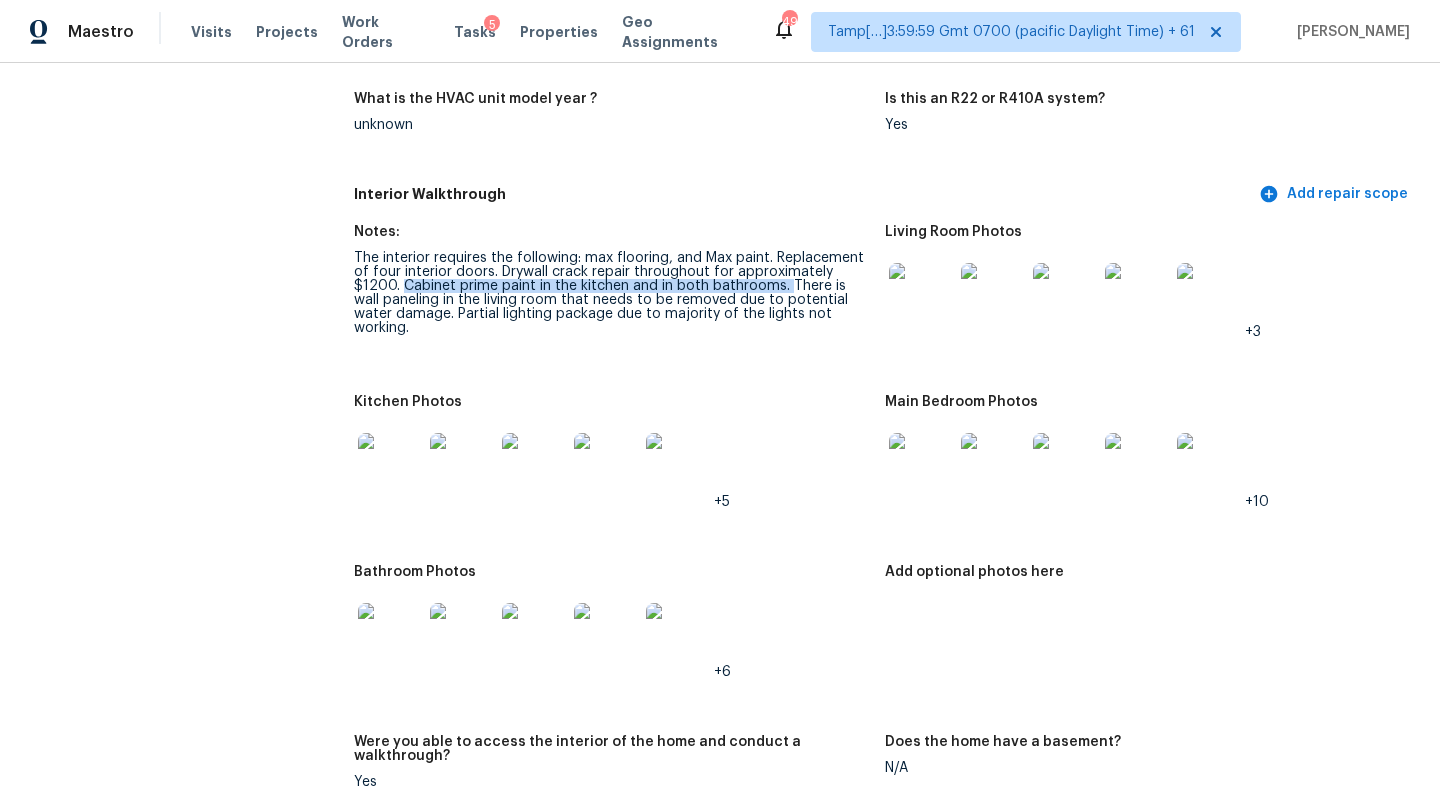 drag, startPoint x: 400, startPoint y: 270, endPoint x: 784, endPoint y: 270, distance: 384 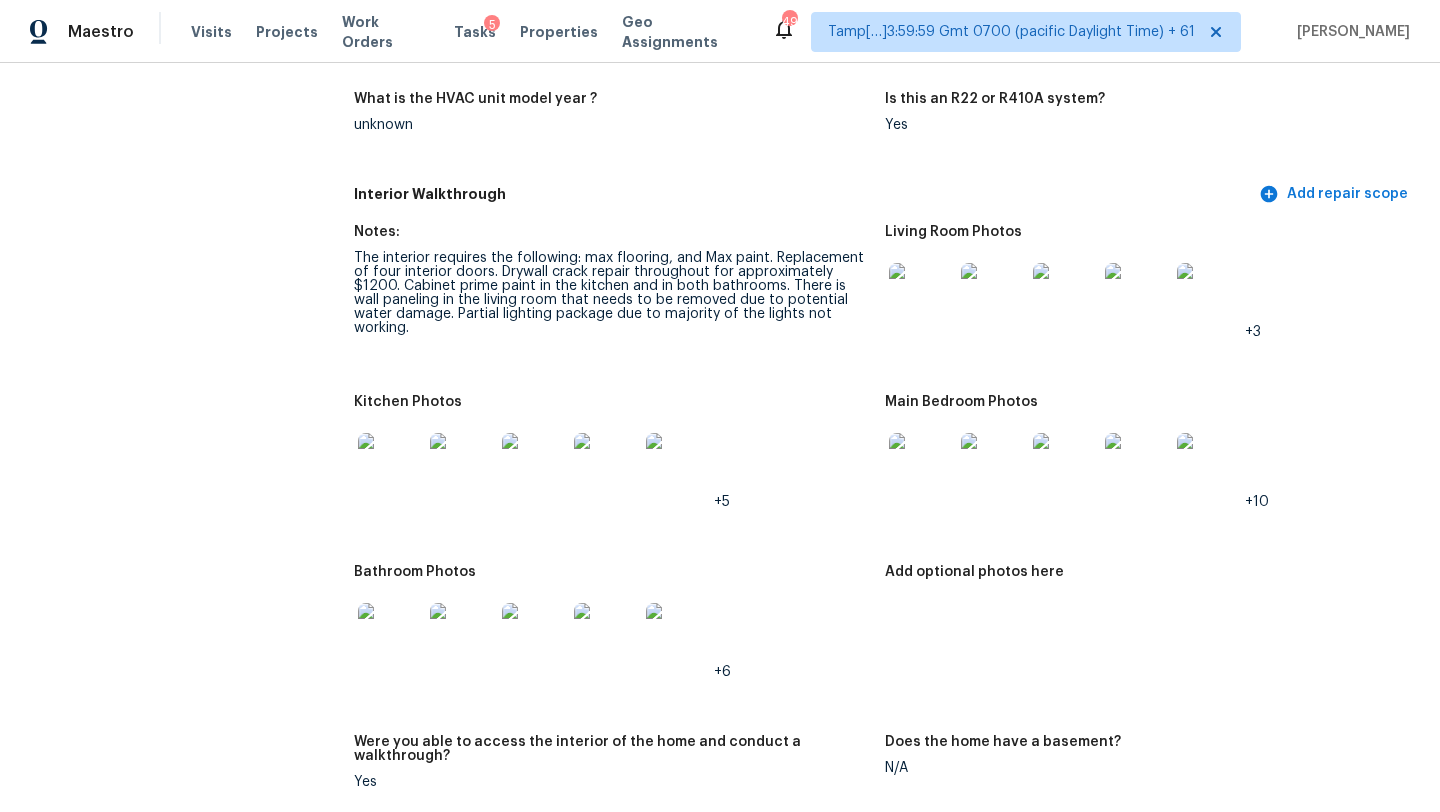 click on "The interior requires the following: max flooring, and Max paint. Replacement of four interior doors. Drywall crack repair throughout for approximately $1200. Cabinet prime paint in the kitchen and in both bathrooms. There is wall paneling in the living room that needs to be removed due to potential water damage. Partial lighting package due to majority of the lights not working." at bounding box center [611, 293] 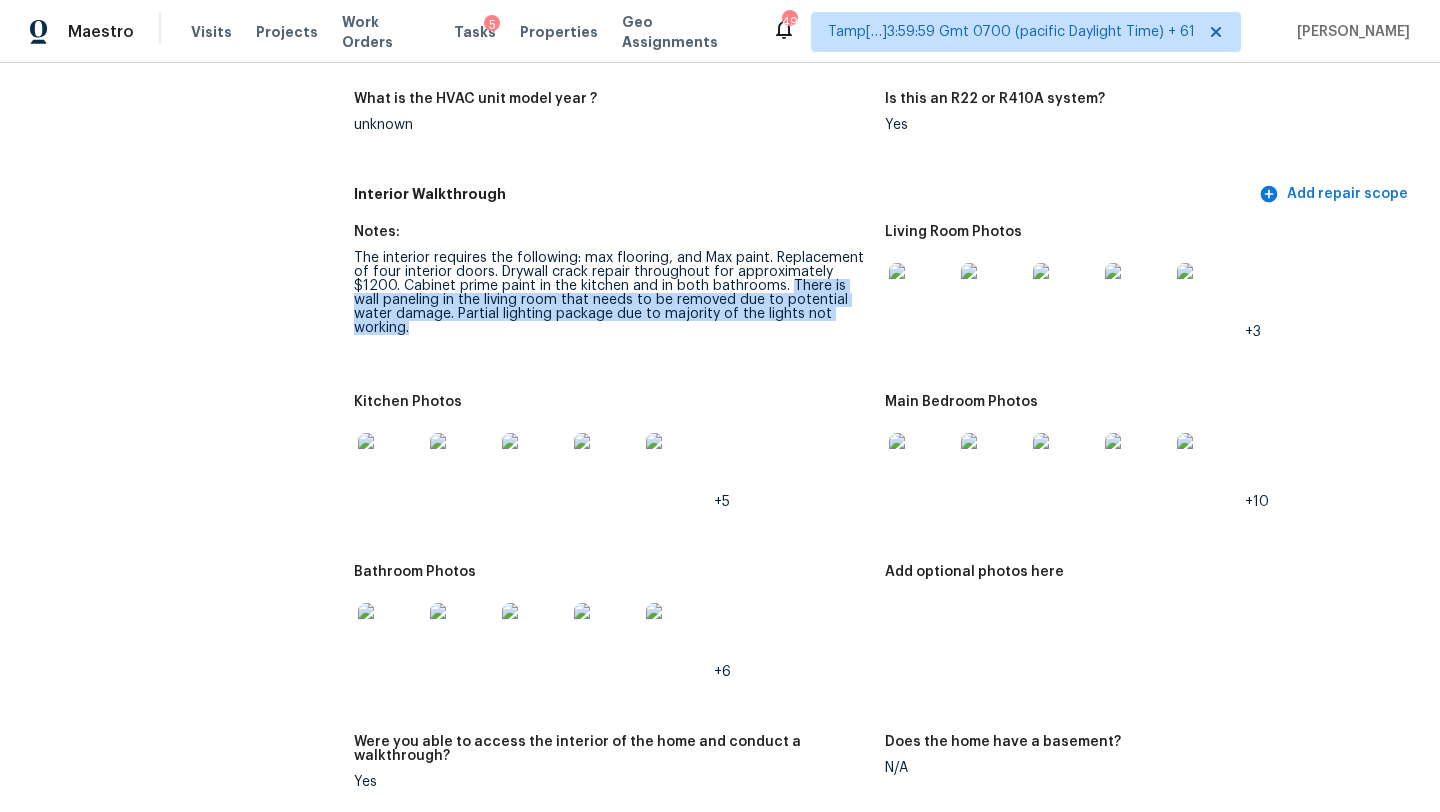 drag, startPoint x: 784, startPoint y: 269, endPoint x: 870, endPoint y: 307, distance: 94.02127 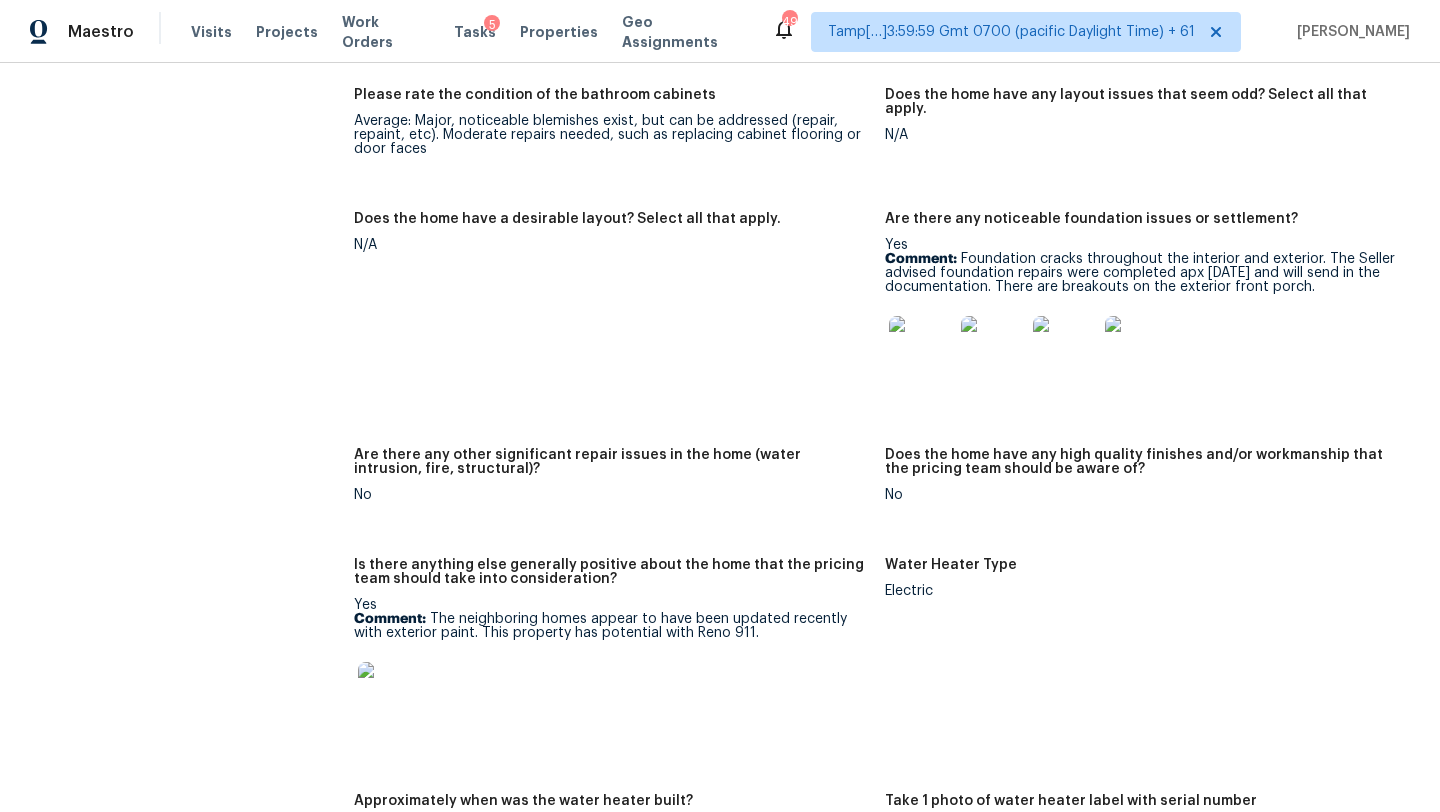 scroll, scrollTop: 3145, scrollLeft: 0, axis: vertical 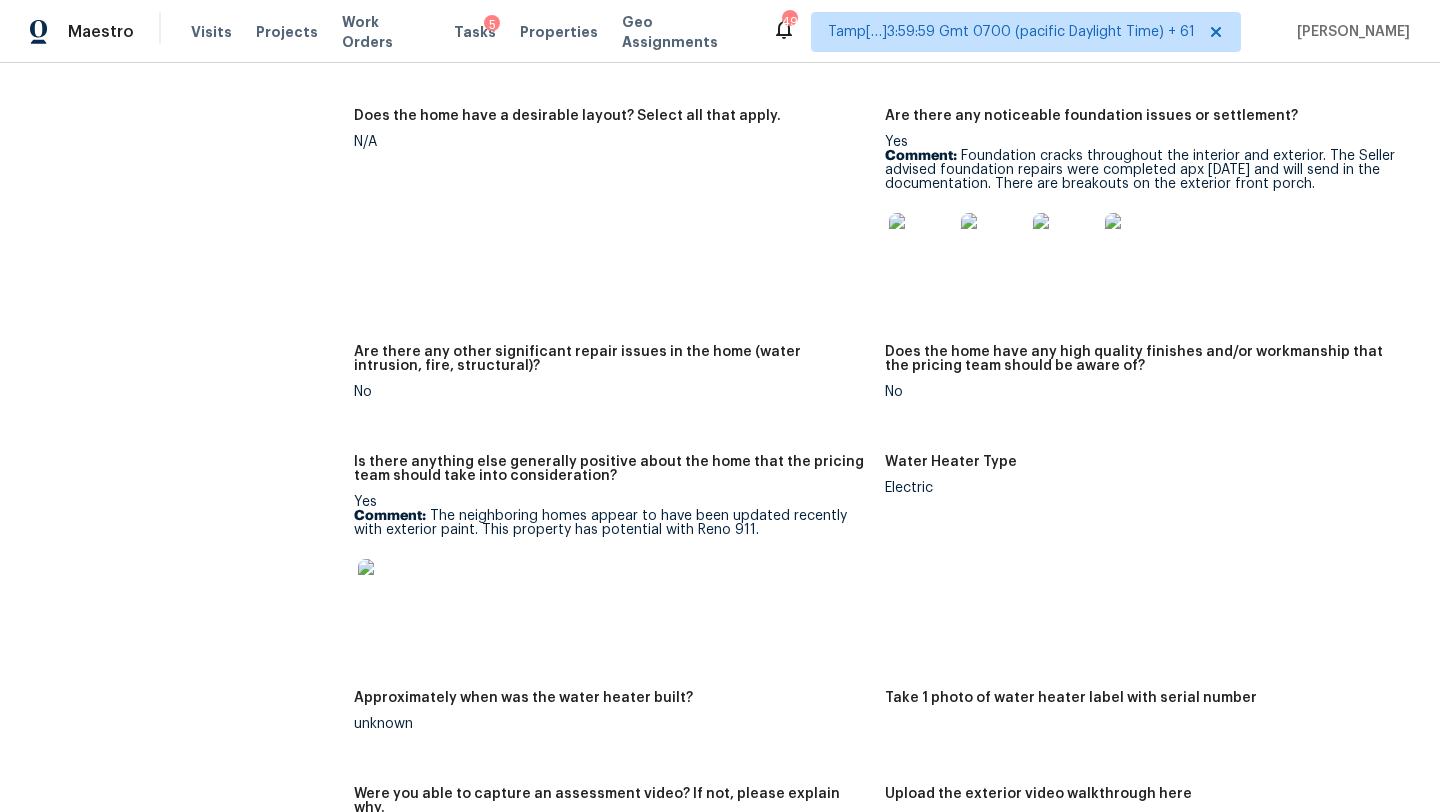 click at bounding box center (921, 245) 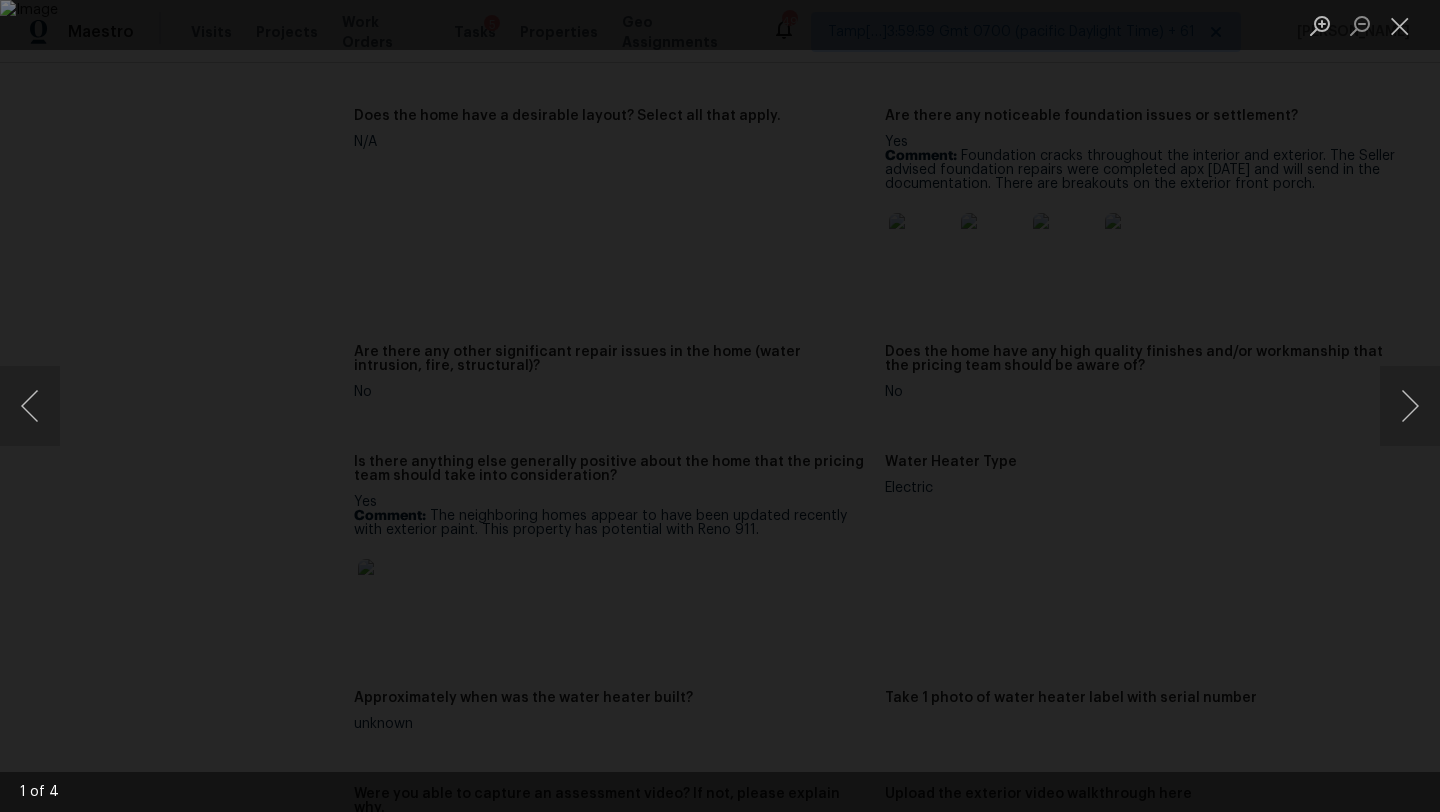 click at bounding box center (720, 406) 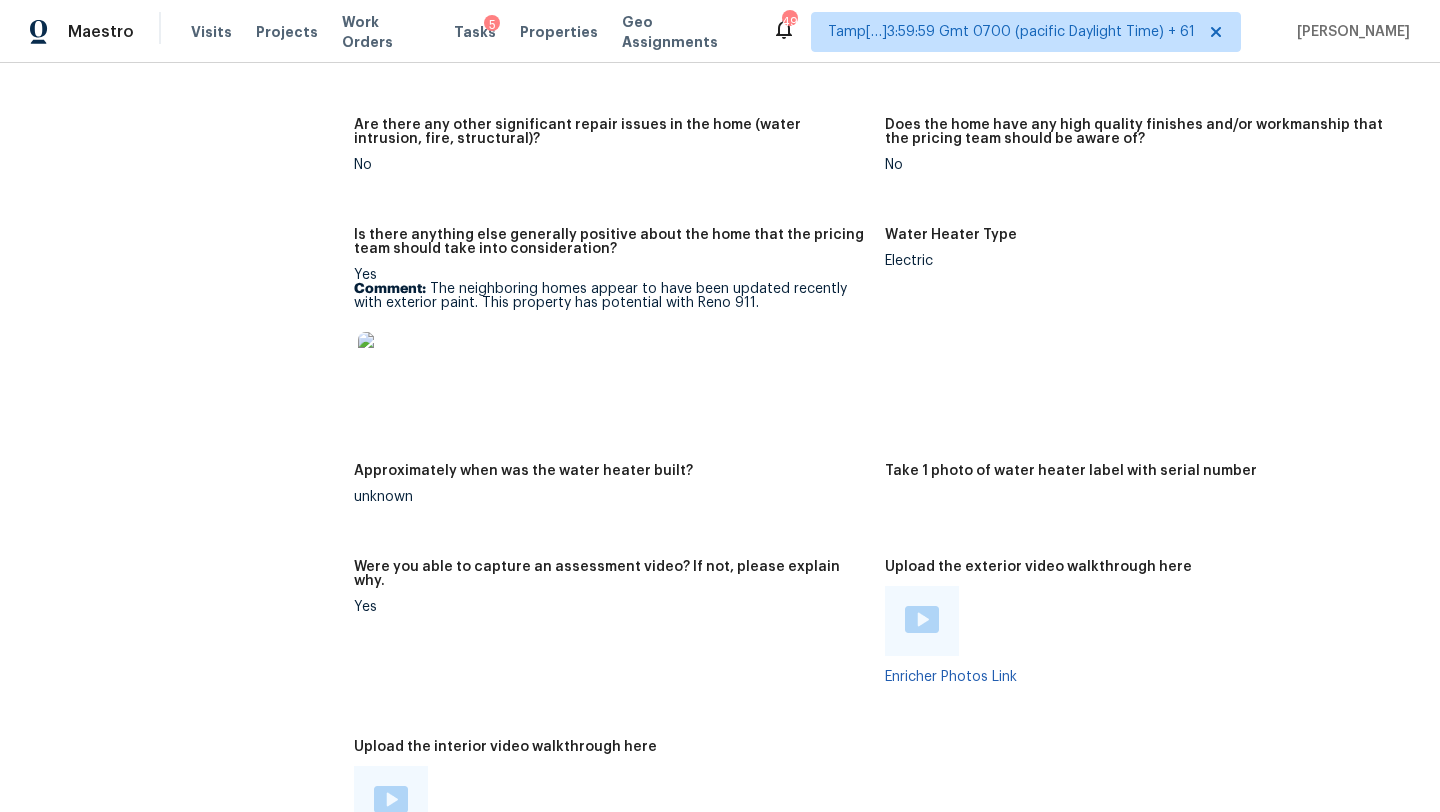 scroll, scrollTop: 3116, scrollLeft: 0, axis: vertical 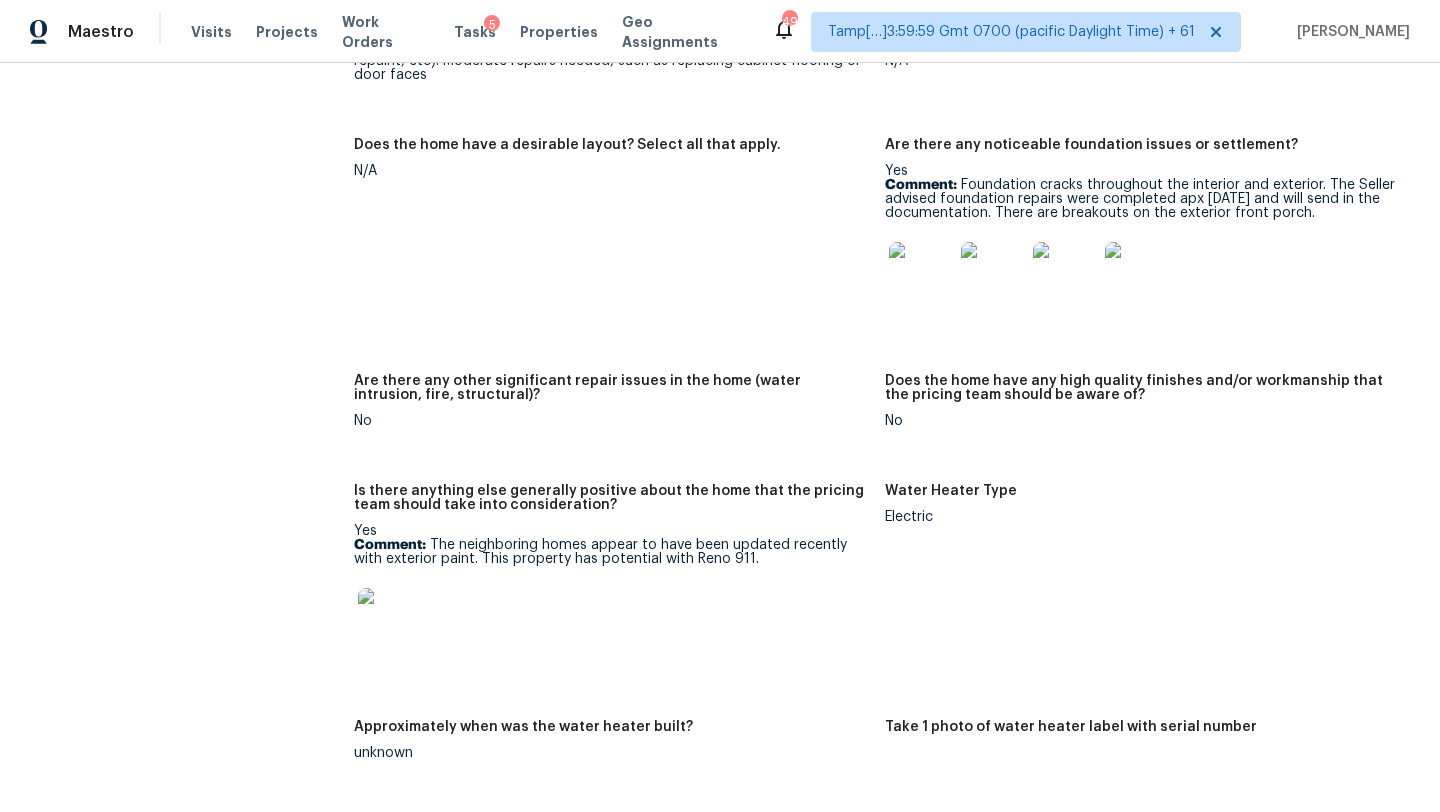 copy on "Foundation cracks throughout the interior and exterior. The Seller advised foundation repairs were completed apx 2 yrs ago and will send in the documentation. There are breakouts on the exterior front porch." 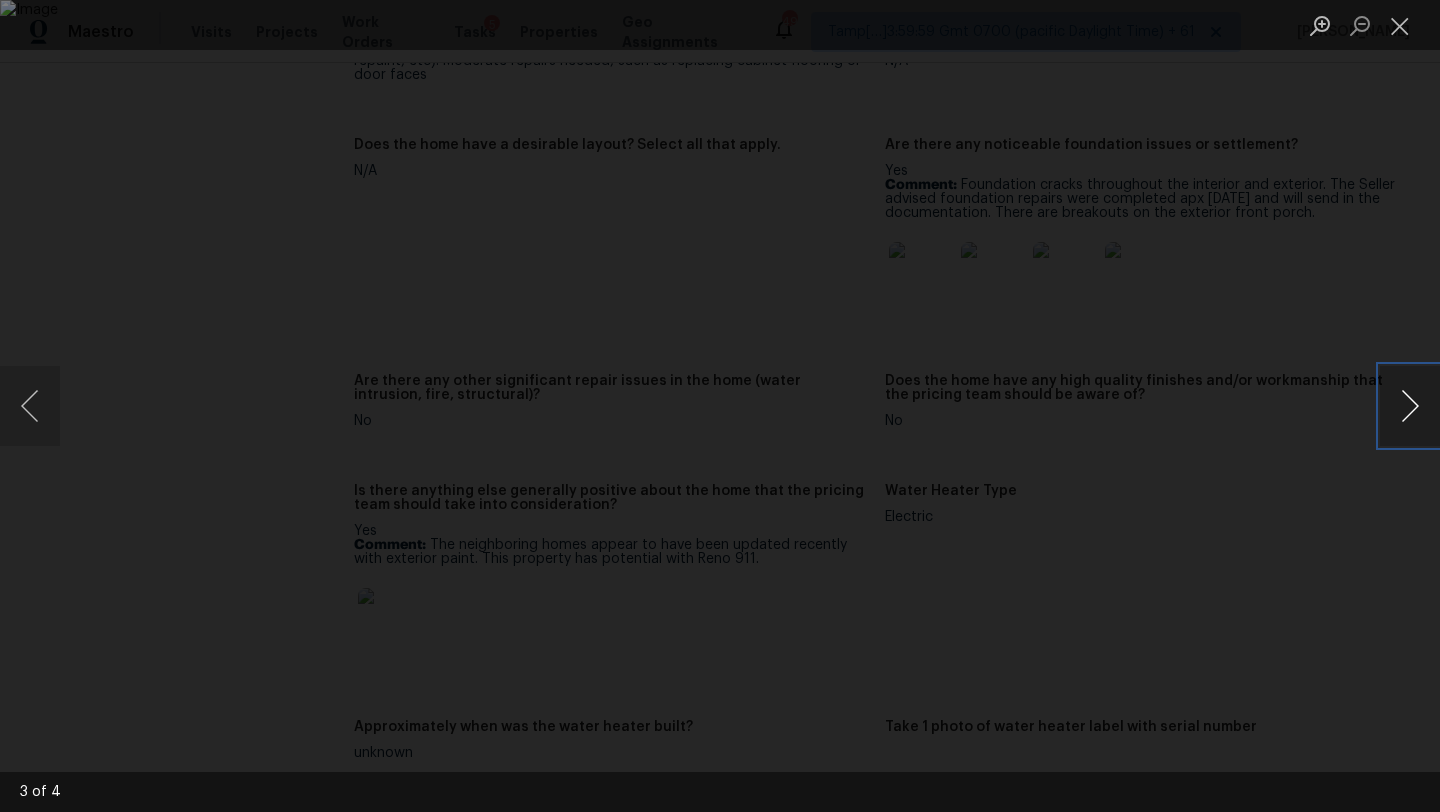click at bounding box center [1410, 406] 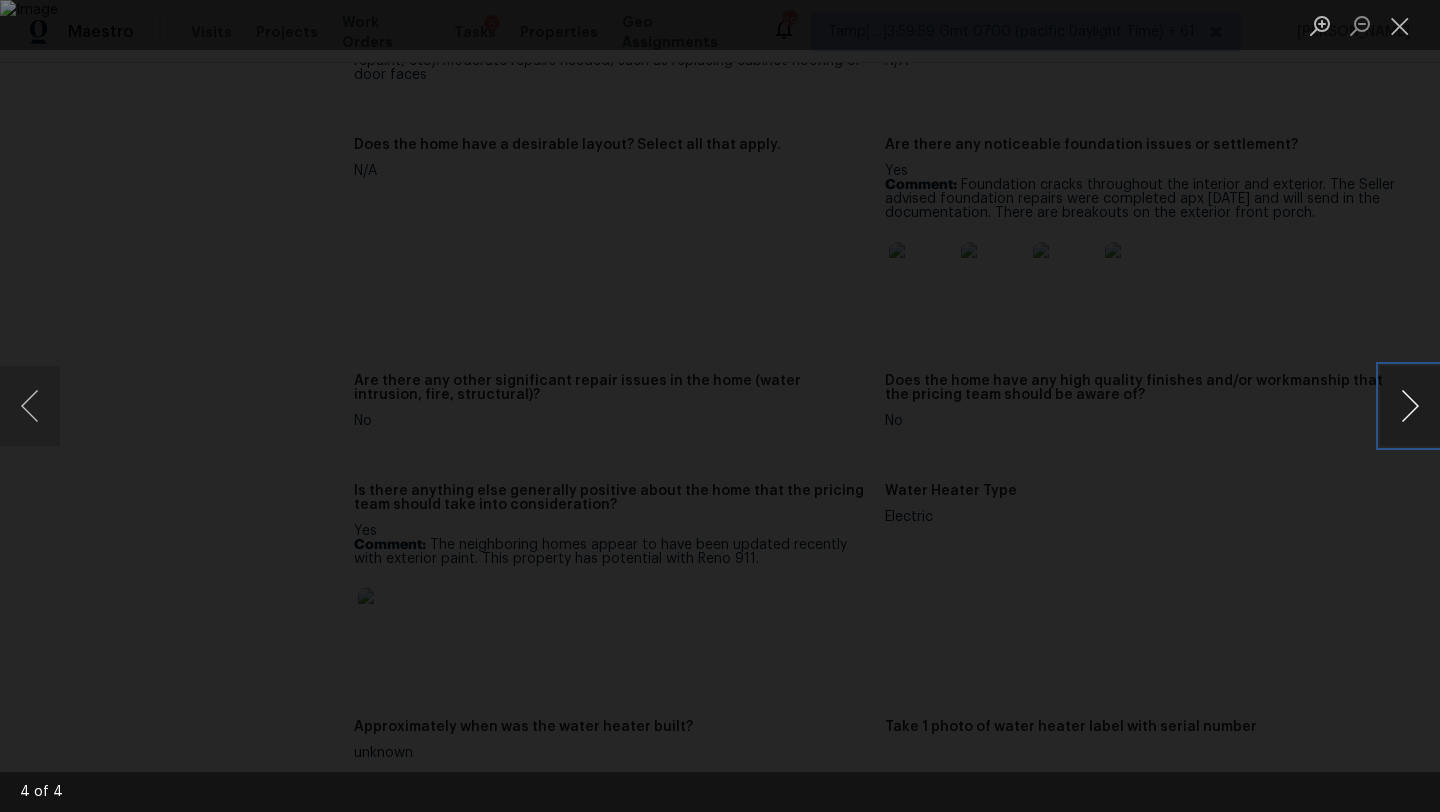 type 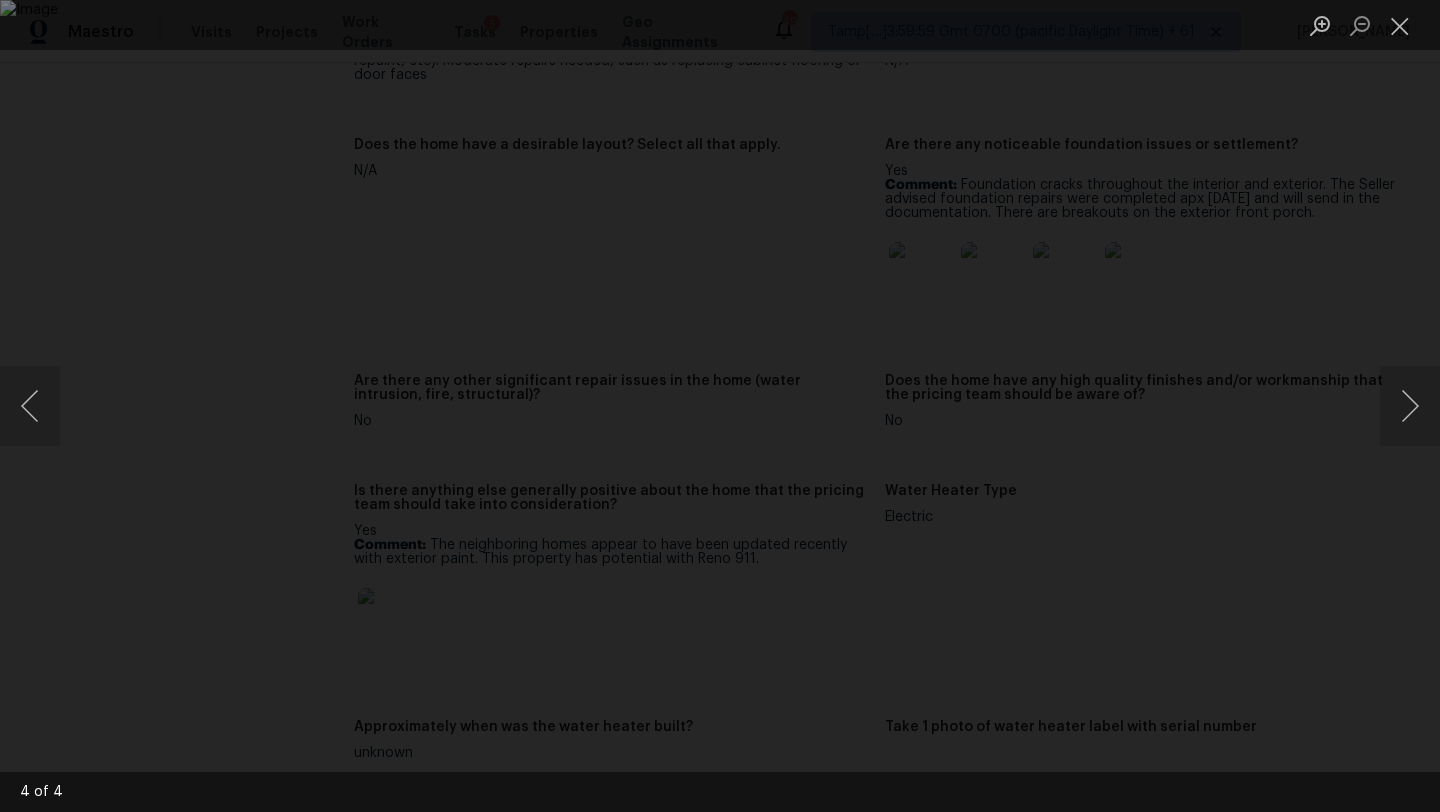 click at bounding box center (720, 406) 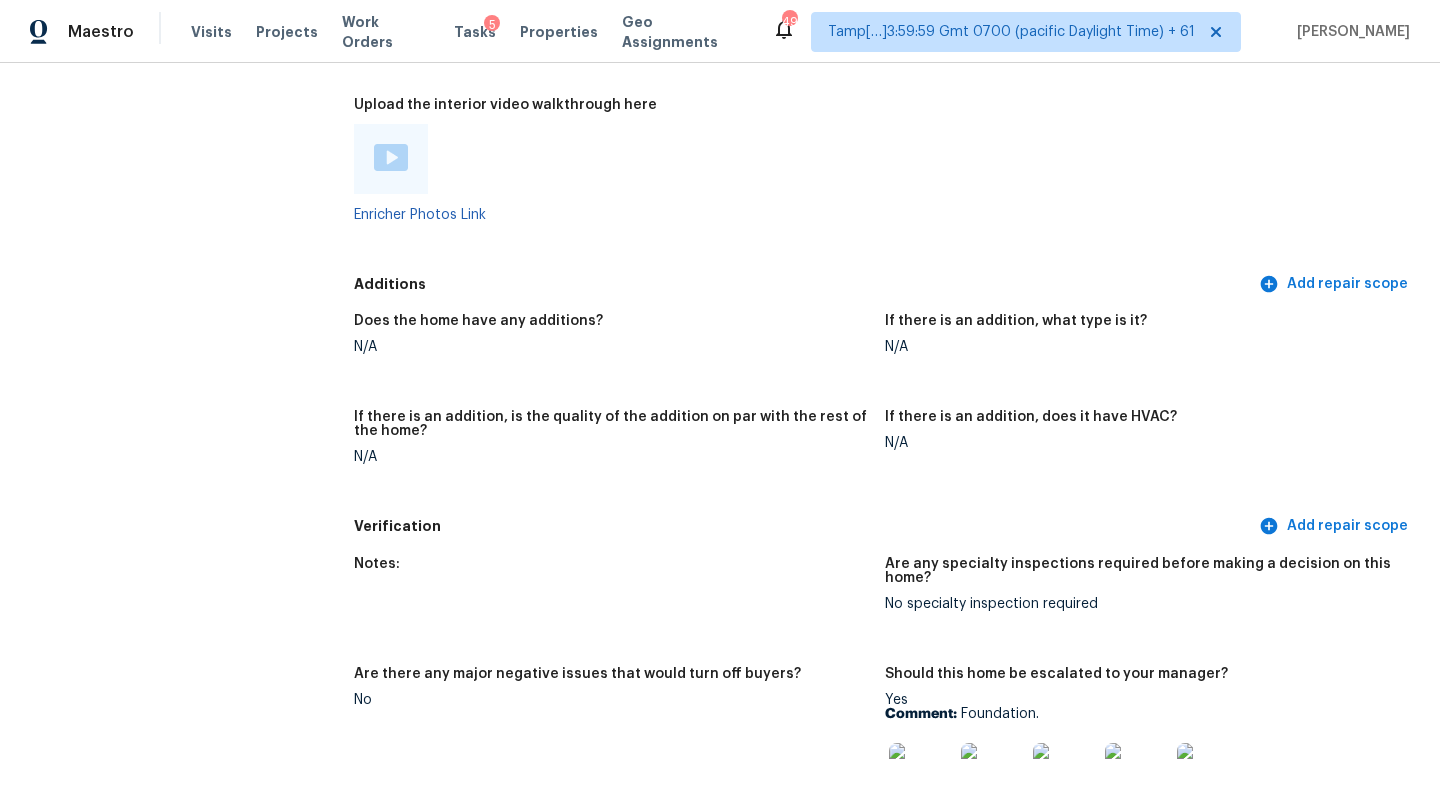 scroll, scrollTop: 3723, scrollLeft: 0, axis: vertical 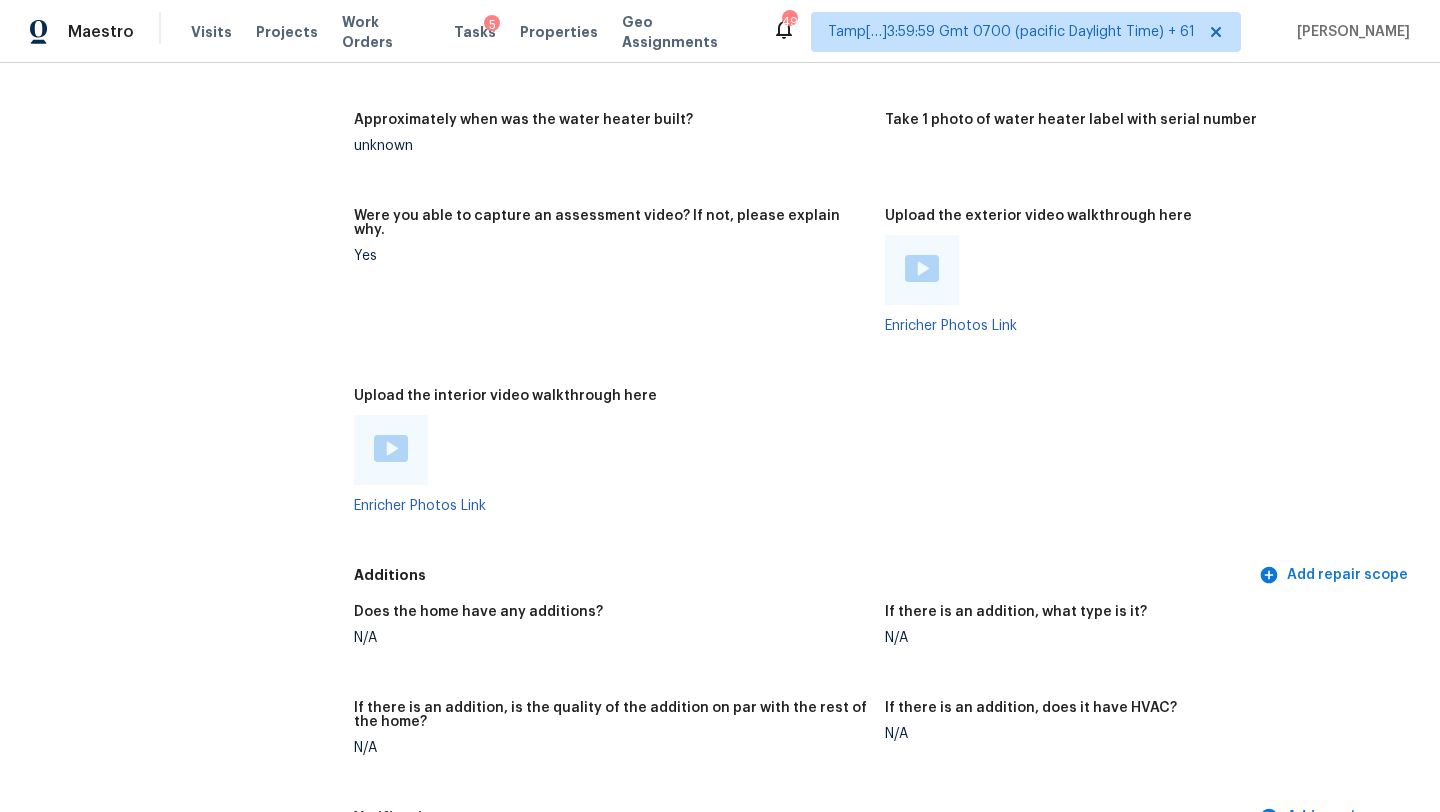 click at bounding box center [391, 448] 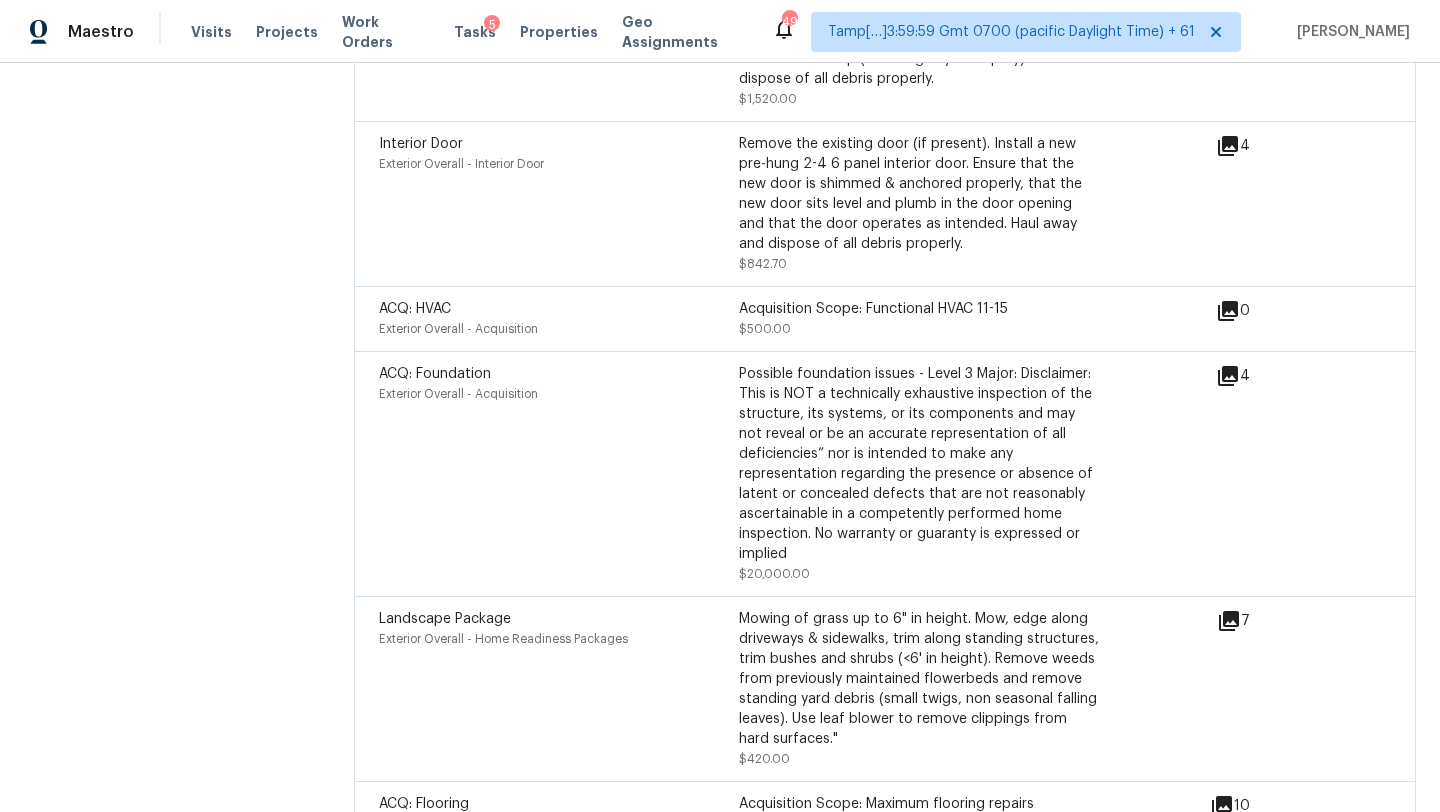 scroll, scrollTop: 5793, scrollLeft: 0, axis: vertical 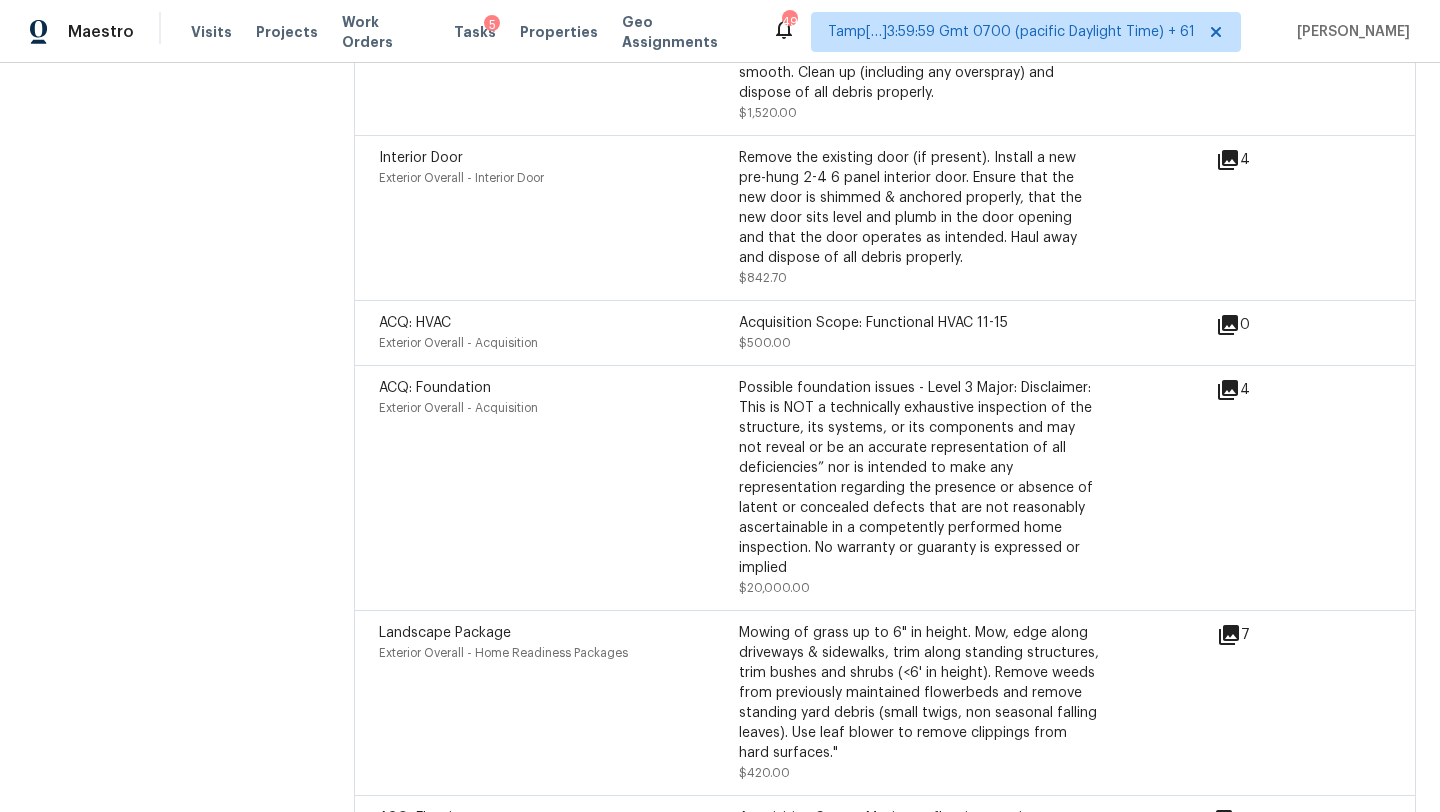 click 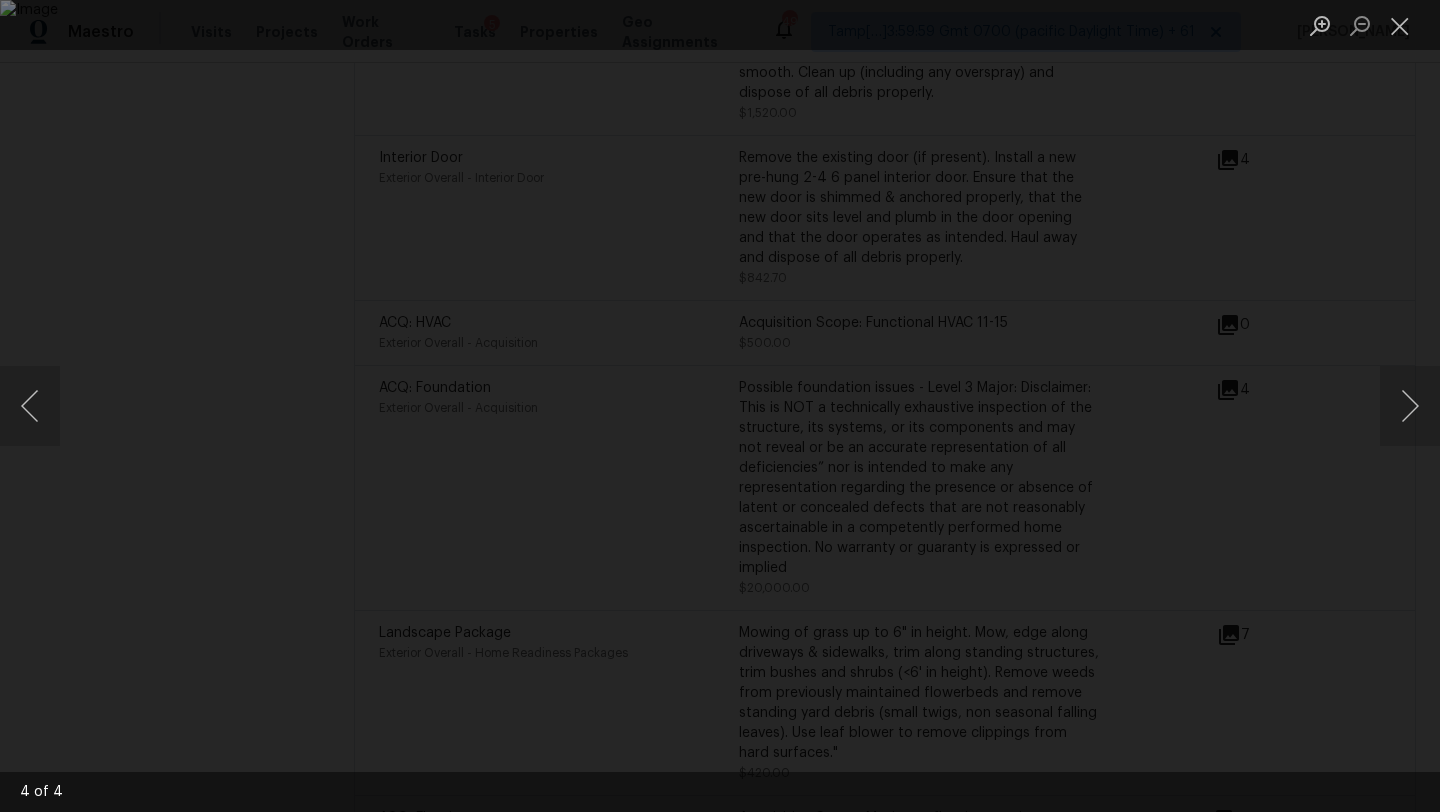 click at bounding box center [720, 406] 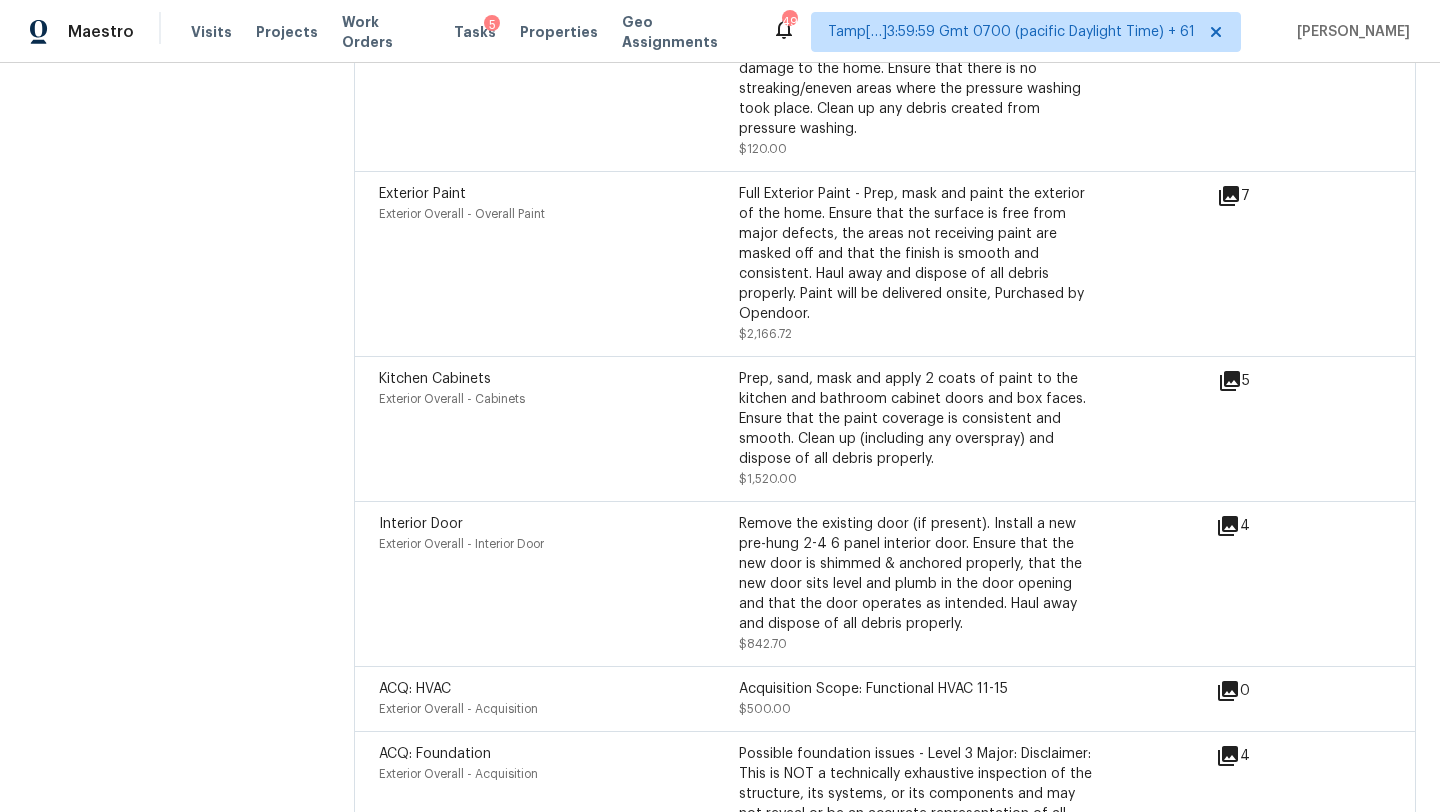 scroll, scrollTop: 5426, scrollLeft: 0, axis: vertical 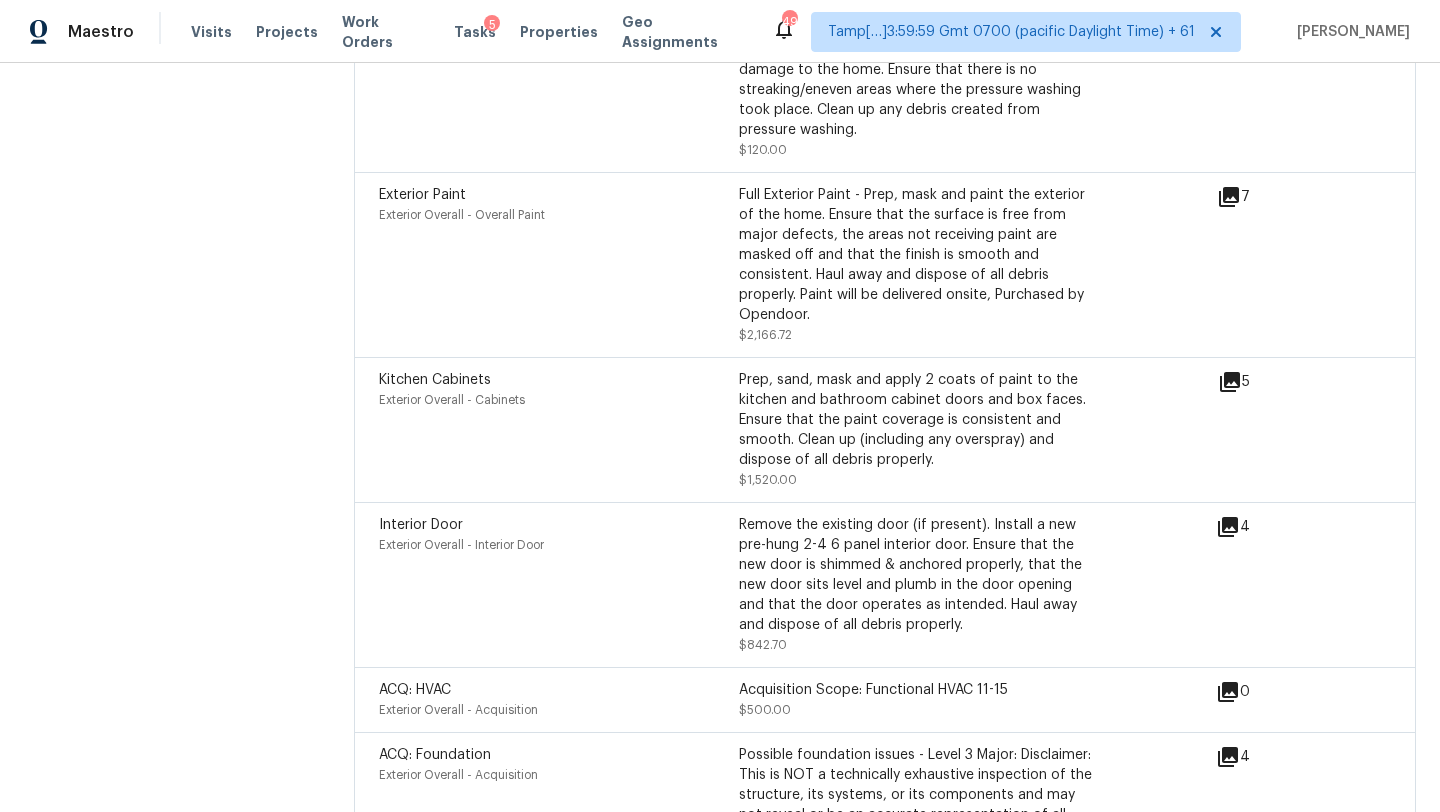 click 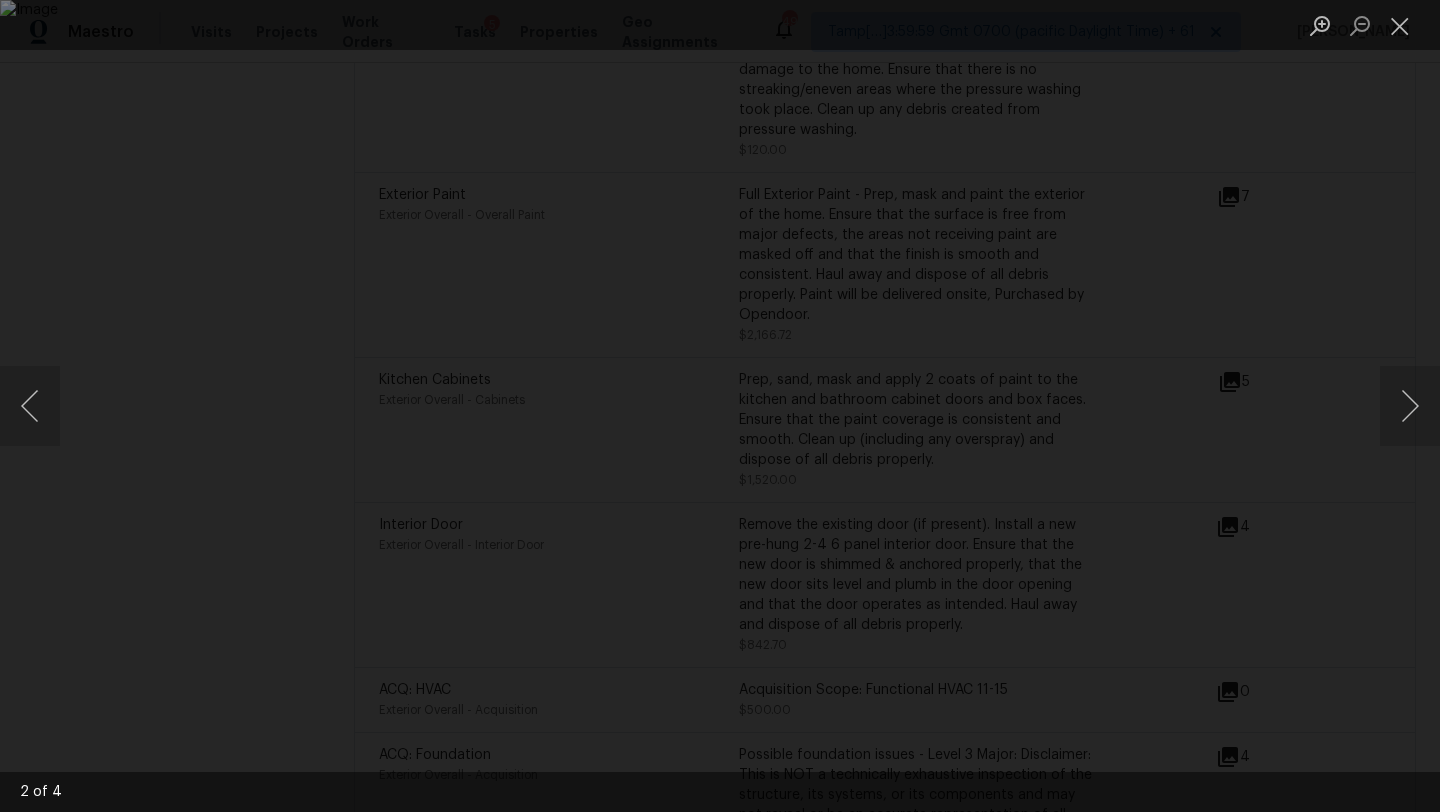 click at bounding box center (720, 406) 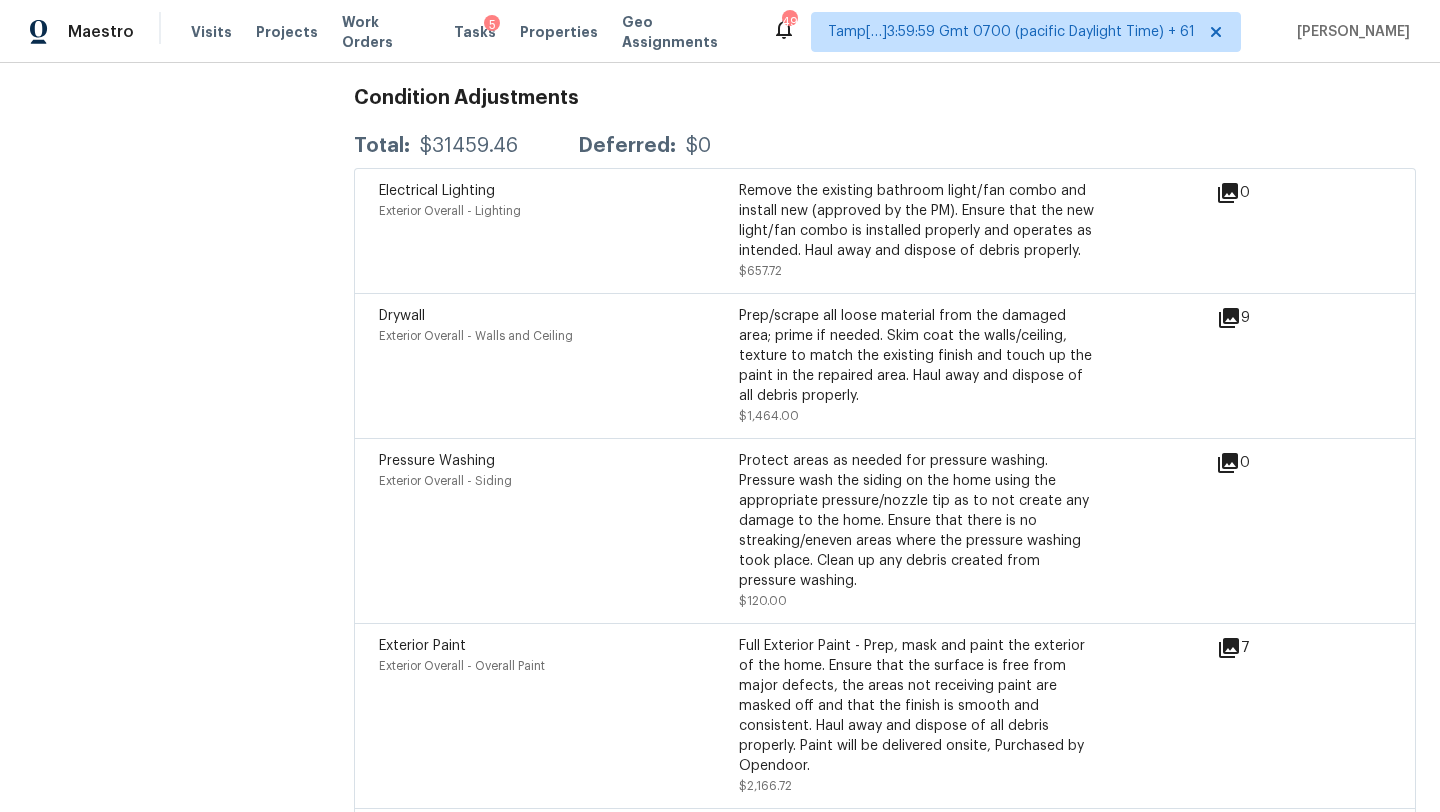 scroll, scrollTop: 4960, scrollLeft: 0, axis: vertical 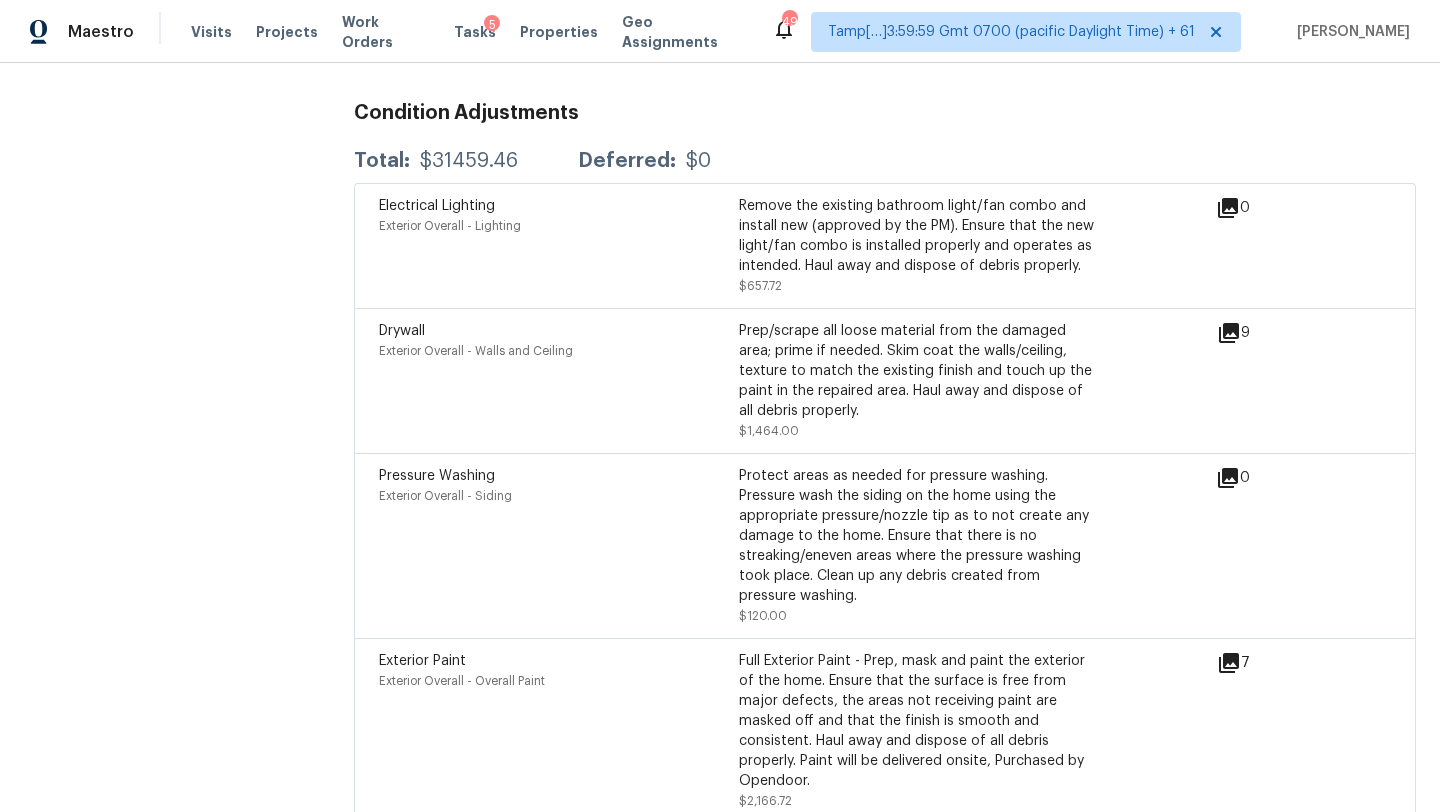 click 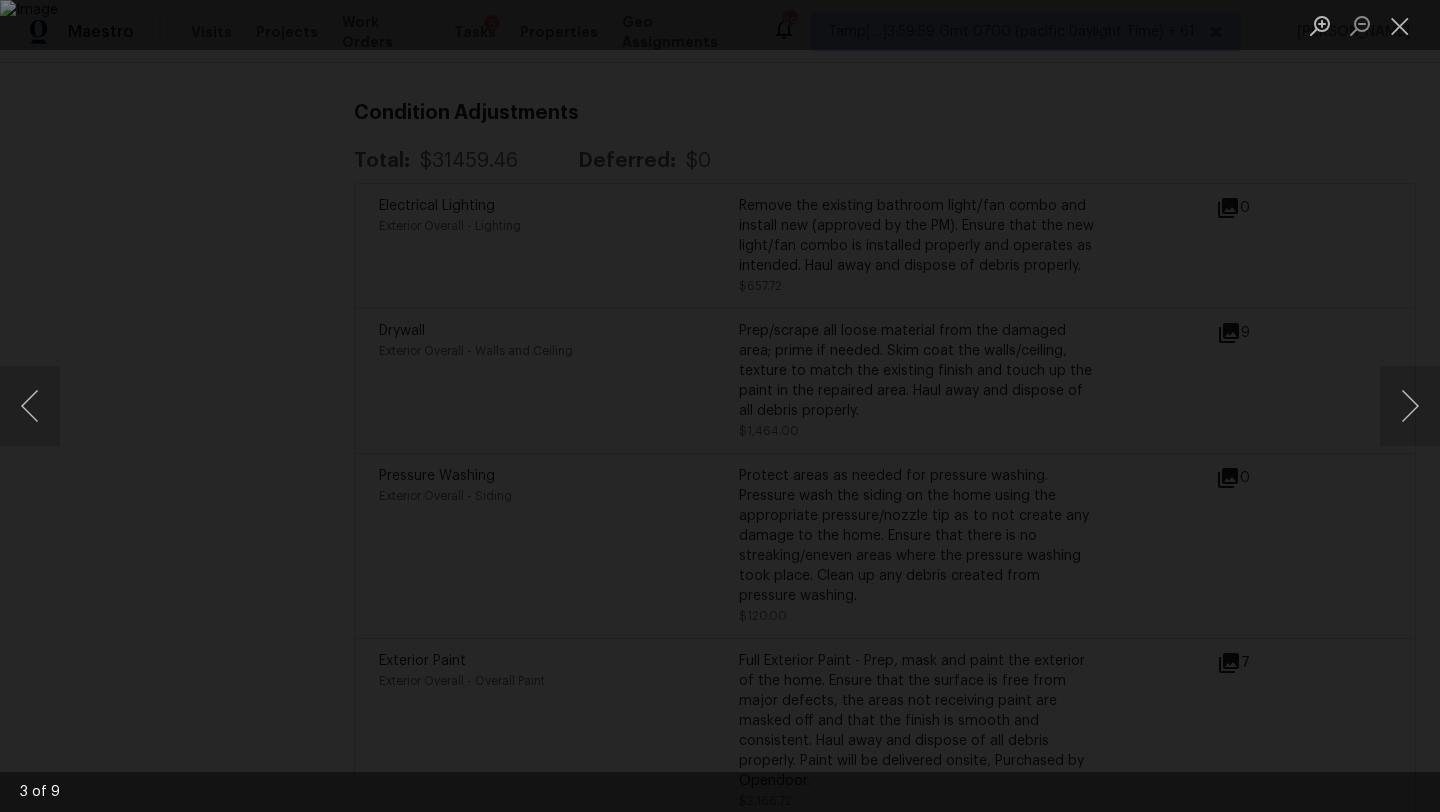 click at bounding box center (720, 406) 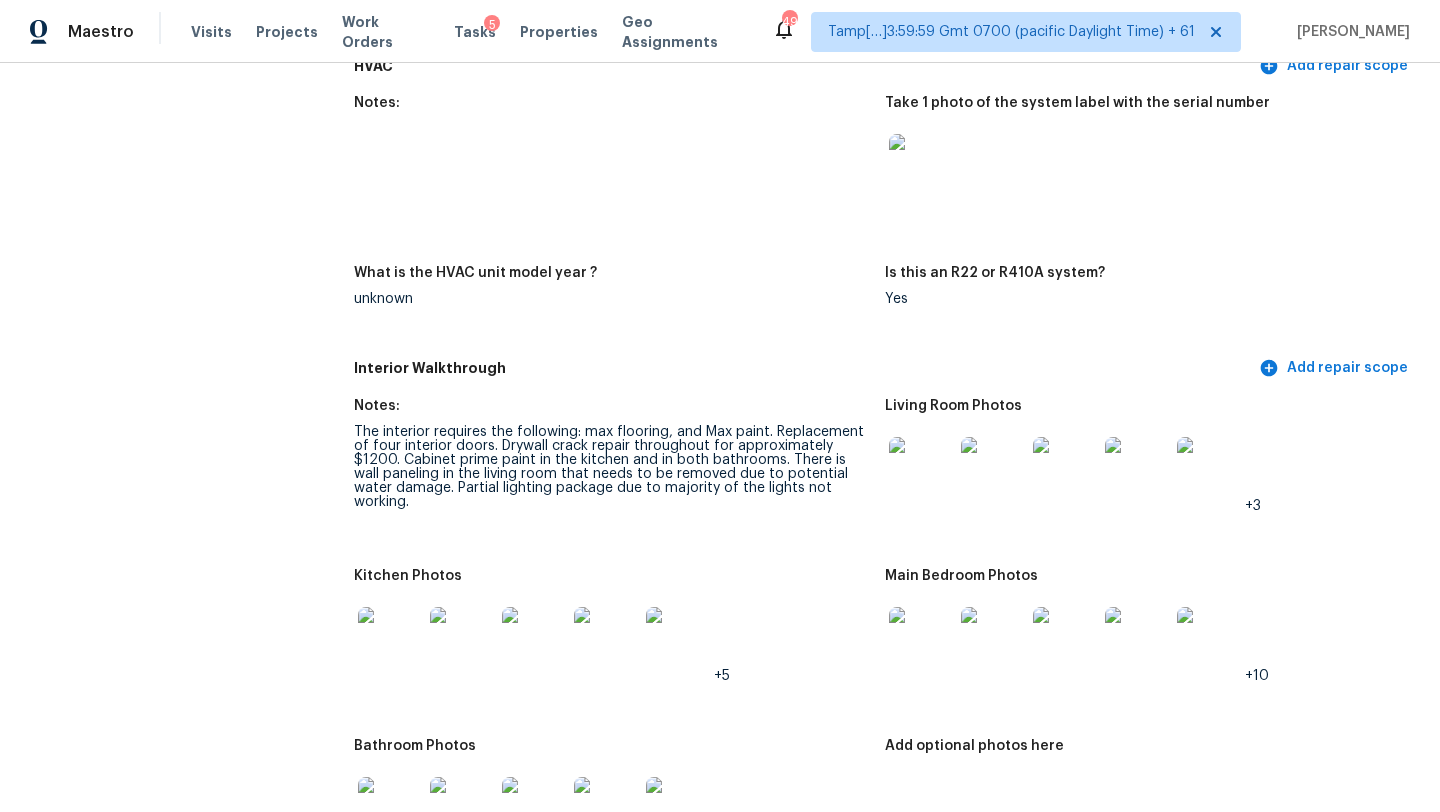 scroll, scrollTop: 2010, scrollLeft: 0, axis: vertical 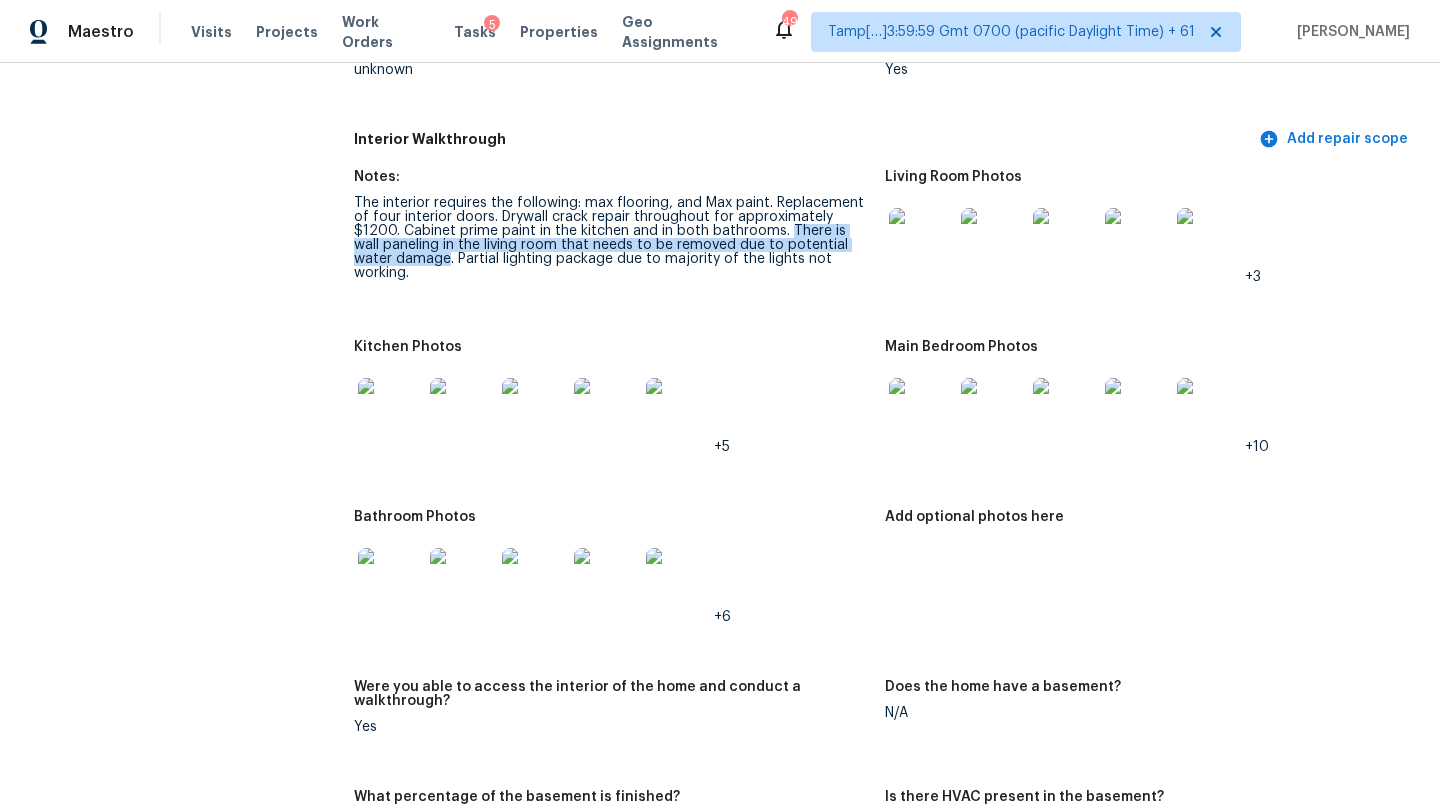 drag, startPoint x: 787, startPoint y: 215, endPoint x: 401, endPoint y: 234, distance: 386.46735 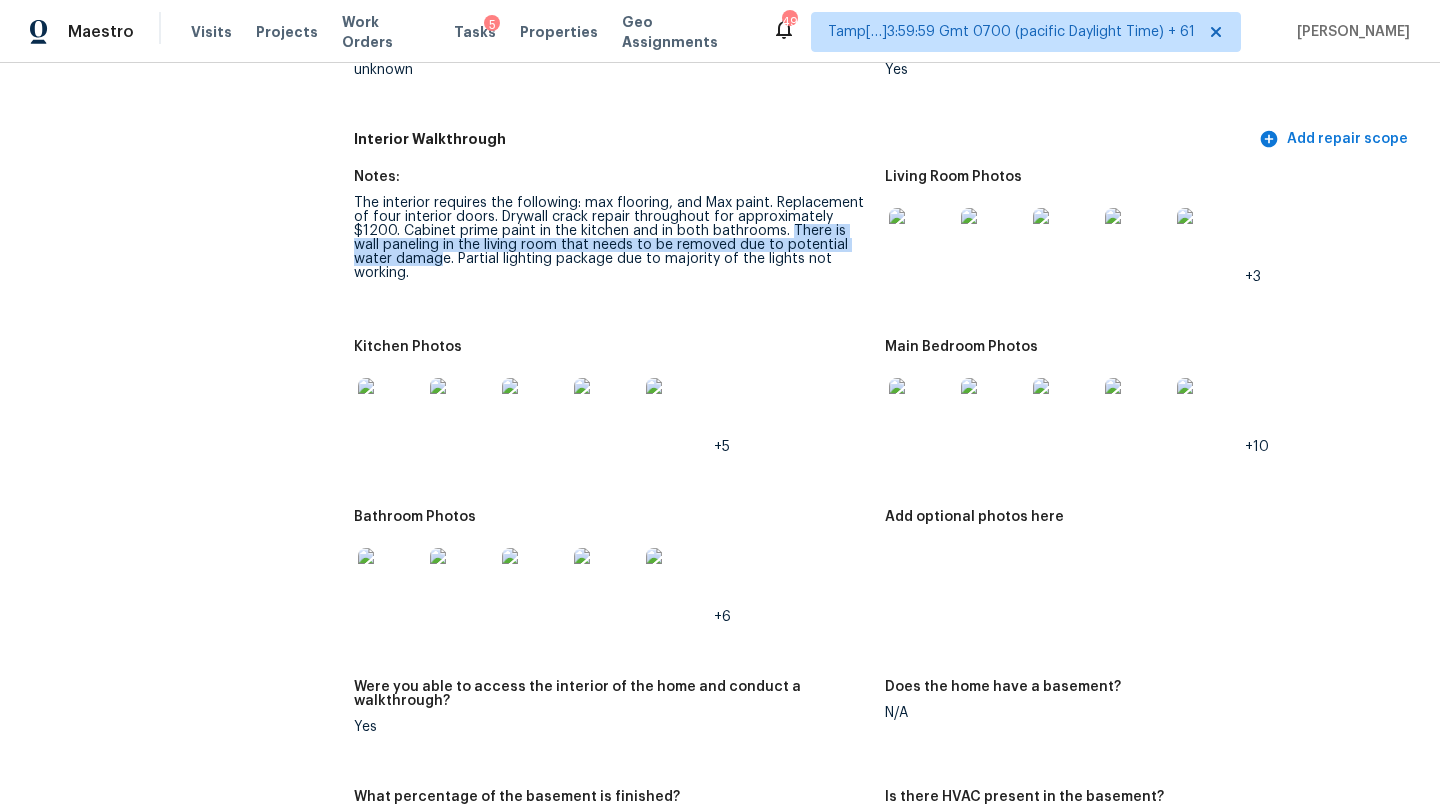 copy on "There is wall paneling in the living room that needs to be removed due to potential water damag" 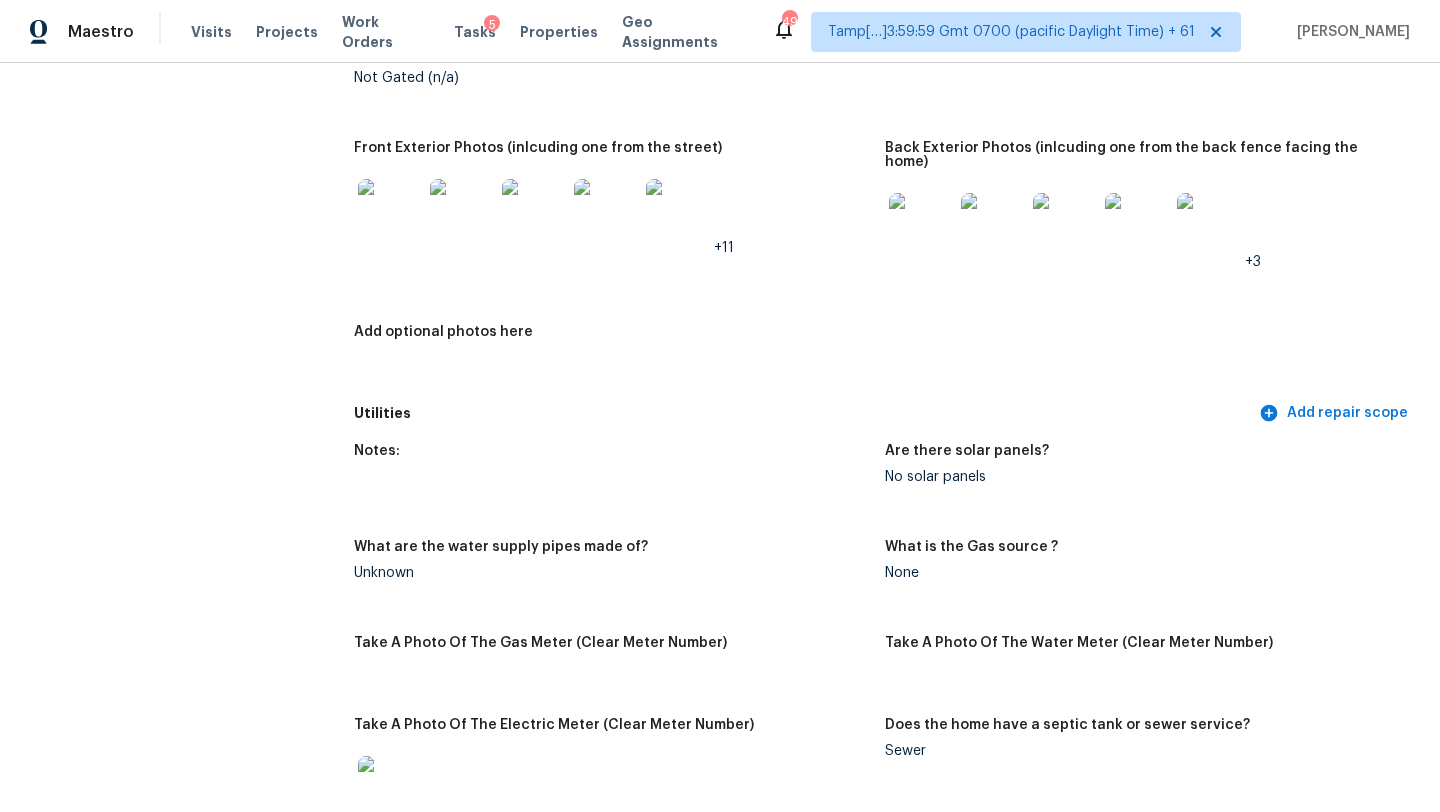 scroll, scrollTop: 0, scrollLeft: 0, axis: both 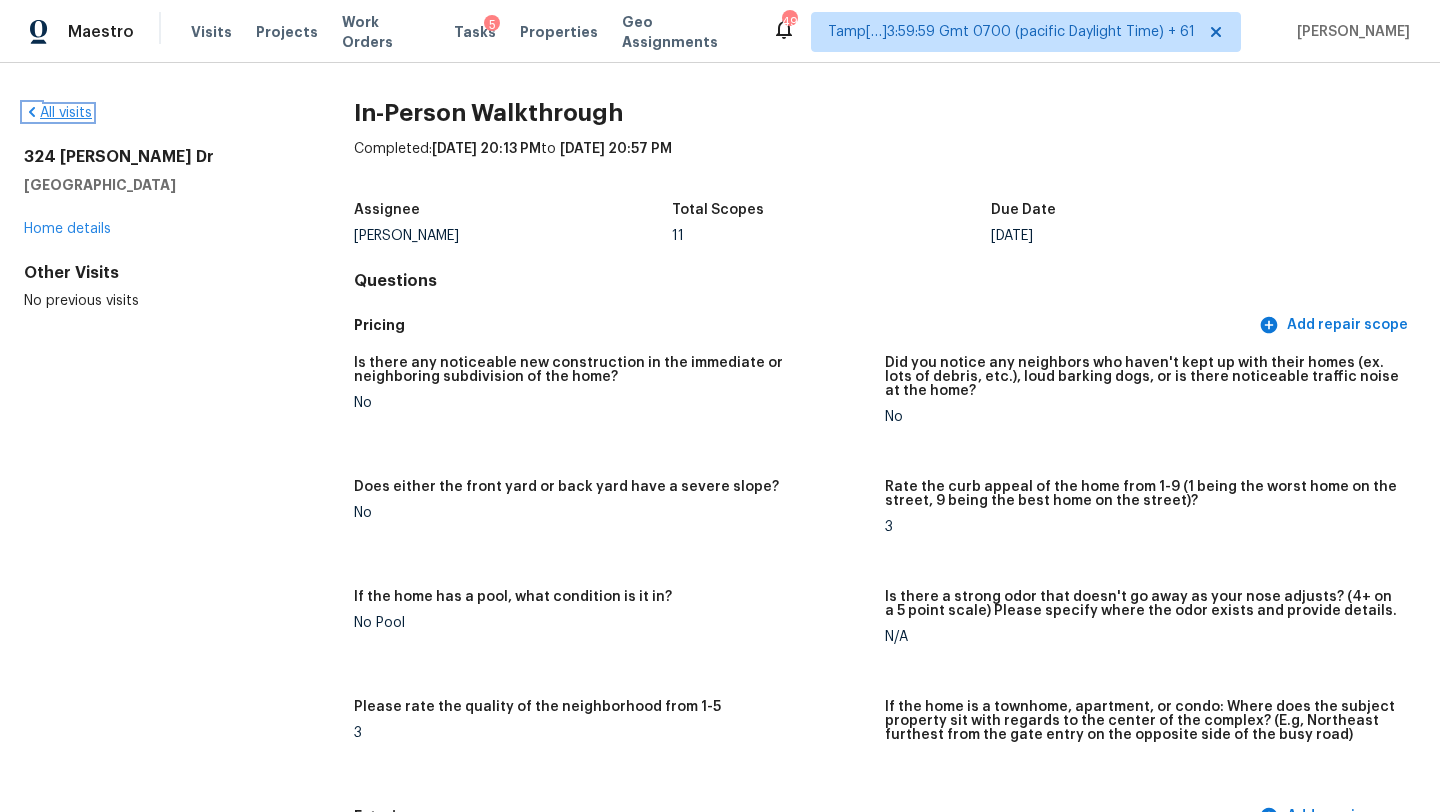 click on "All visits" at bounding box center (58, 113) 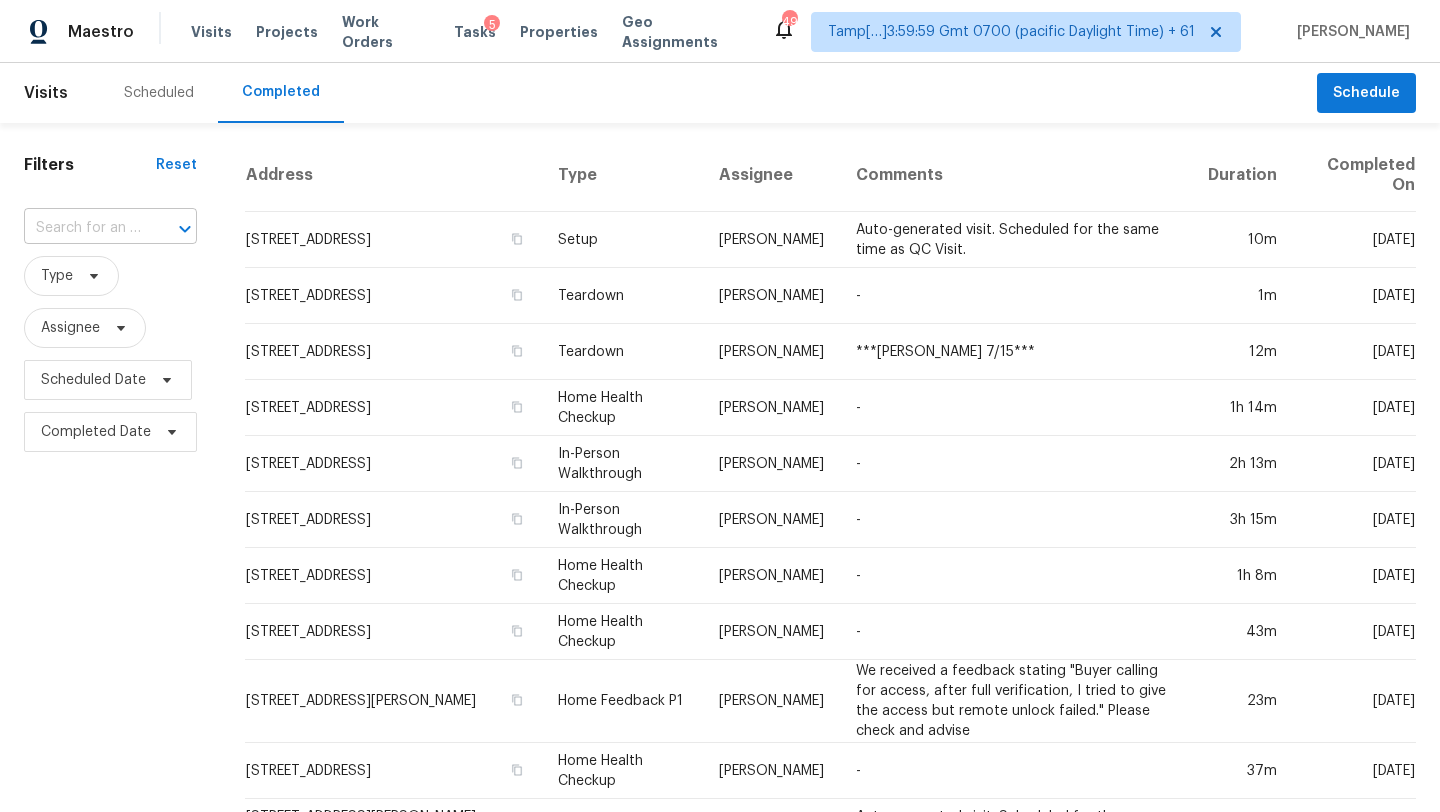 click at bounding box center [82, 228] 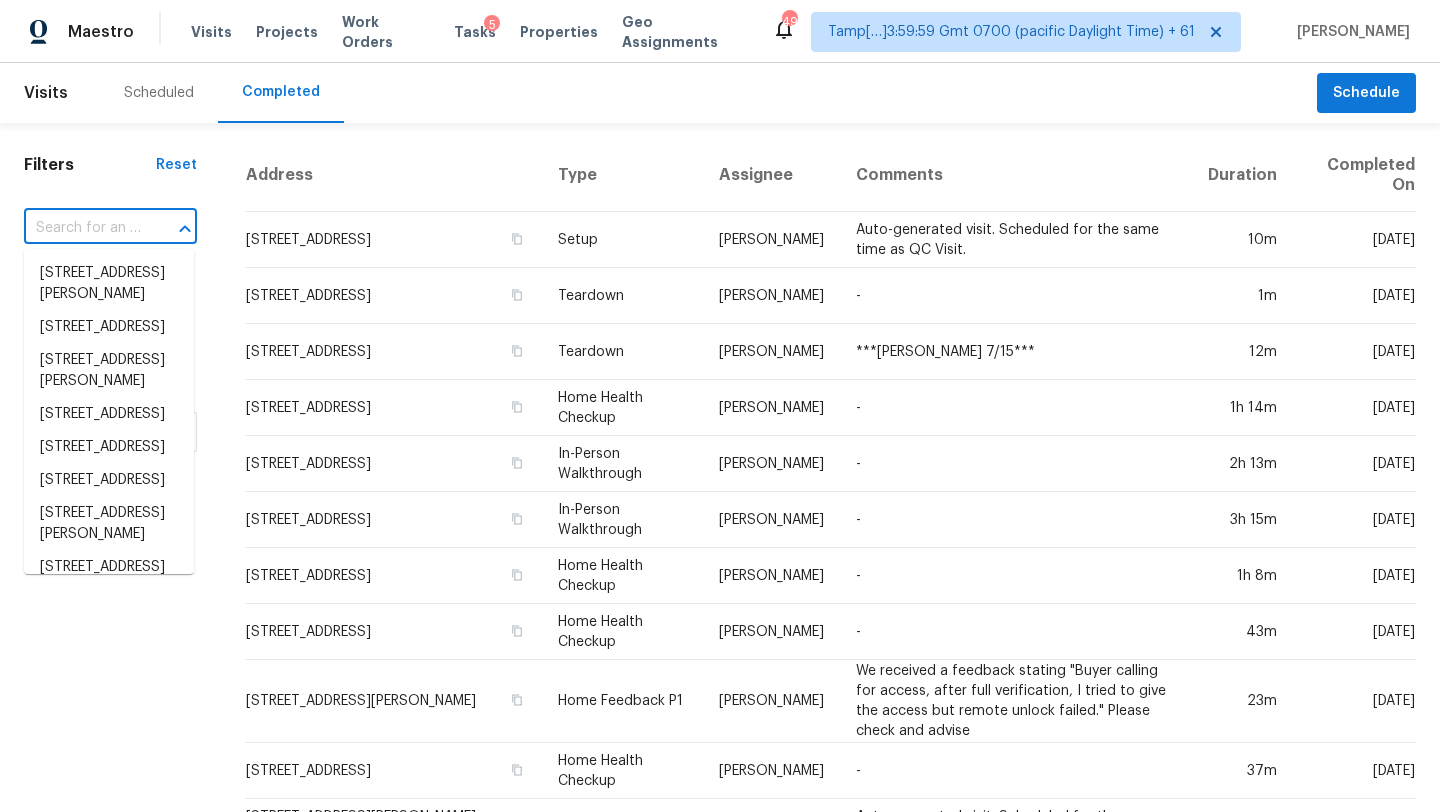 paste on "7130 Ranch Hill Dr, San Antonio, TX 78250" 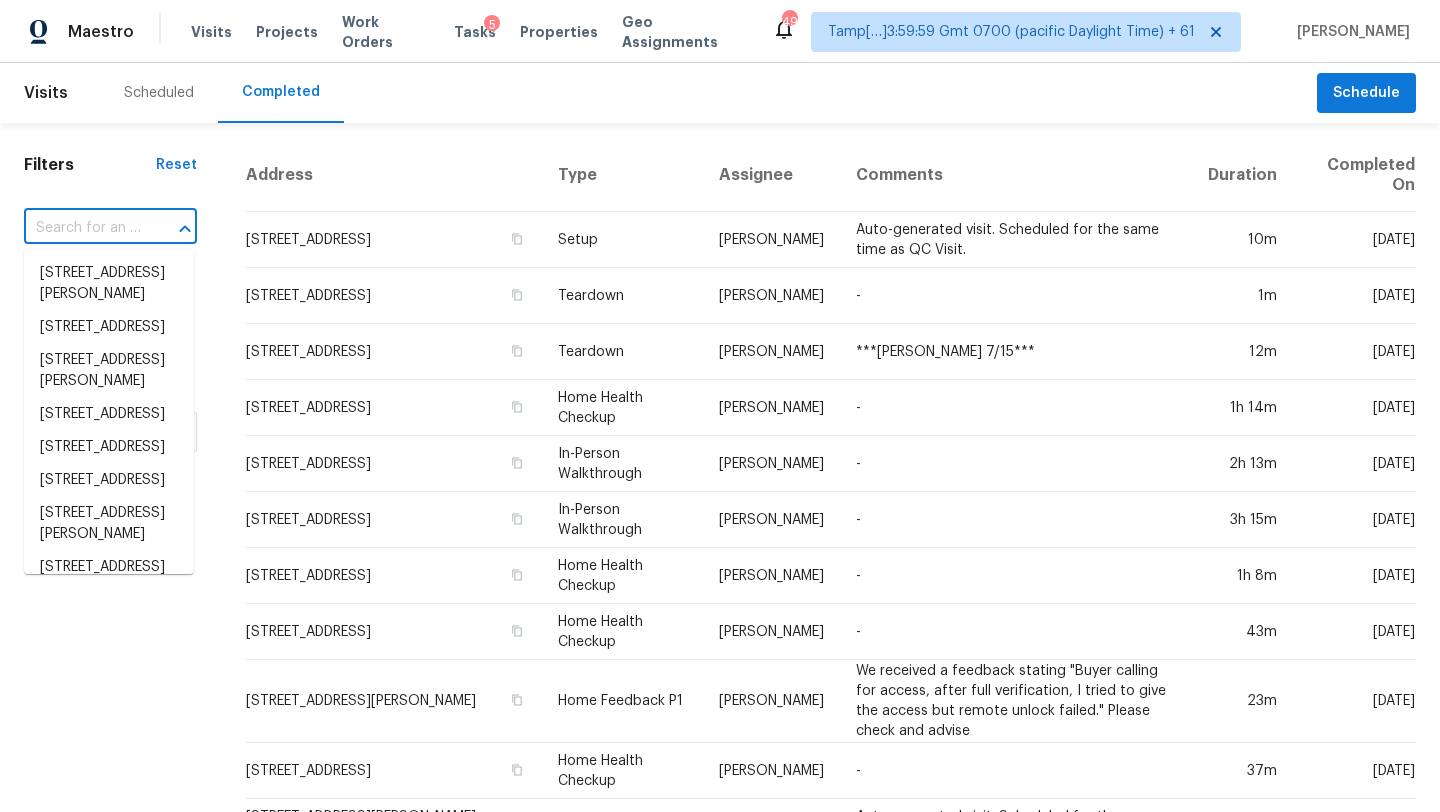 type on "7130 Ranch Hill Dr, San Antonio, TX 78250" 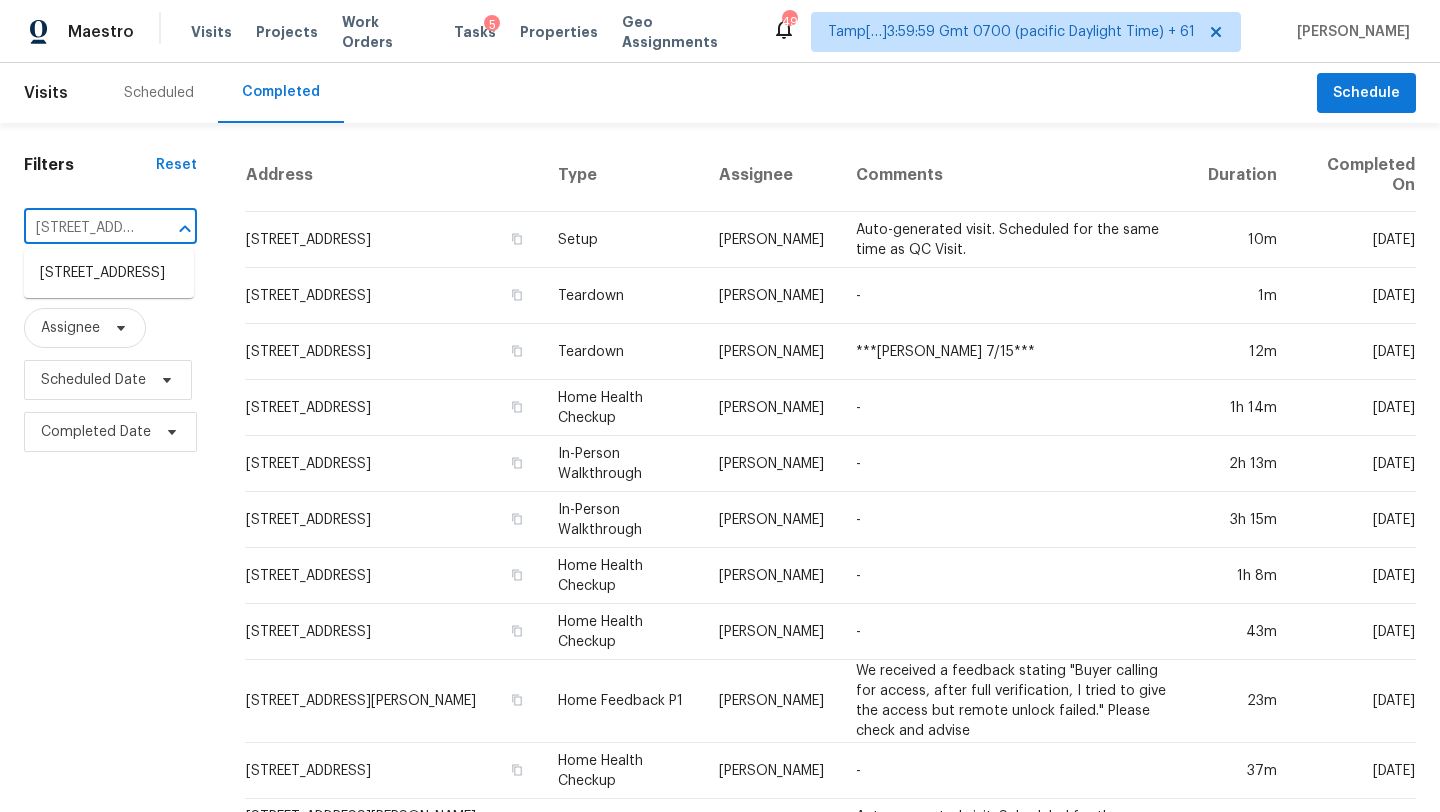 scroll, scrollTop: 0, scrollLeft: 172, axis: horizontal 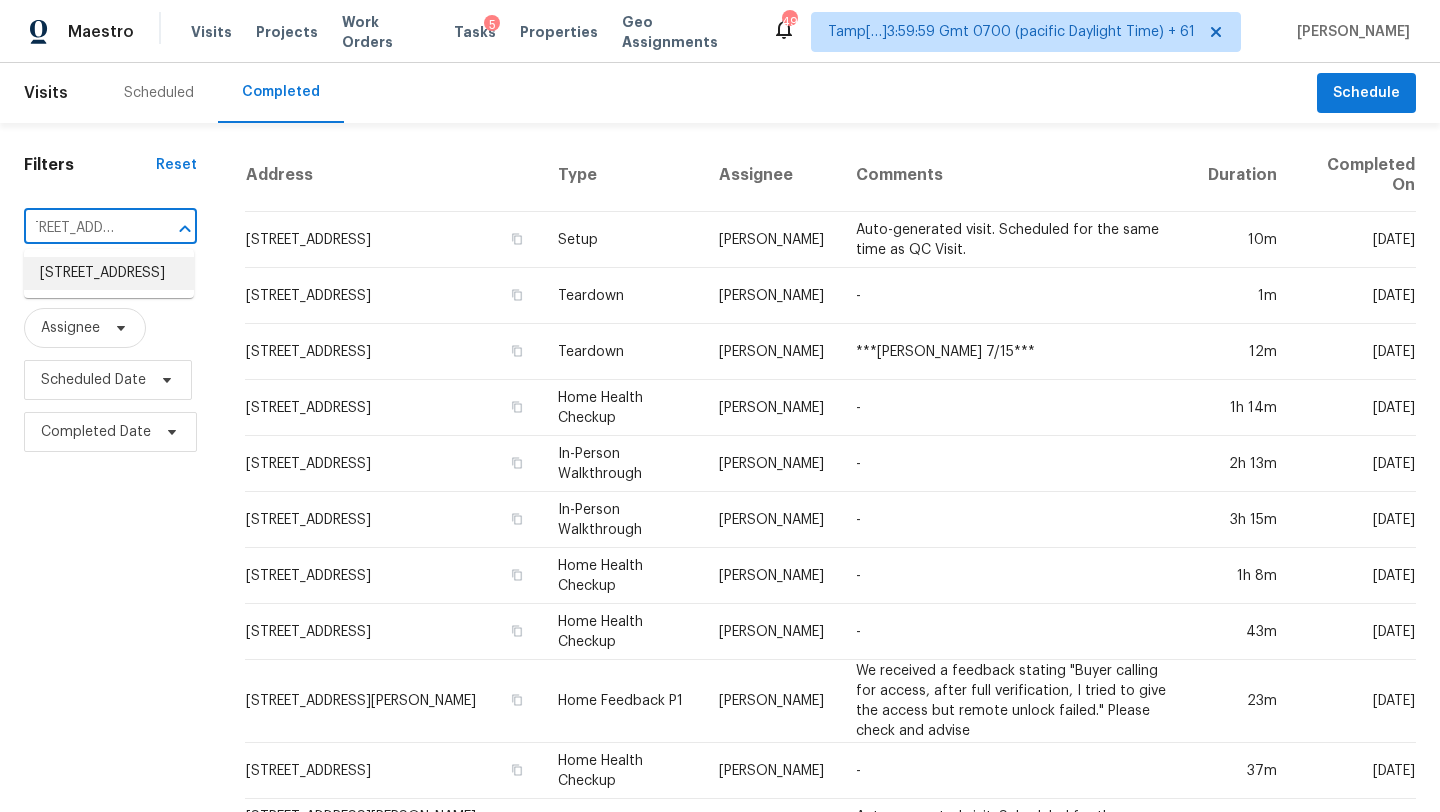 click on "7130 Ranch Hill Dr, San Antonio, TX 78250" at bounding box center [109, 273] 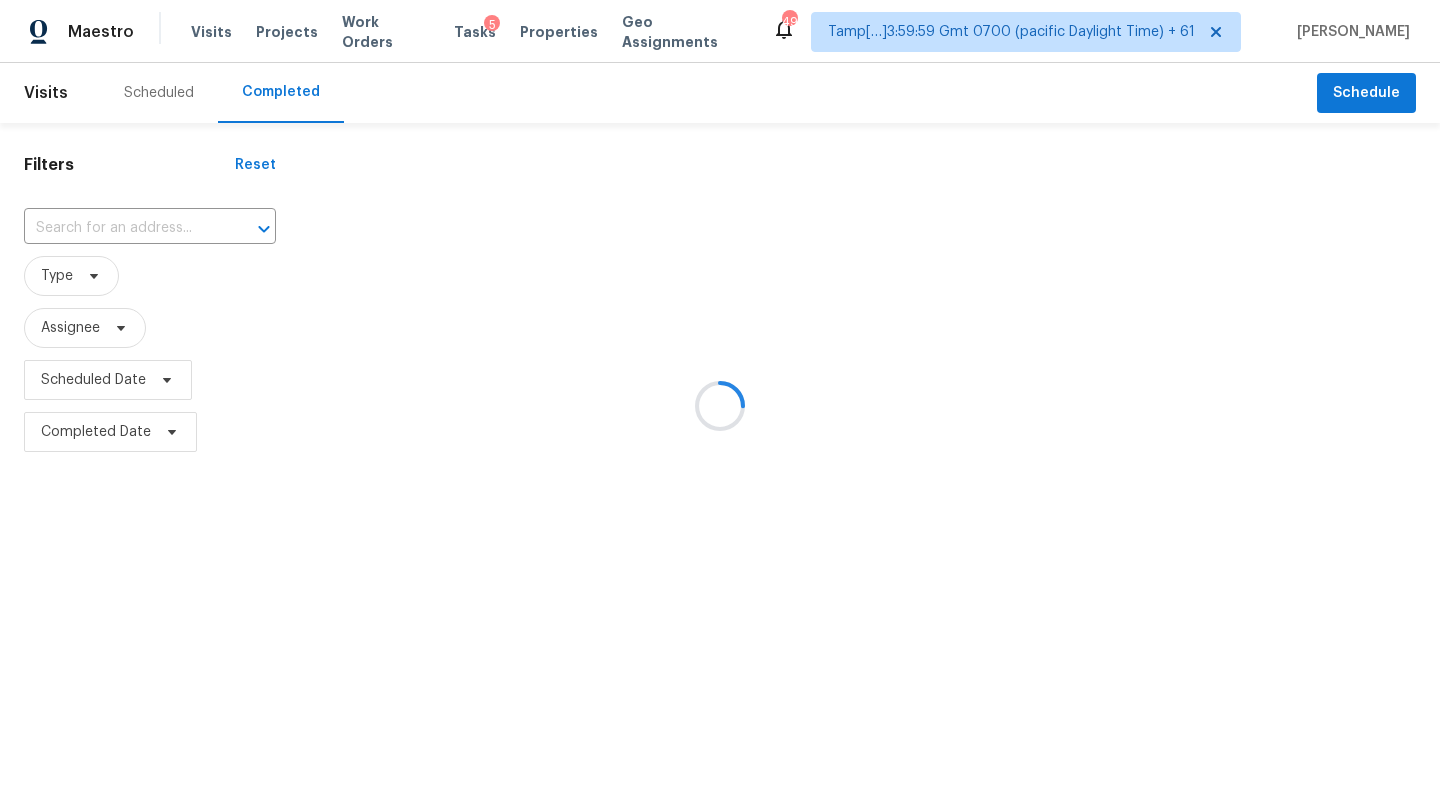 type on "7130 Ranch Hill Dr, San Antonio, TX 78250" 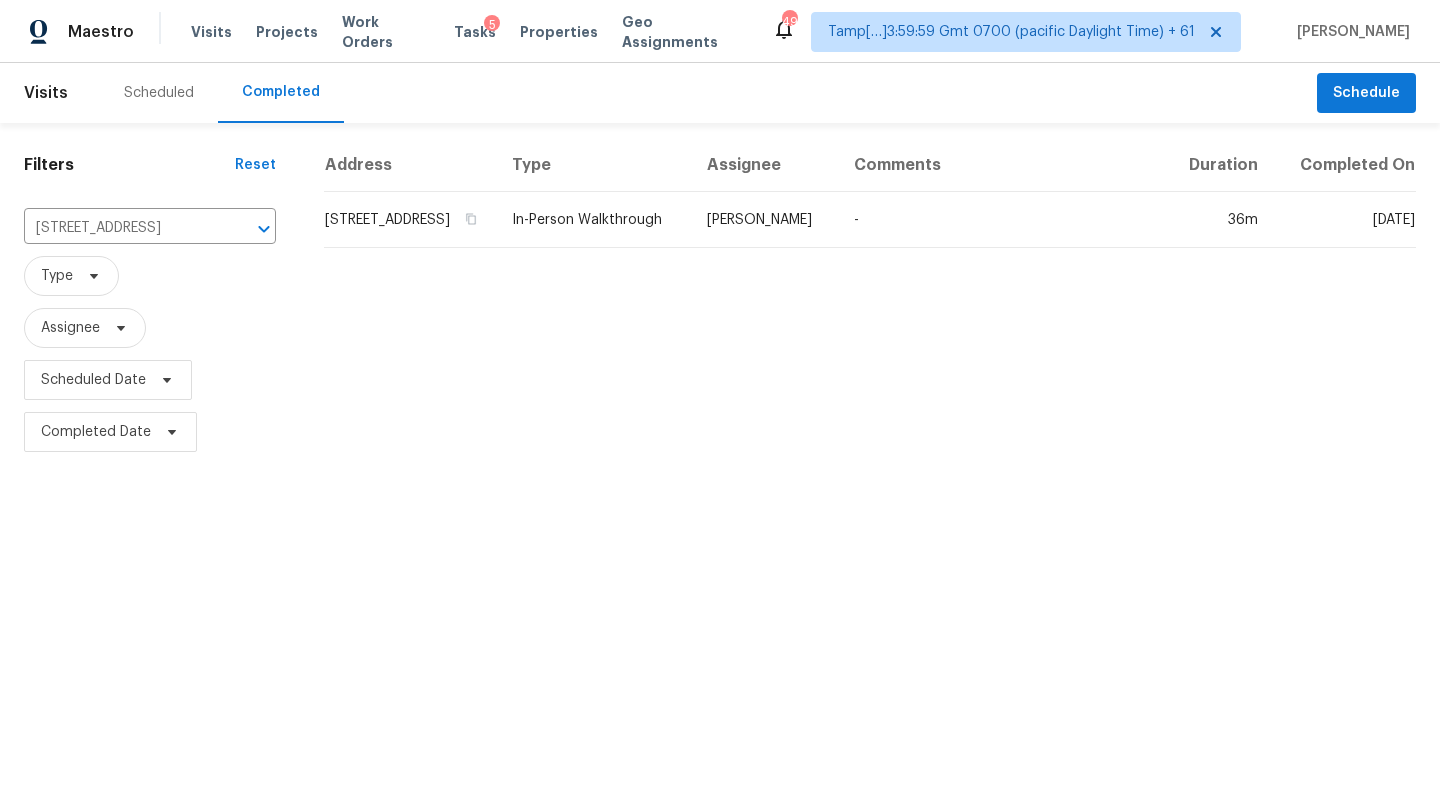 click on "-" at bounding box center (1002, 220) 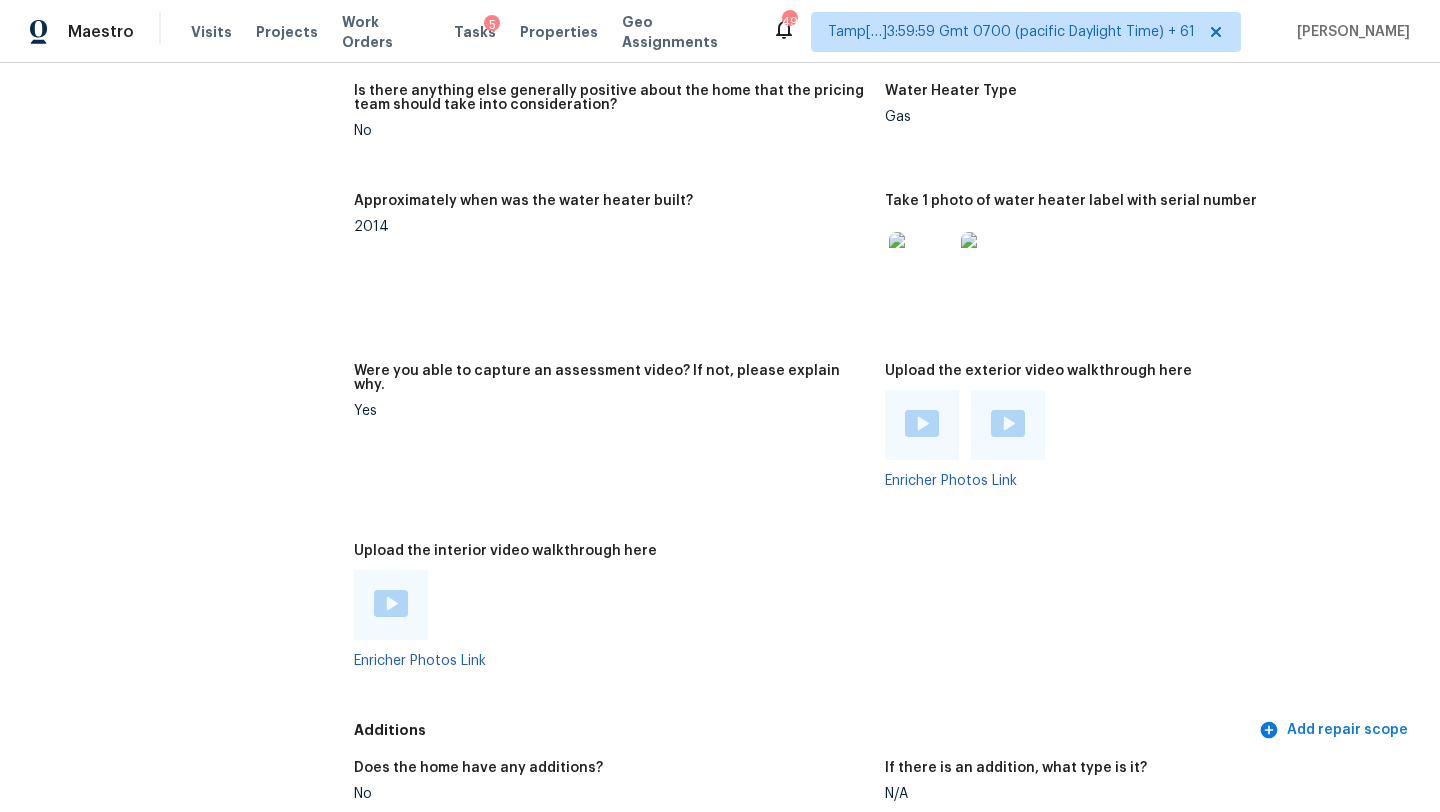 scroll, scrollTop: 4098, scrollLeft: 0, axis: vertical 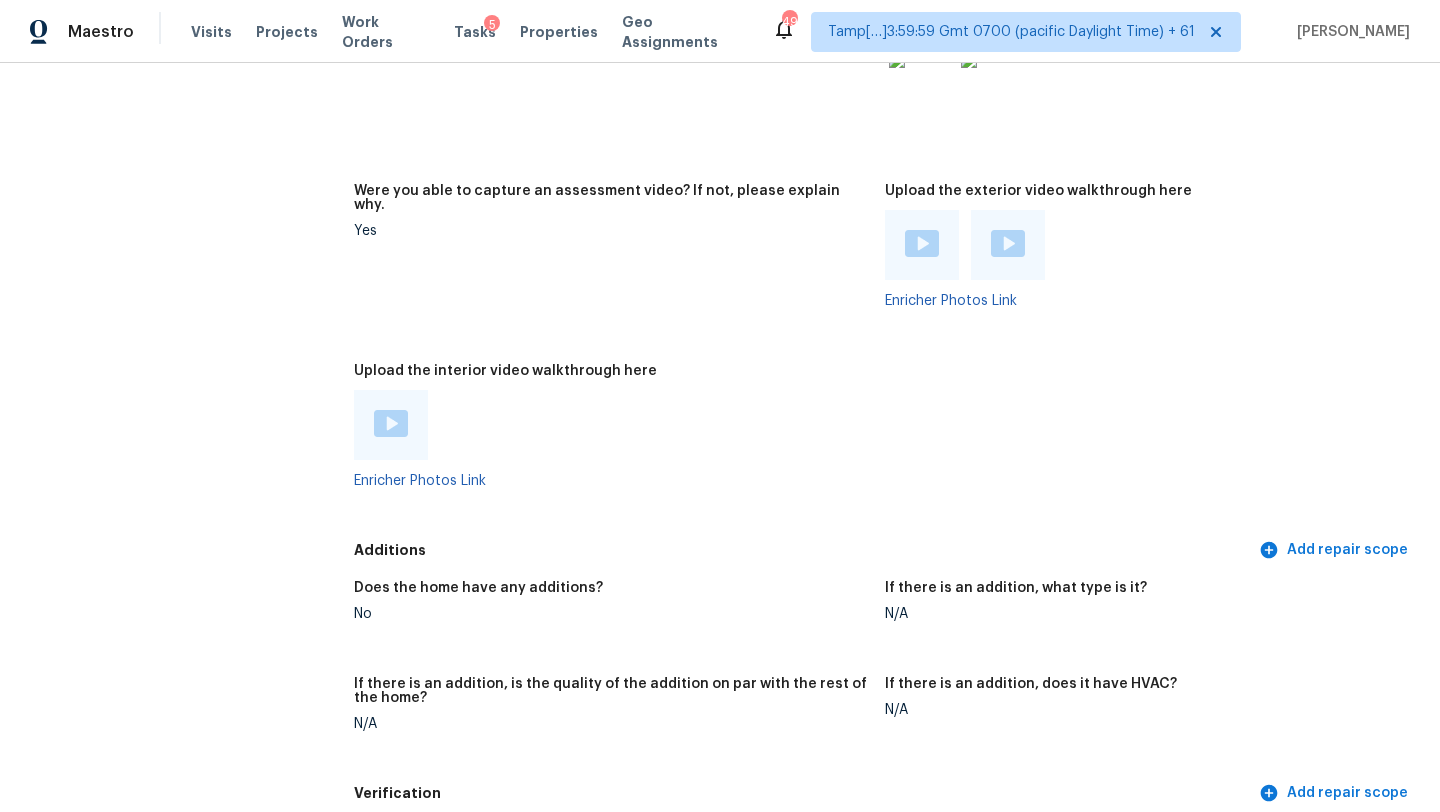 click at bounding box center [391, 425] 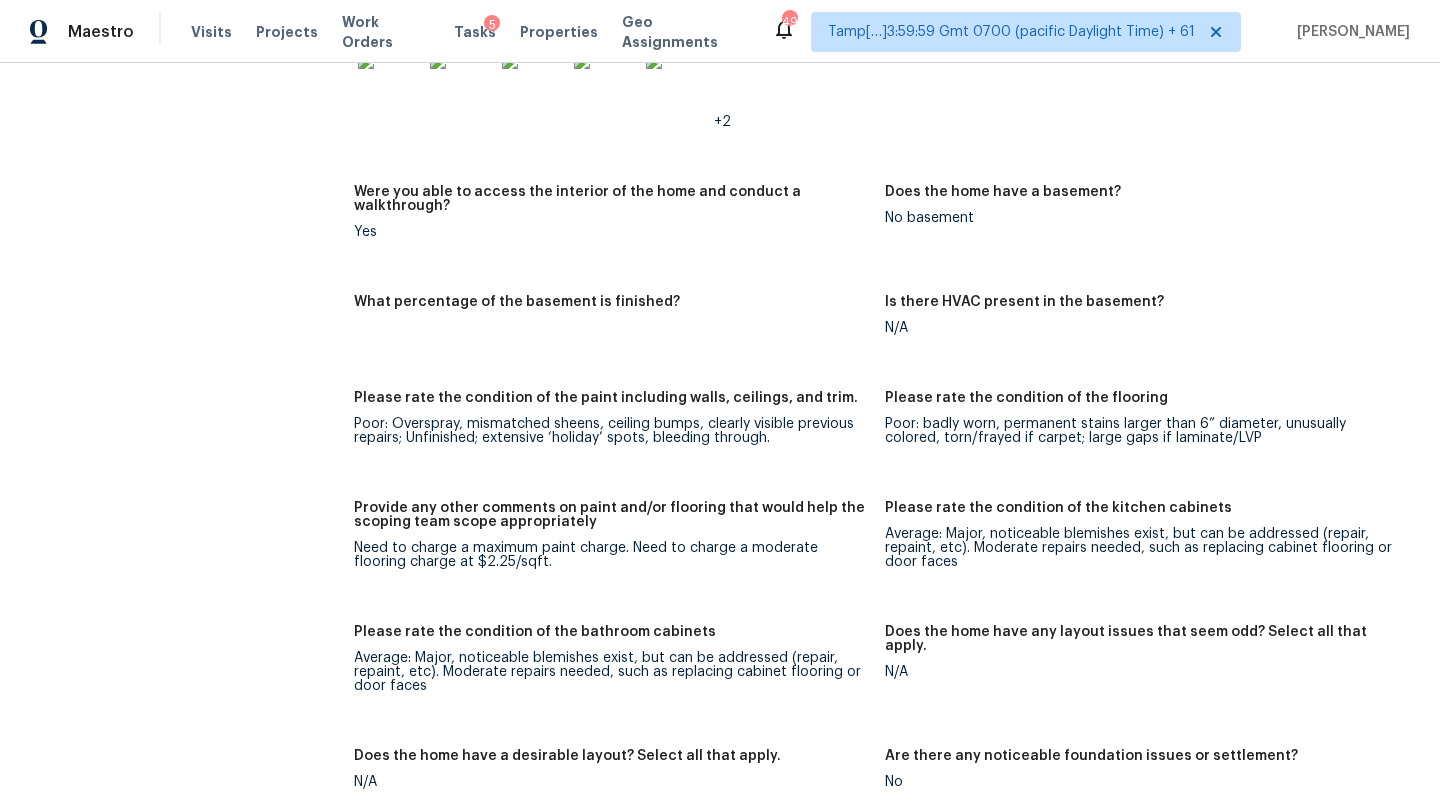 scroll, scrollTop: 3100, scrollLeft: 0, axis: vertical 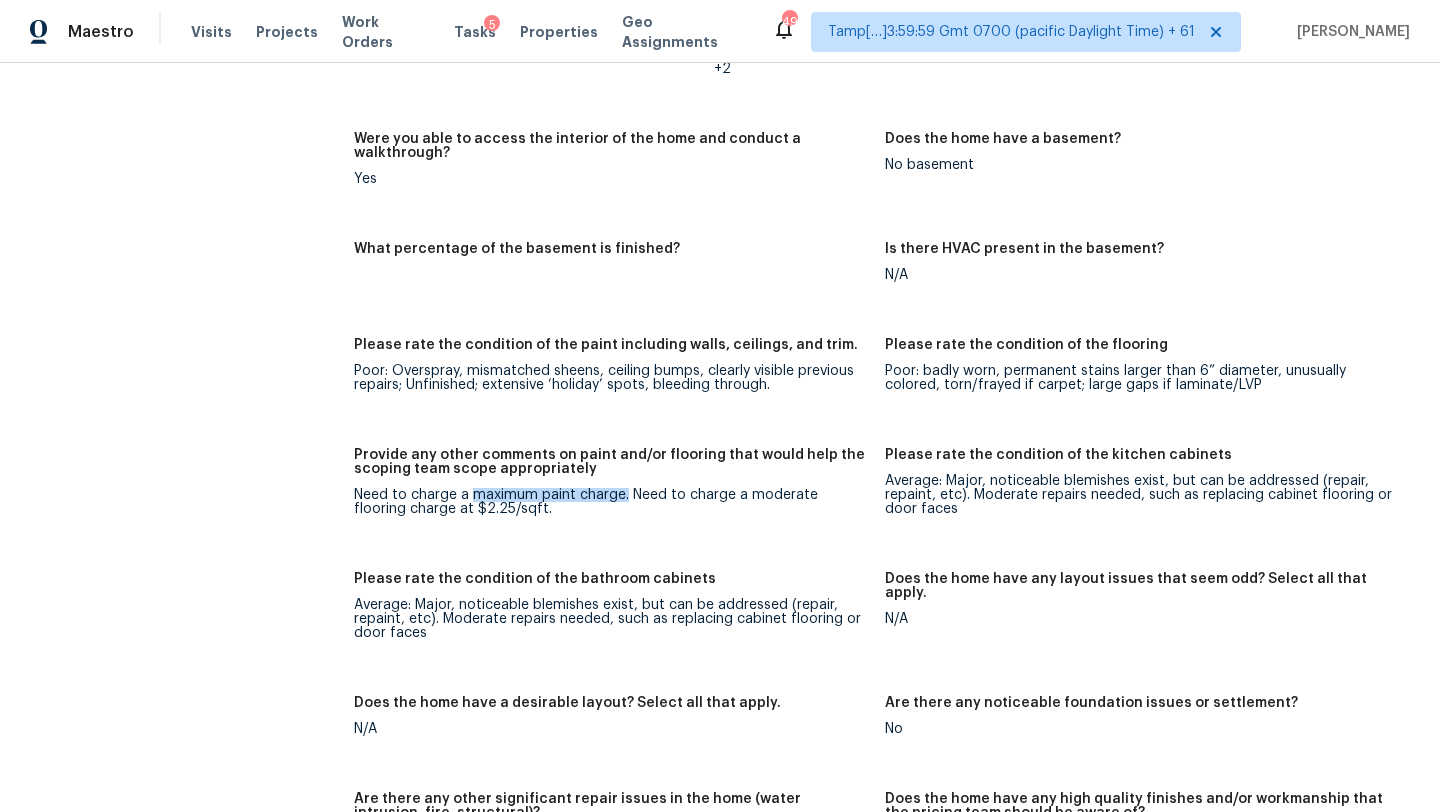 drag, startPoint x: 470, startPoint y: 468, endPoint x: 620, endPoint y: 470, distance: 150.01334 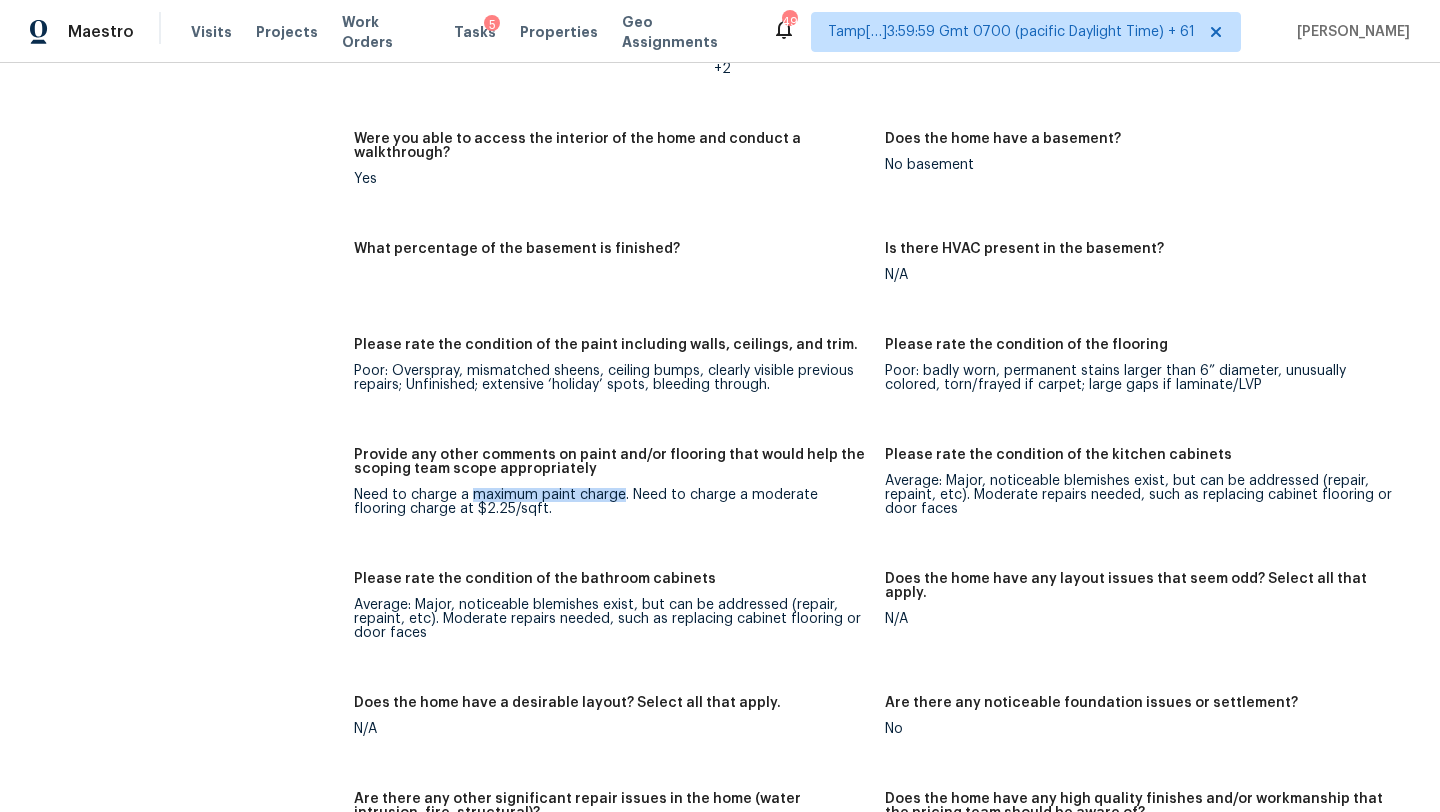 copy on "maximum paint charge" 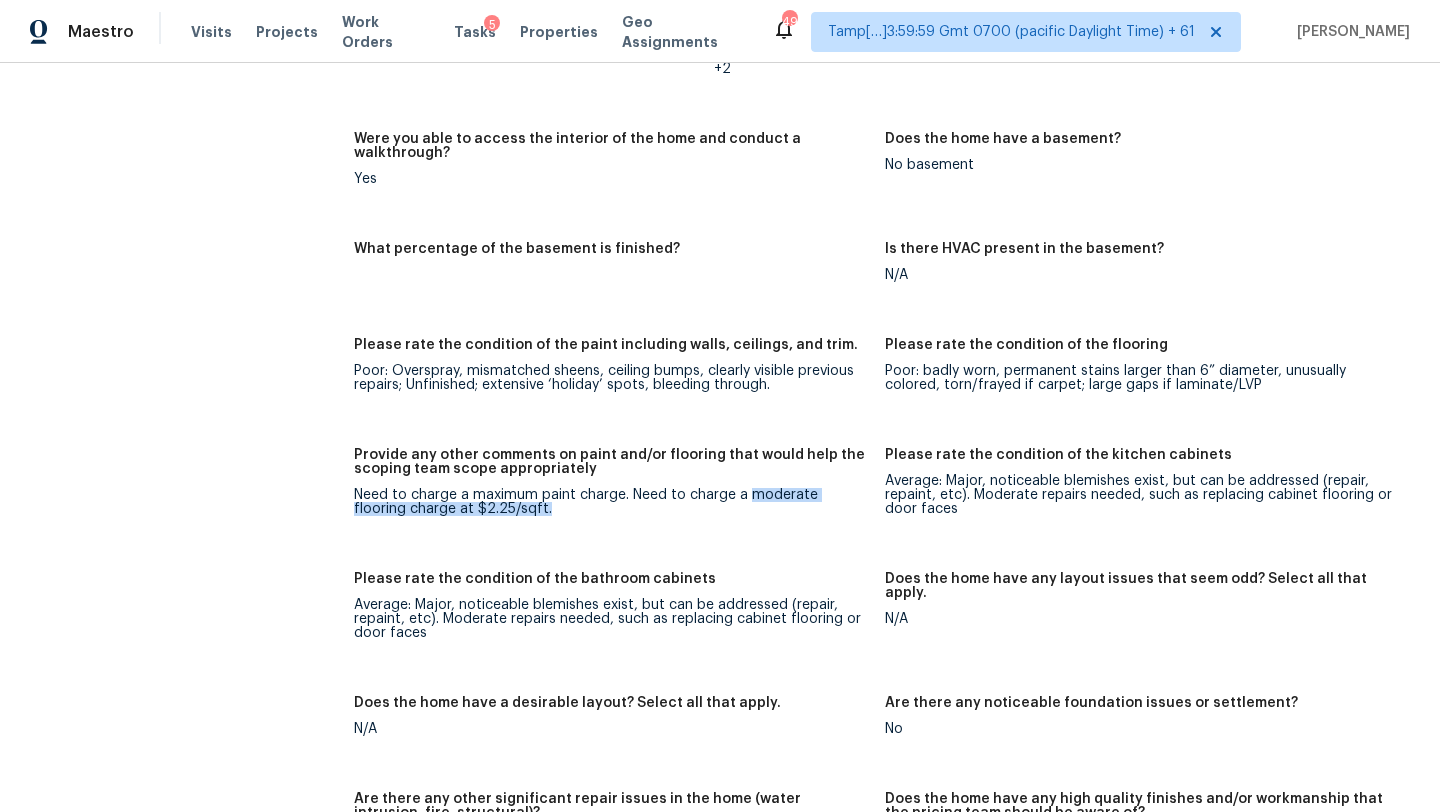 drag, startPoint x: 747, startPoint y: 468, endPoint x: 758, endPoint y: 482, distance: 17.804493 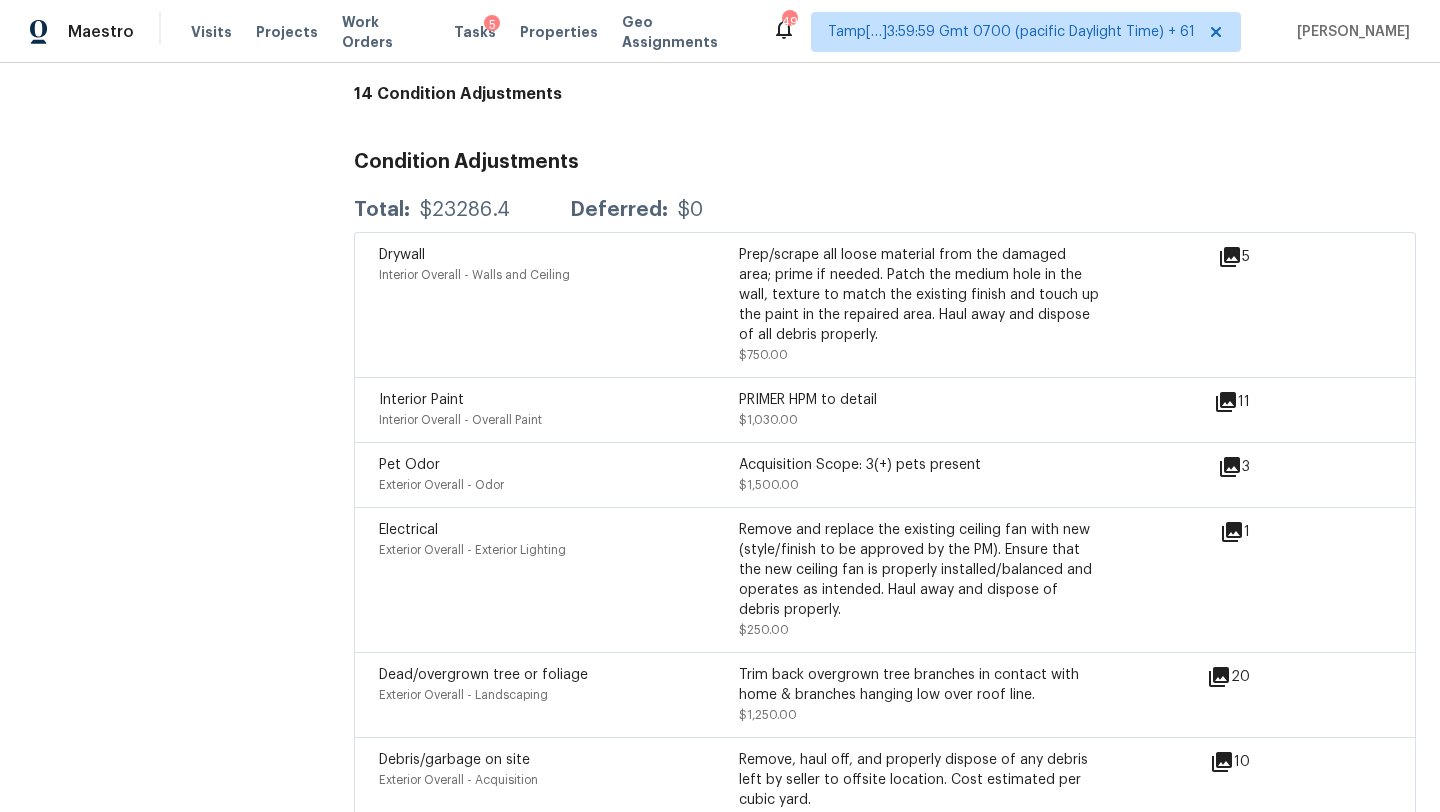 scroll, scrollTop: 159, scrollLeft: 0, axis: vertical 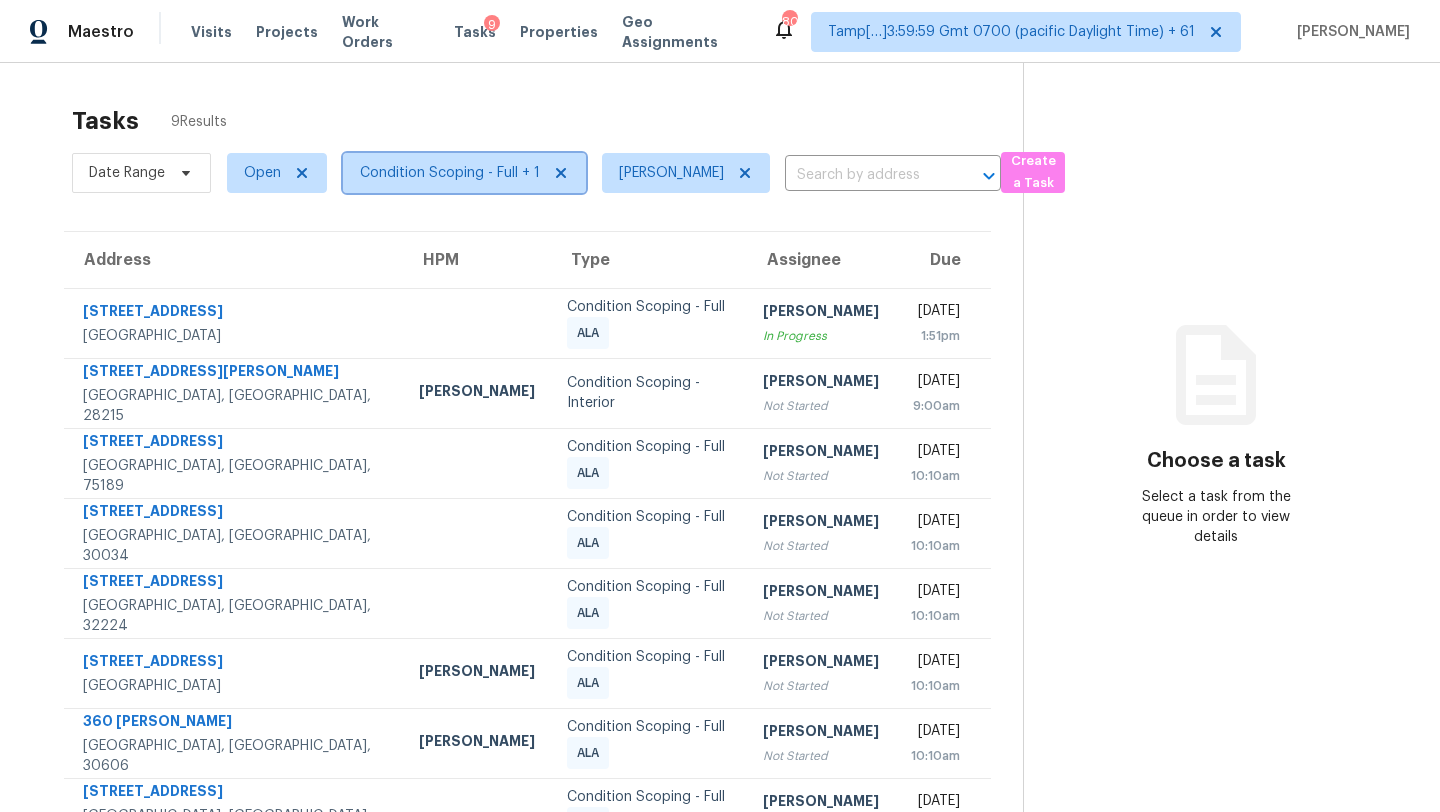 click on "Condition Scoping - Full + 1" at bounding box center (450, 173) 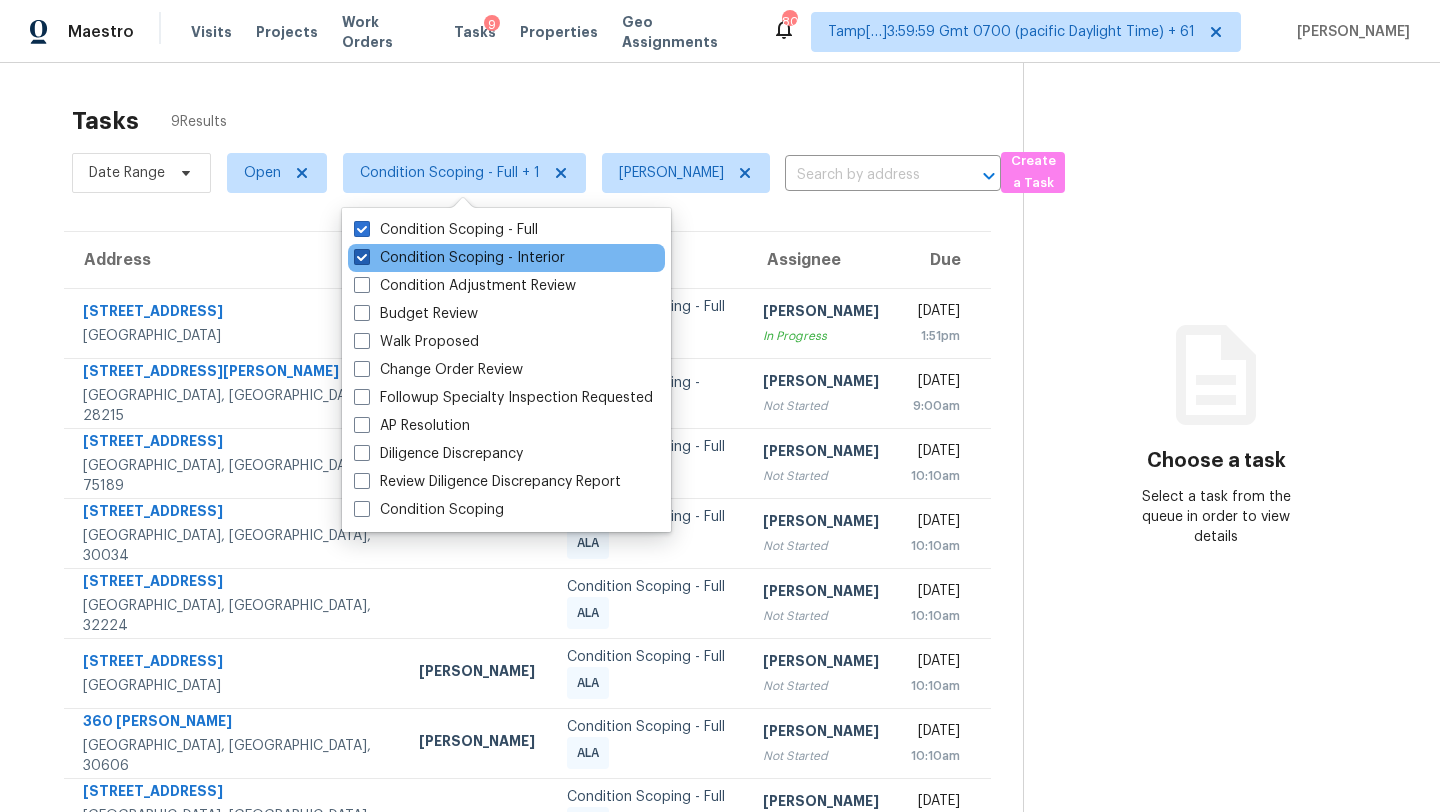 click on "Condition Scoping - Interior" at bounding box center (459, 258) 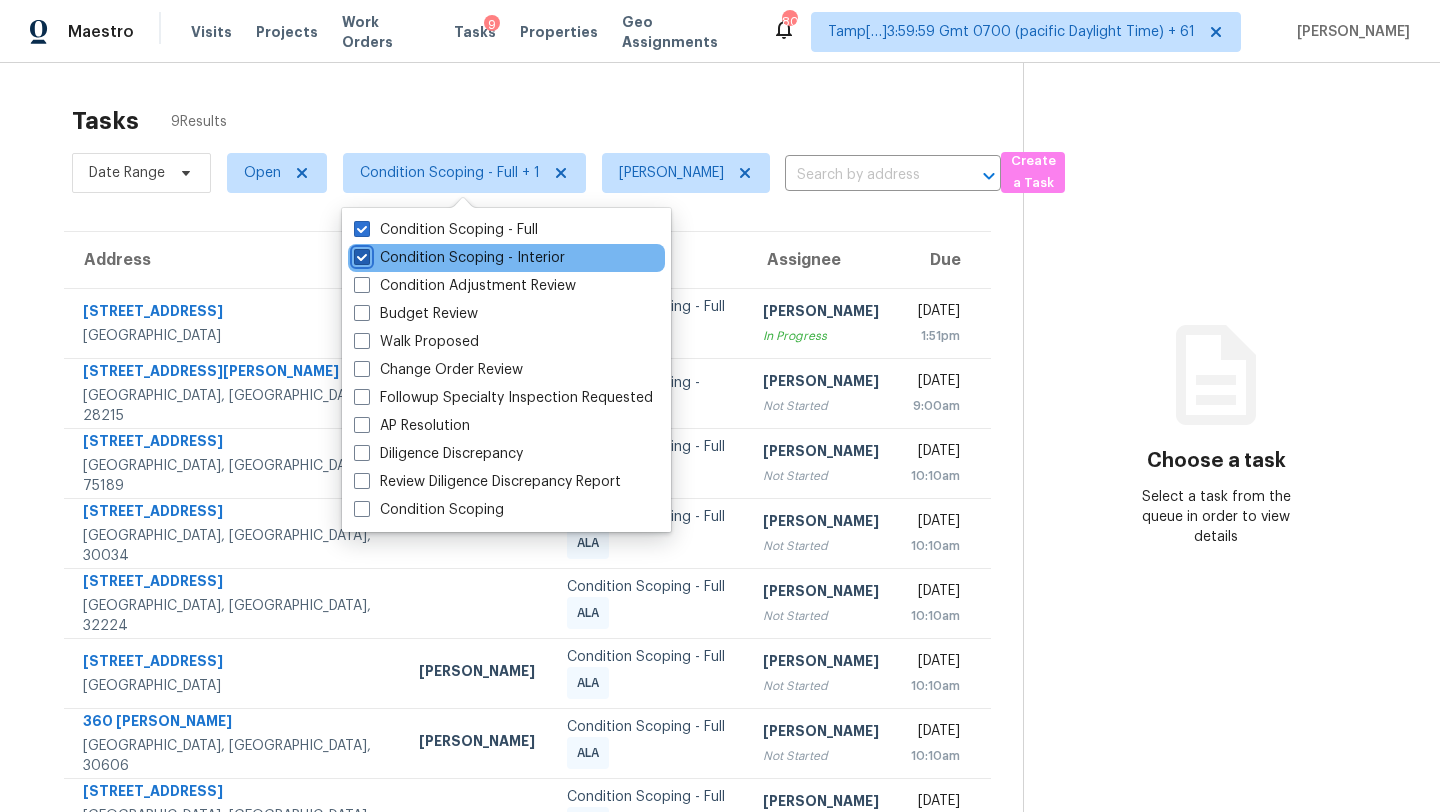 click on "Condition Scoping - Interior" at bounding box center [360, 254] 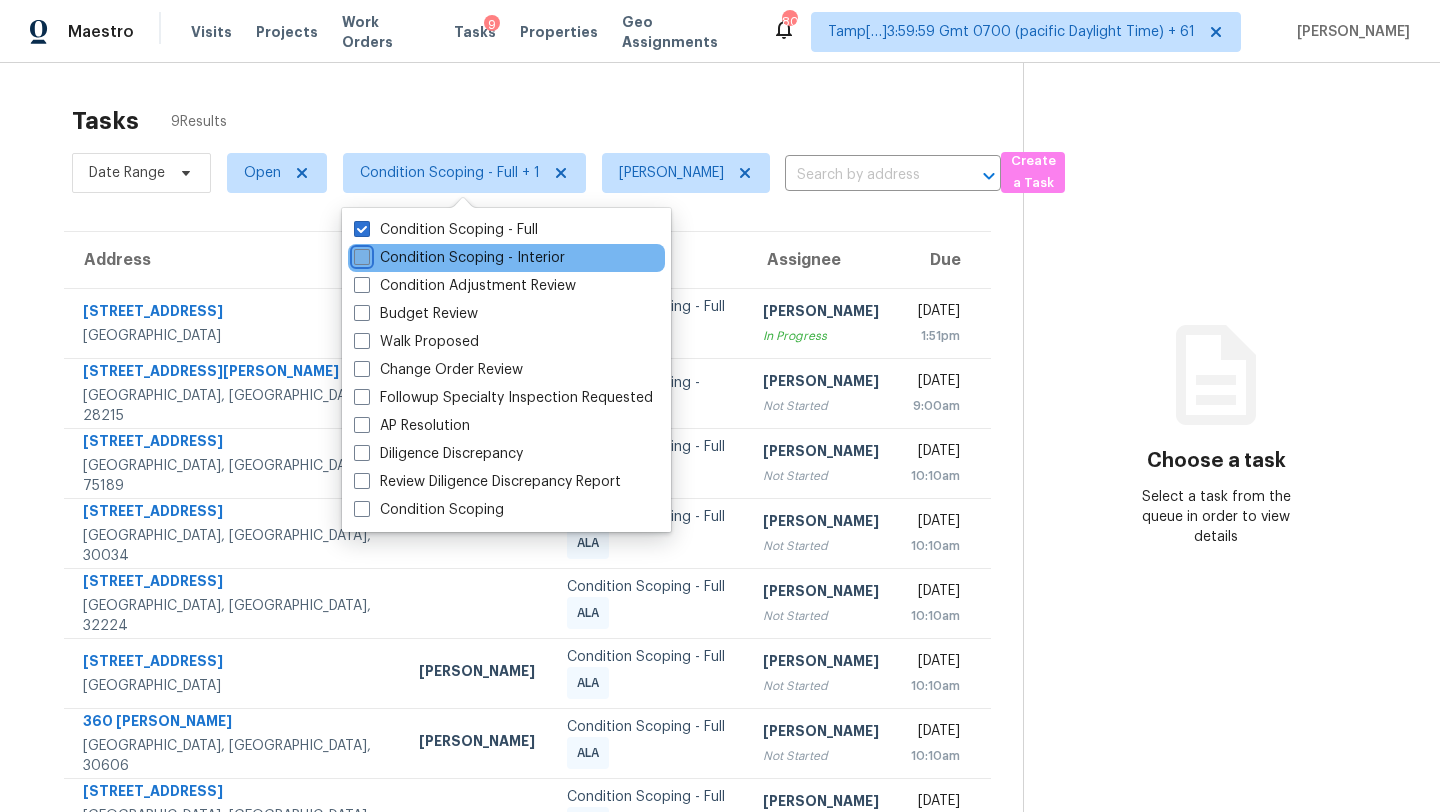checkbox on "false" 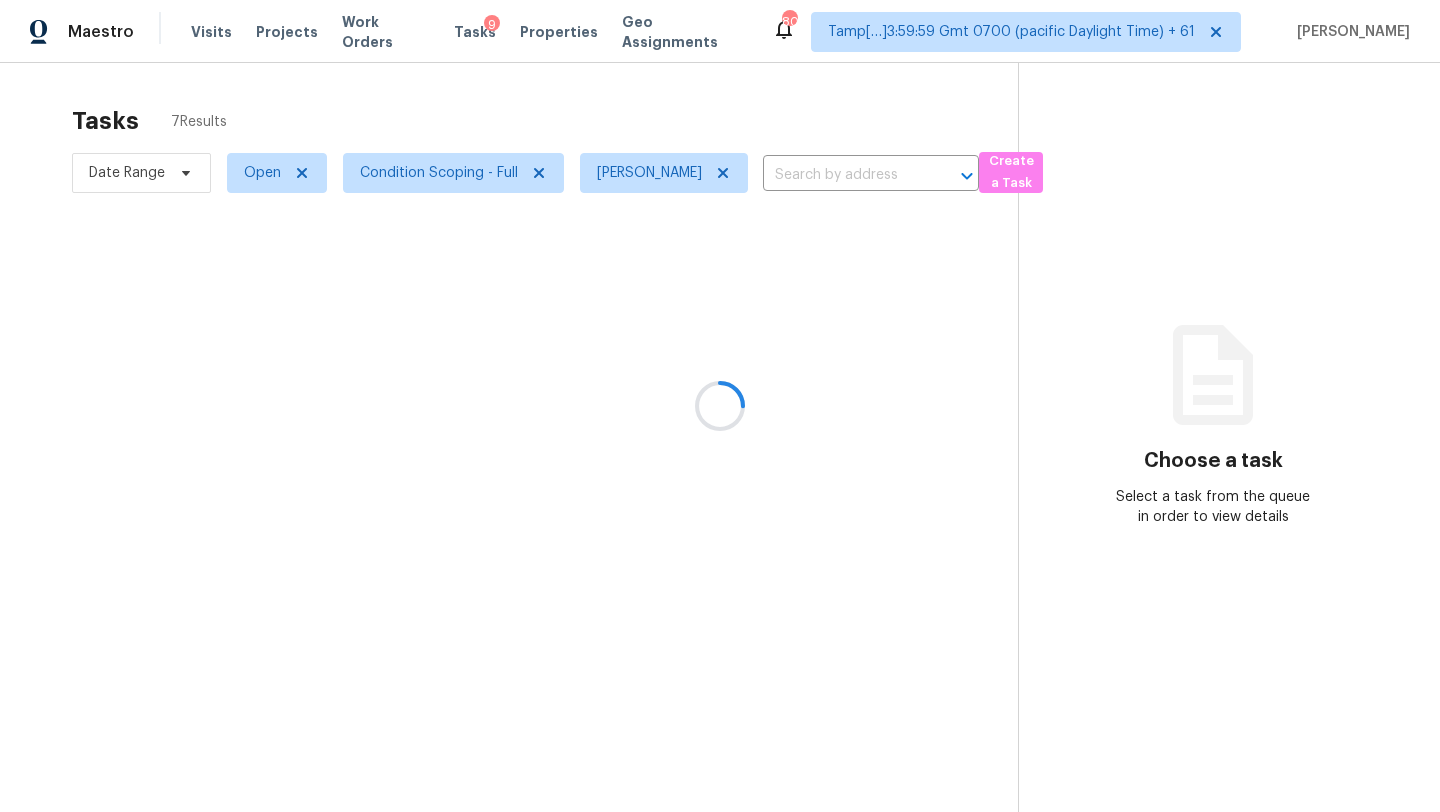 click at bounding box center (720, 406) 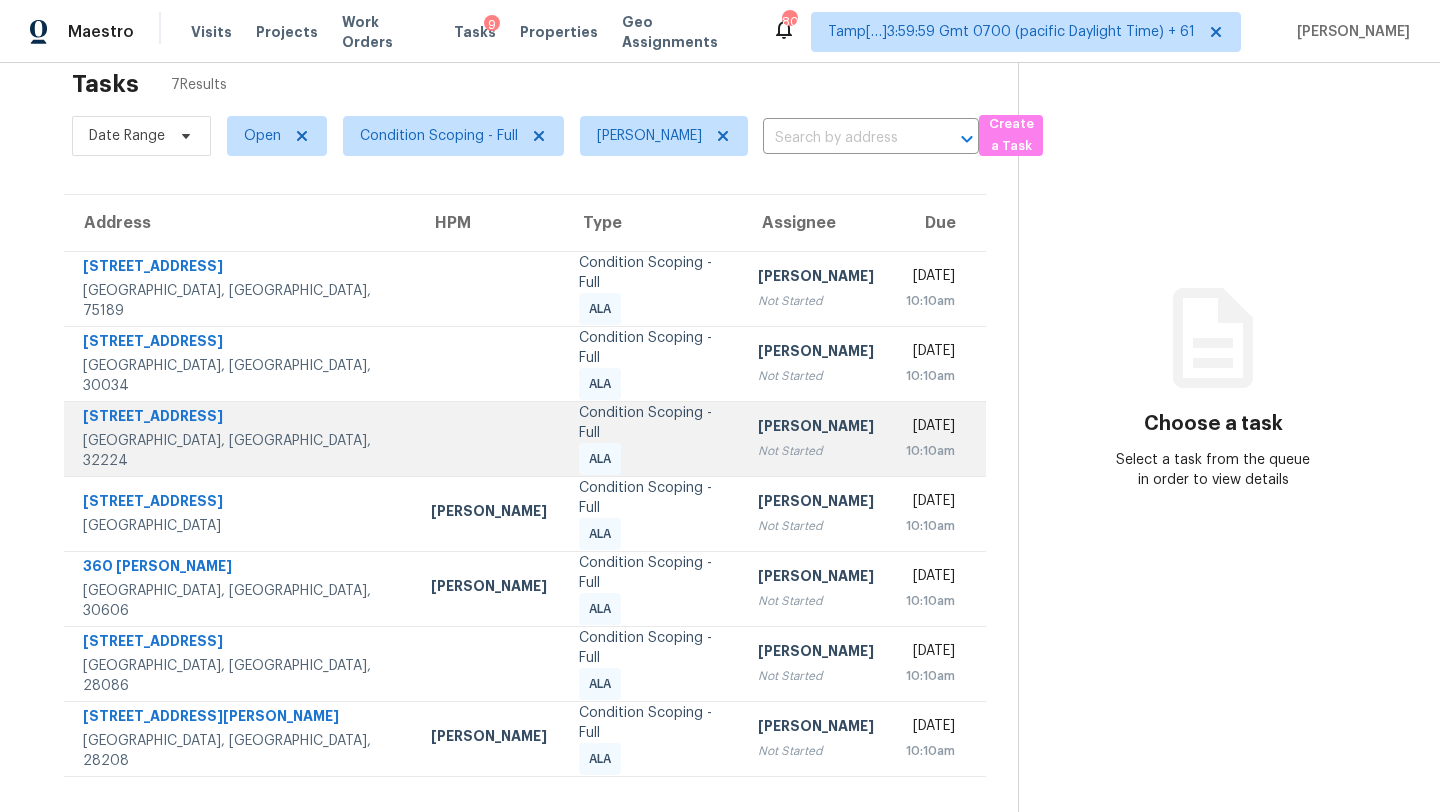scroll, scrollTop: 22, scrollLeft: 0, axis: vertical 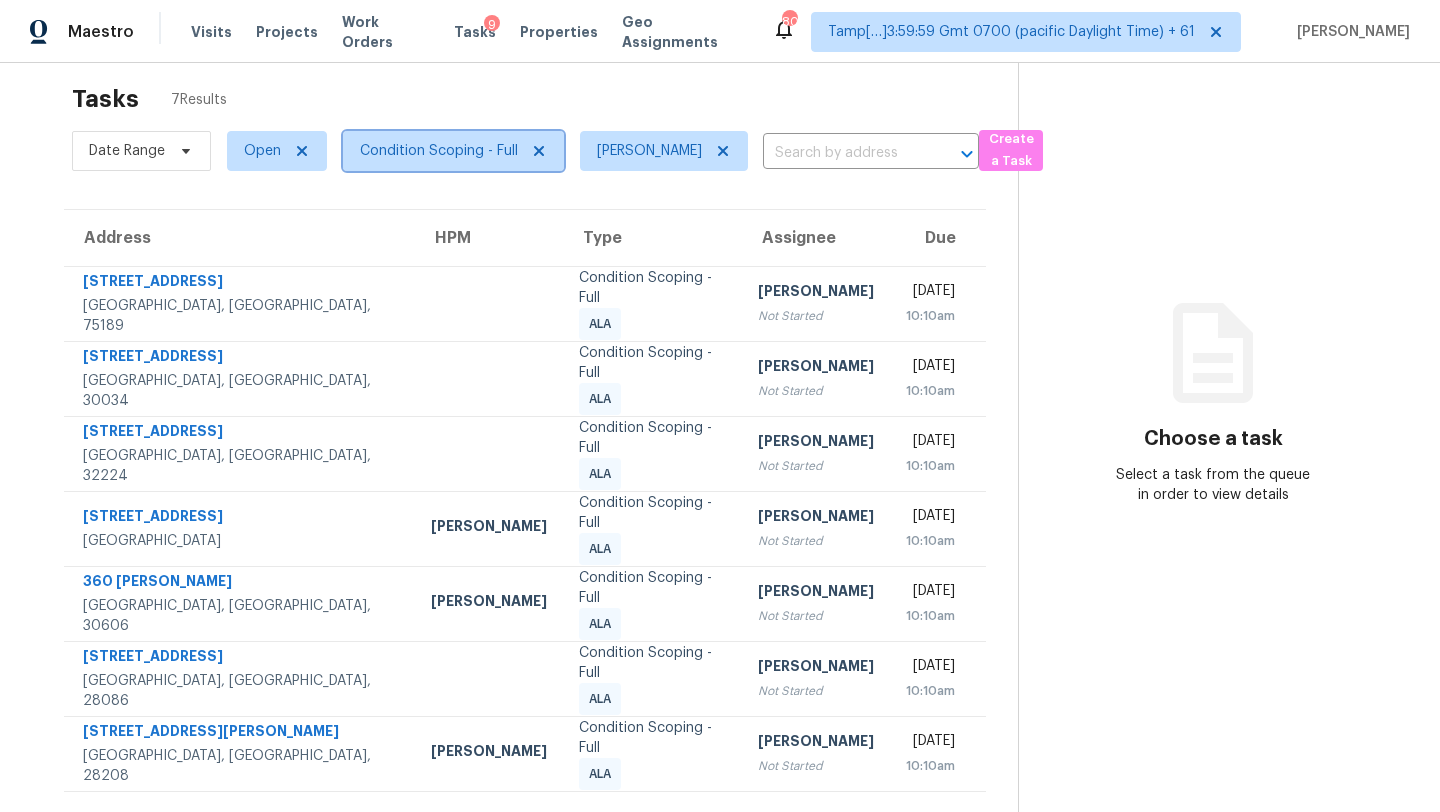 click on "Condition Scoping - Full" at bounding box center [439, 151] 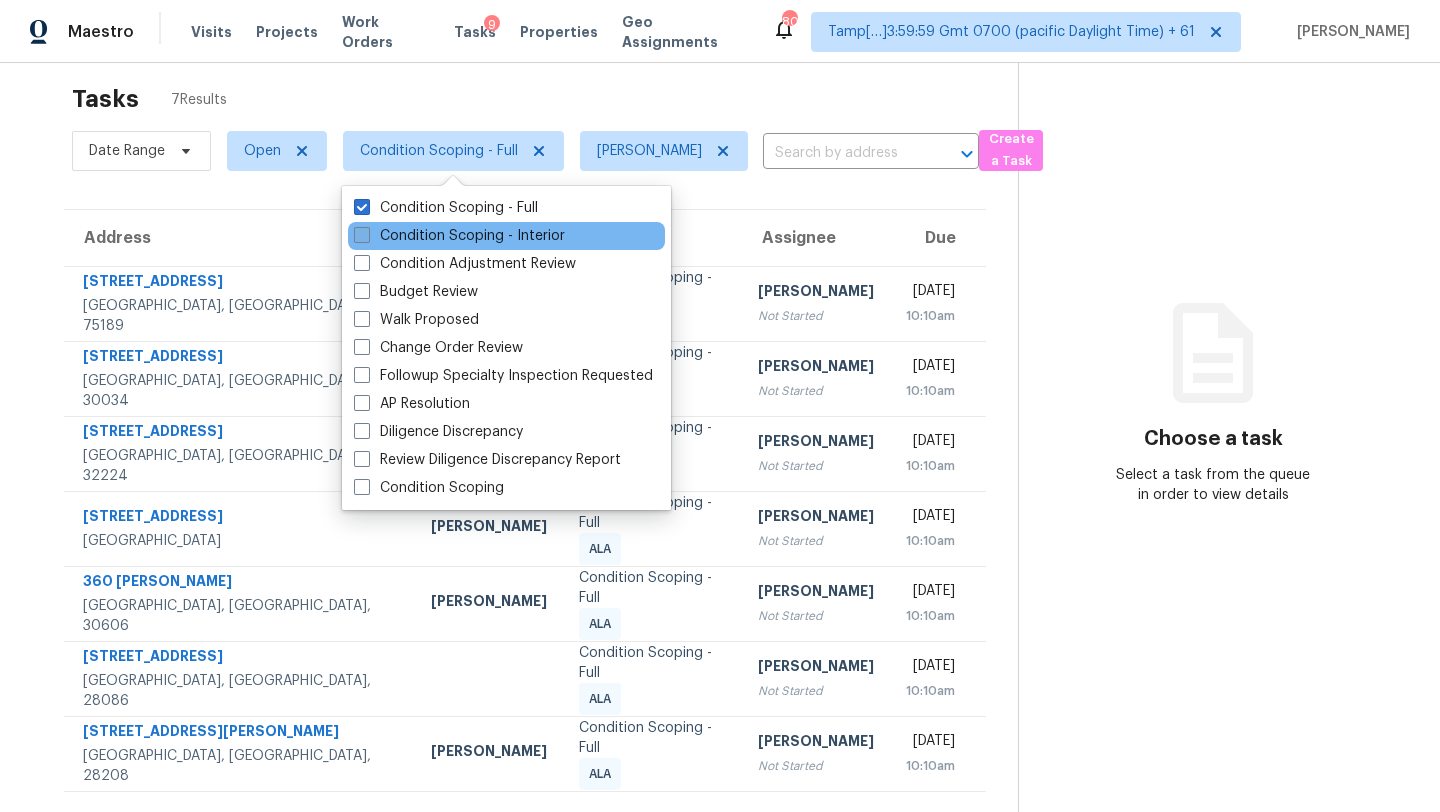 click on "Condition Scoping - Interior" at bounding box center [459, 236] 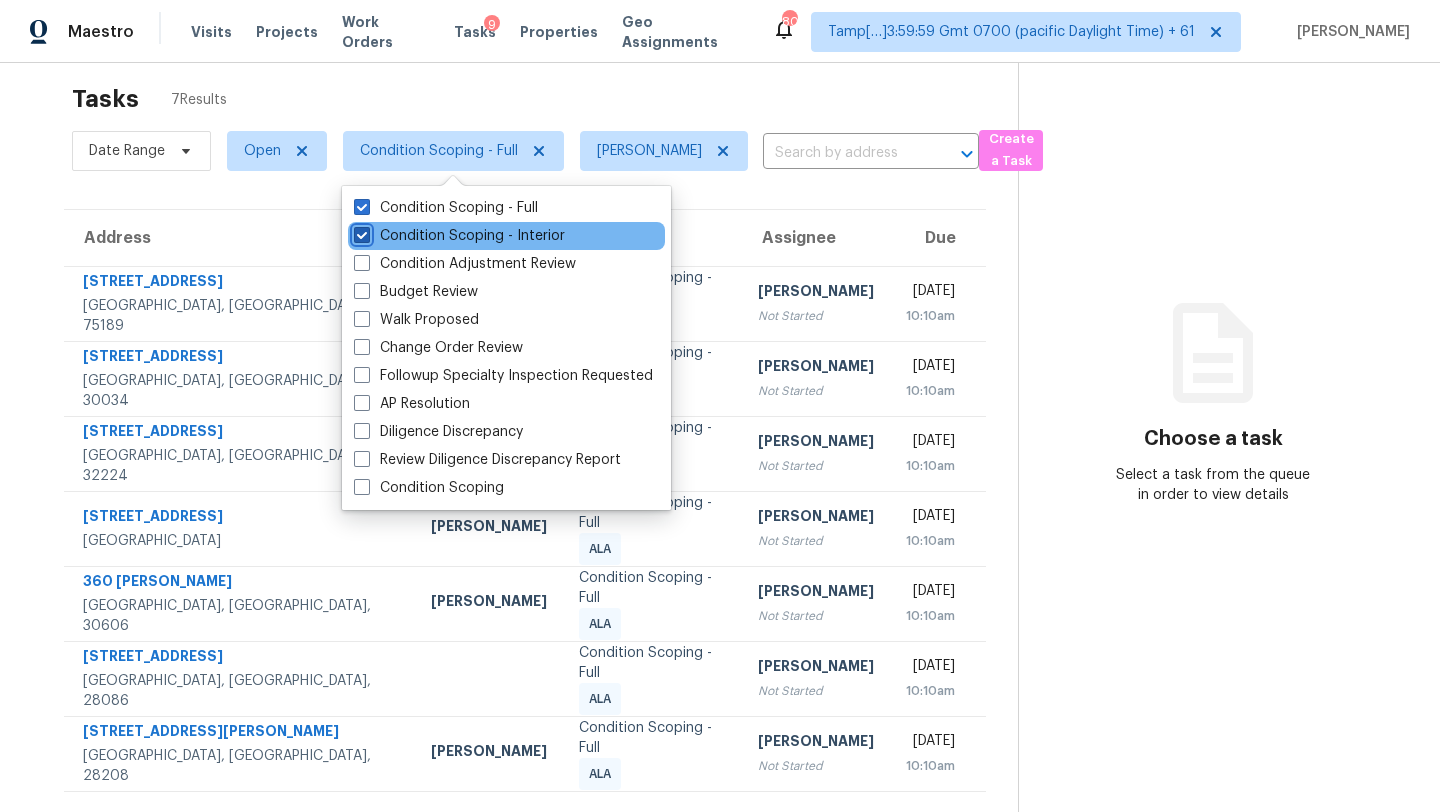 checkbox on "true" 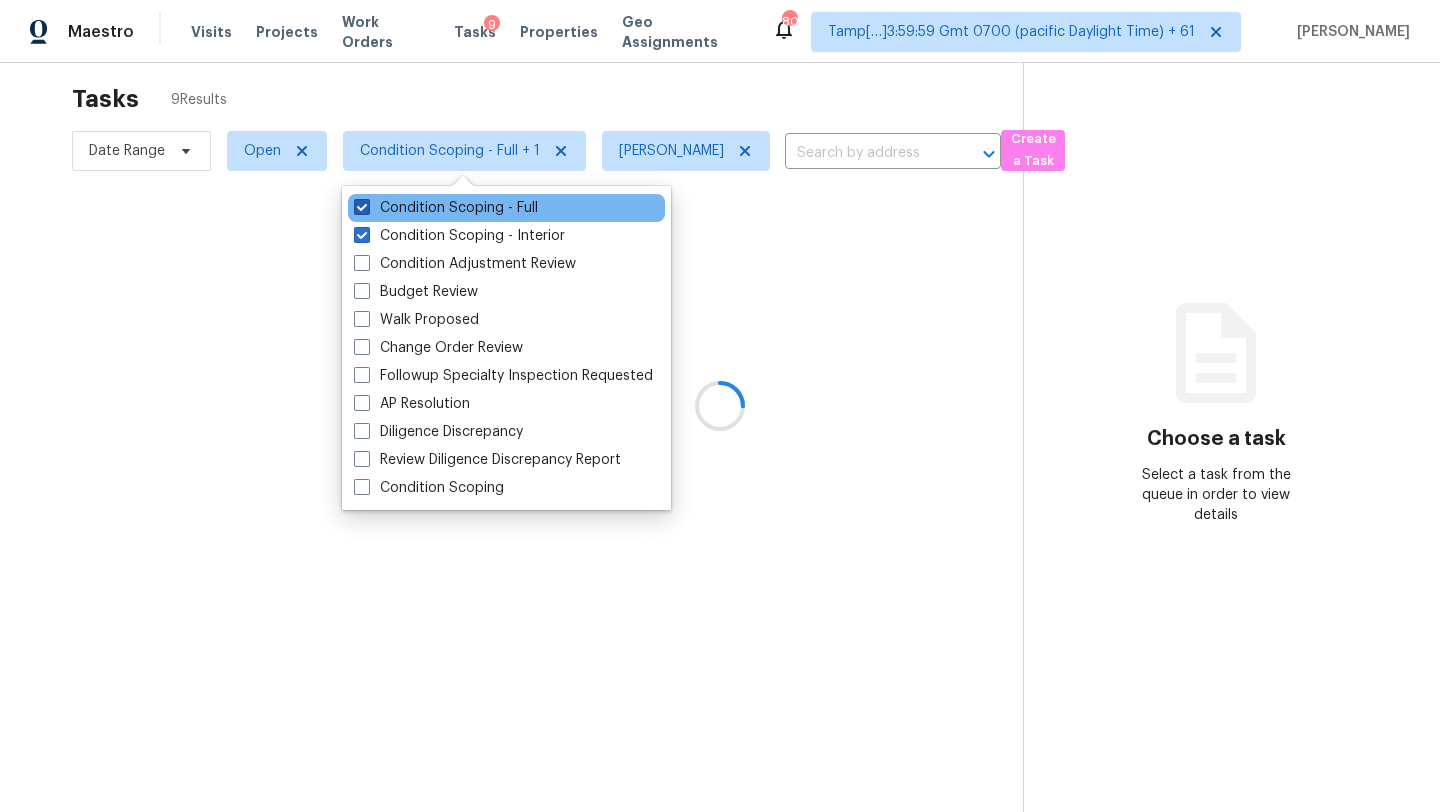 click on "Condition Scoping - Full" at bounding box center [446, 208] 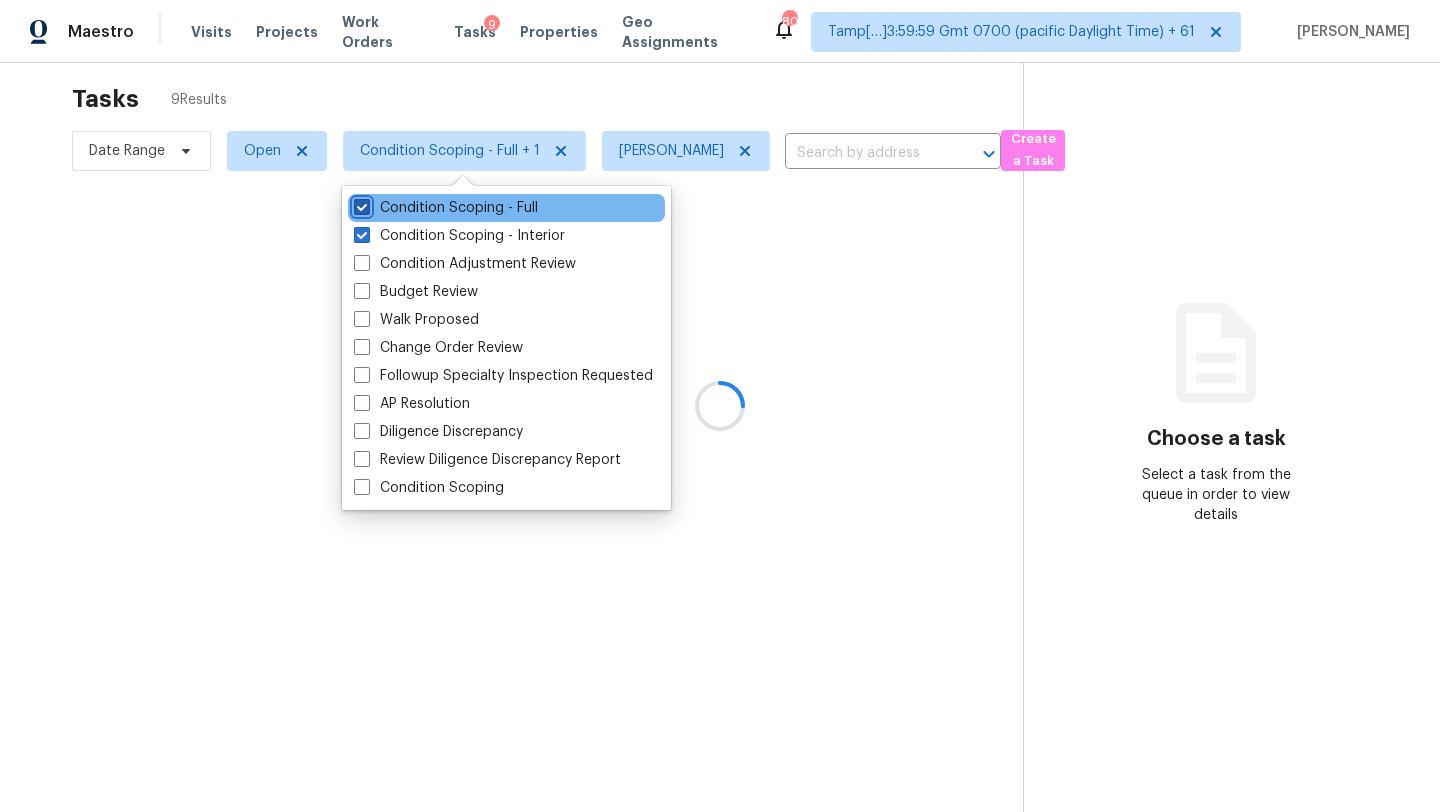 click on "Condition Scoping - Full" at bounding box center (360, 204) 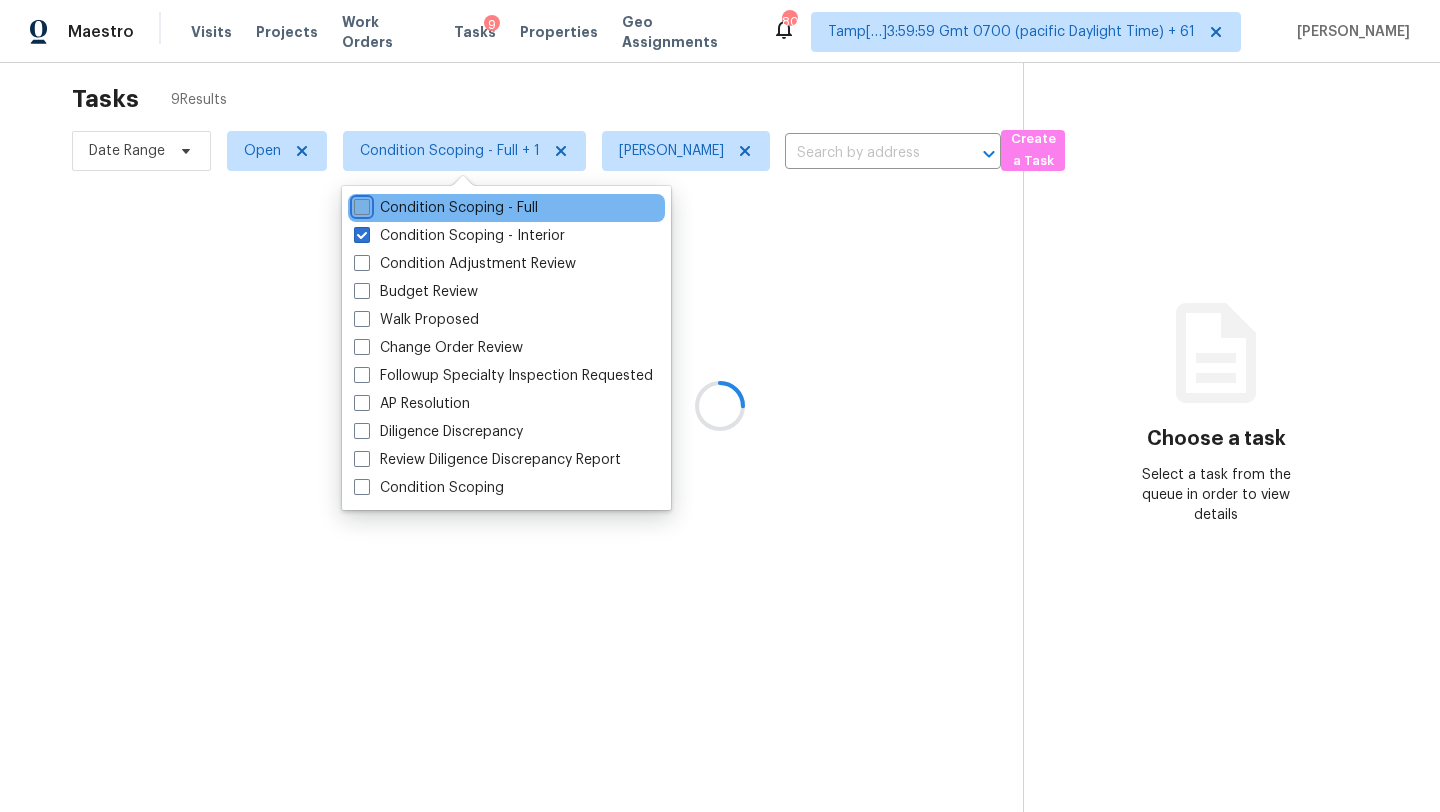 checkbox on "false" 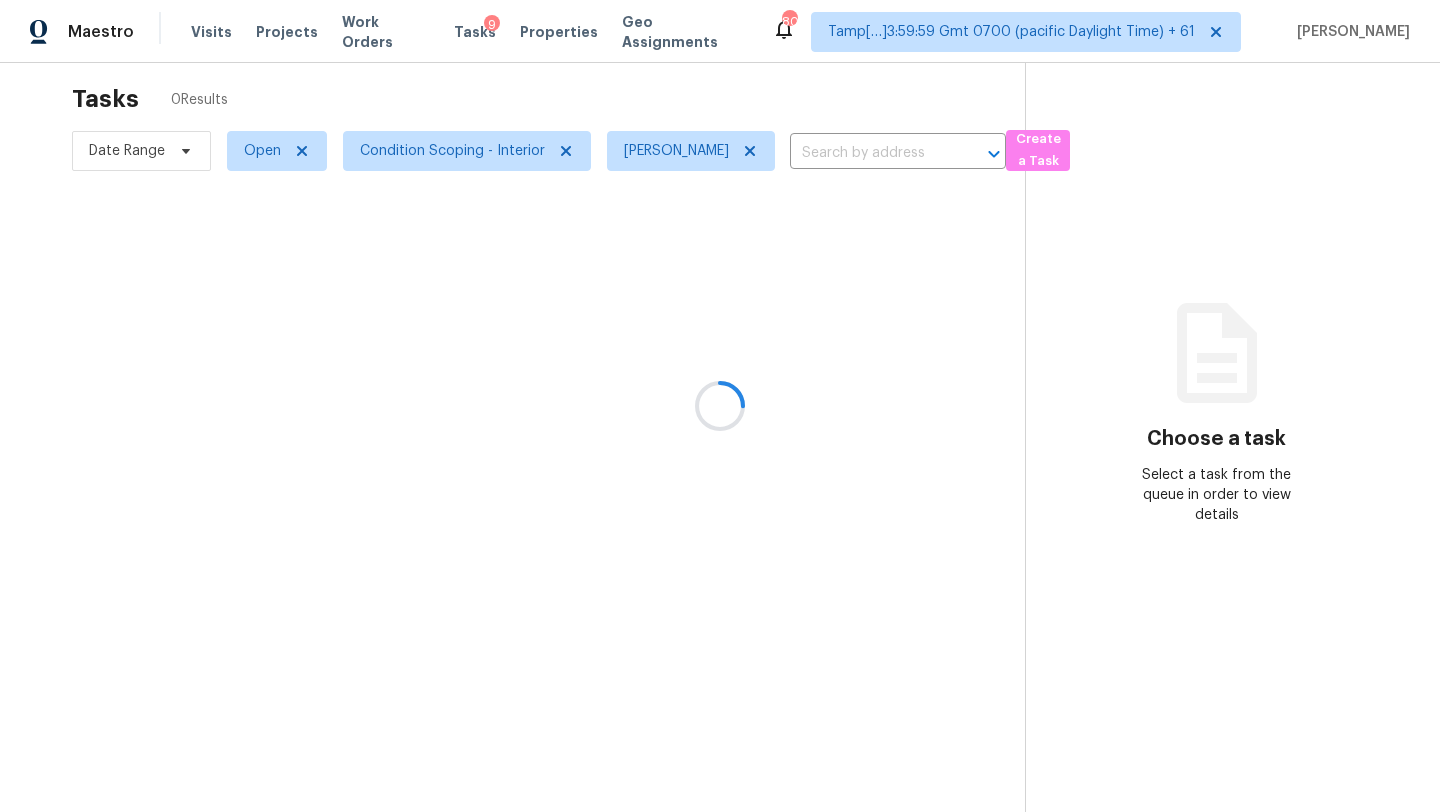 click at bounding box center [720, 406] 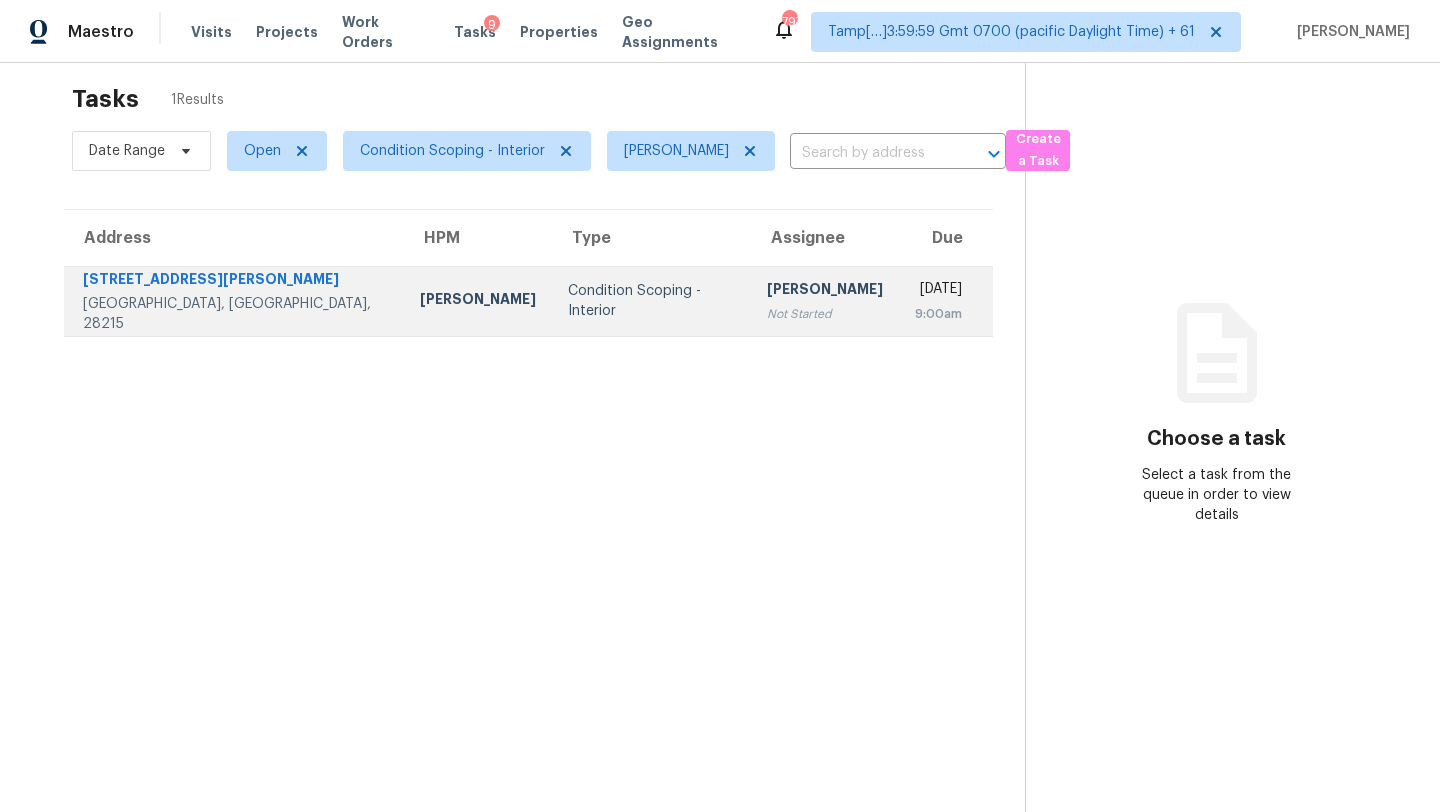 click on "Condition Scoping - Interior" at bounding box center (651, 301) 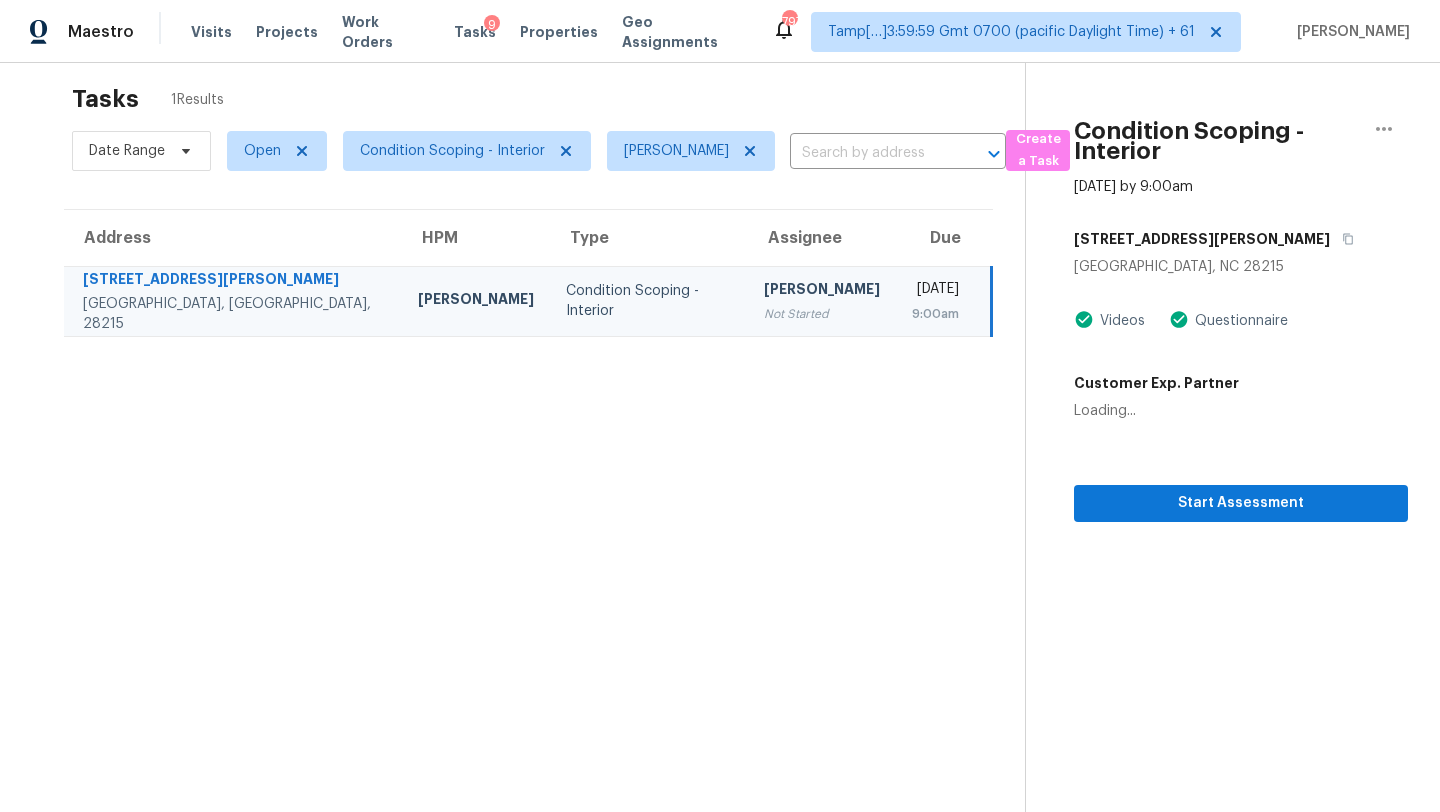 click on "[STREET_ADDRESS][PERSON_NAME]" at bounding box center [1241, 239] 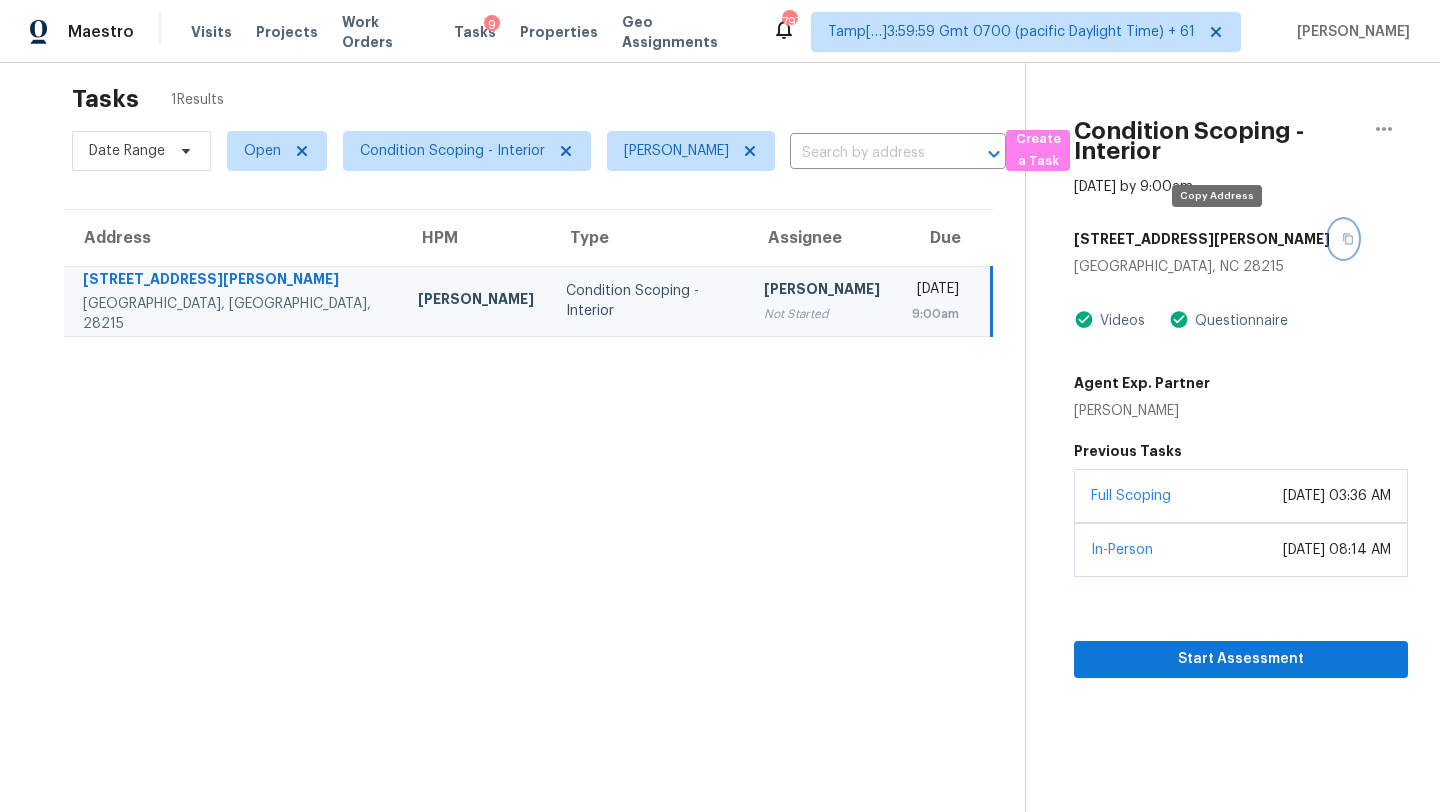 click 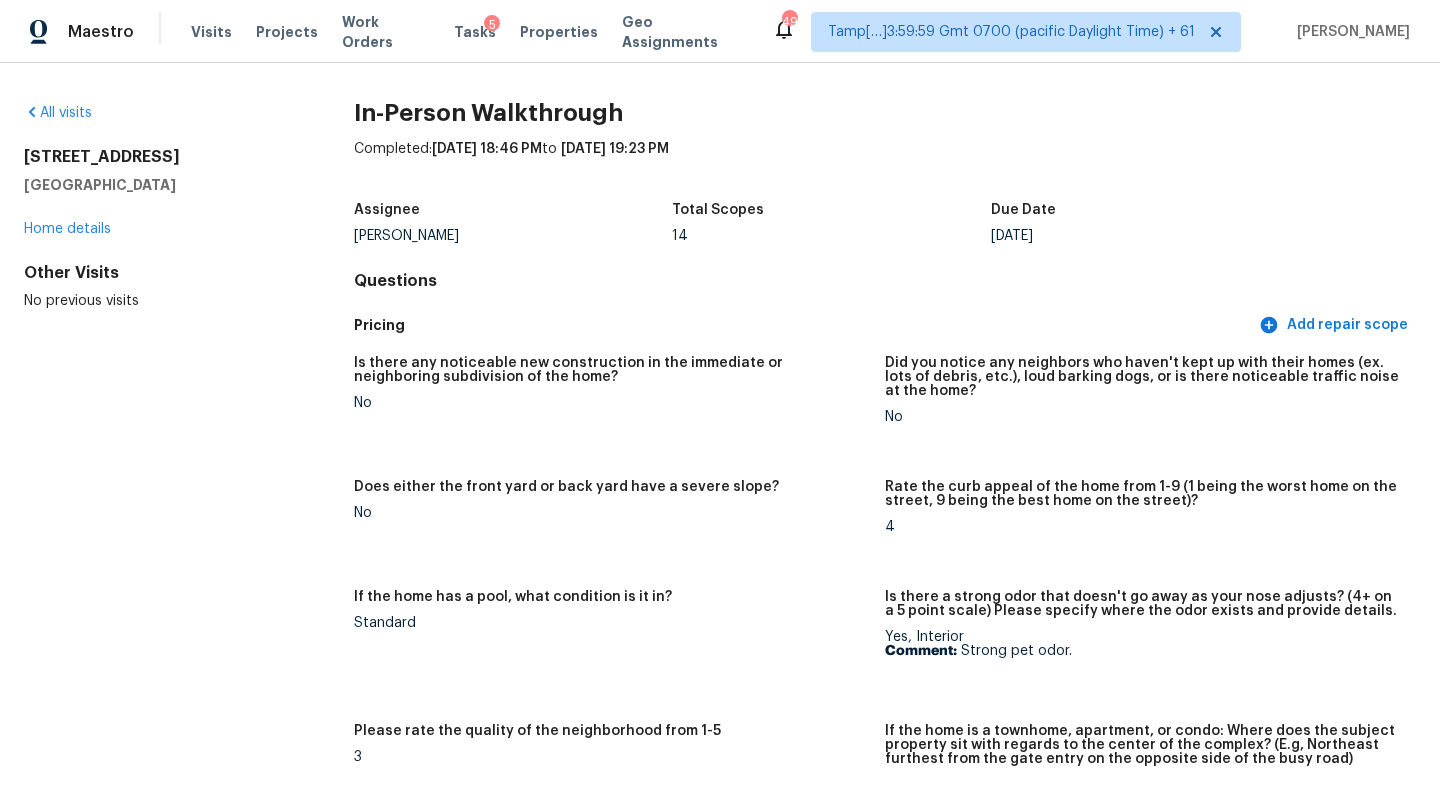 scroll, scrollTop: 0, scrollLeft: 0, axis: both 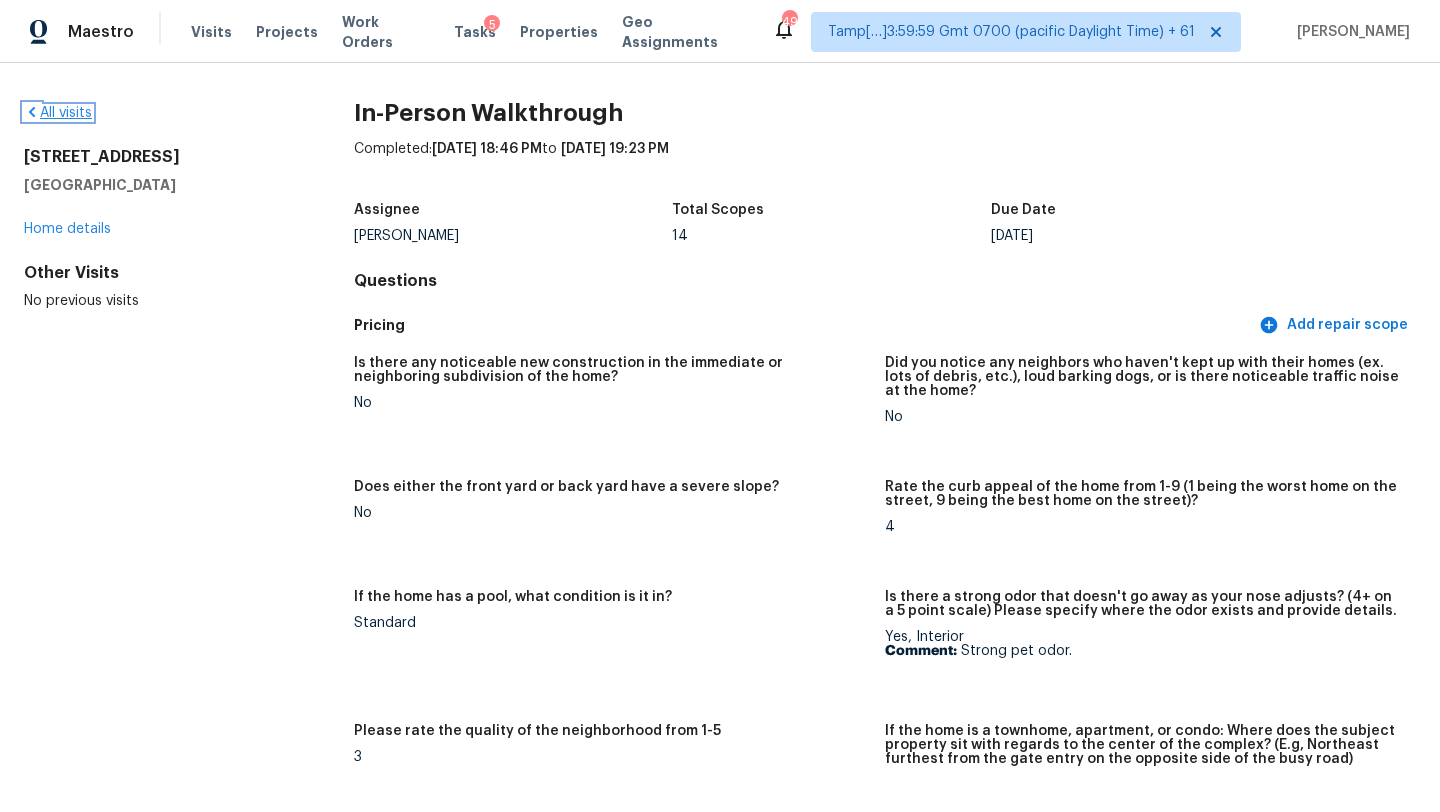click on "All visits" at bounding box center (58, 113) 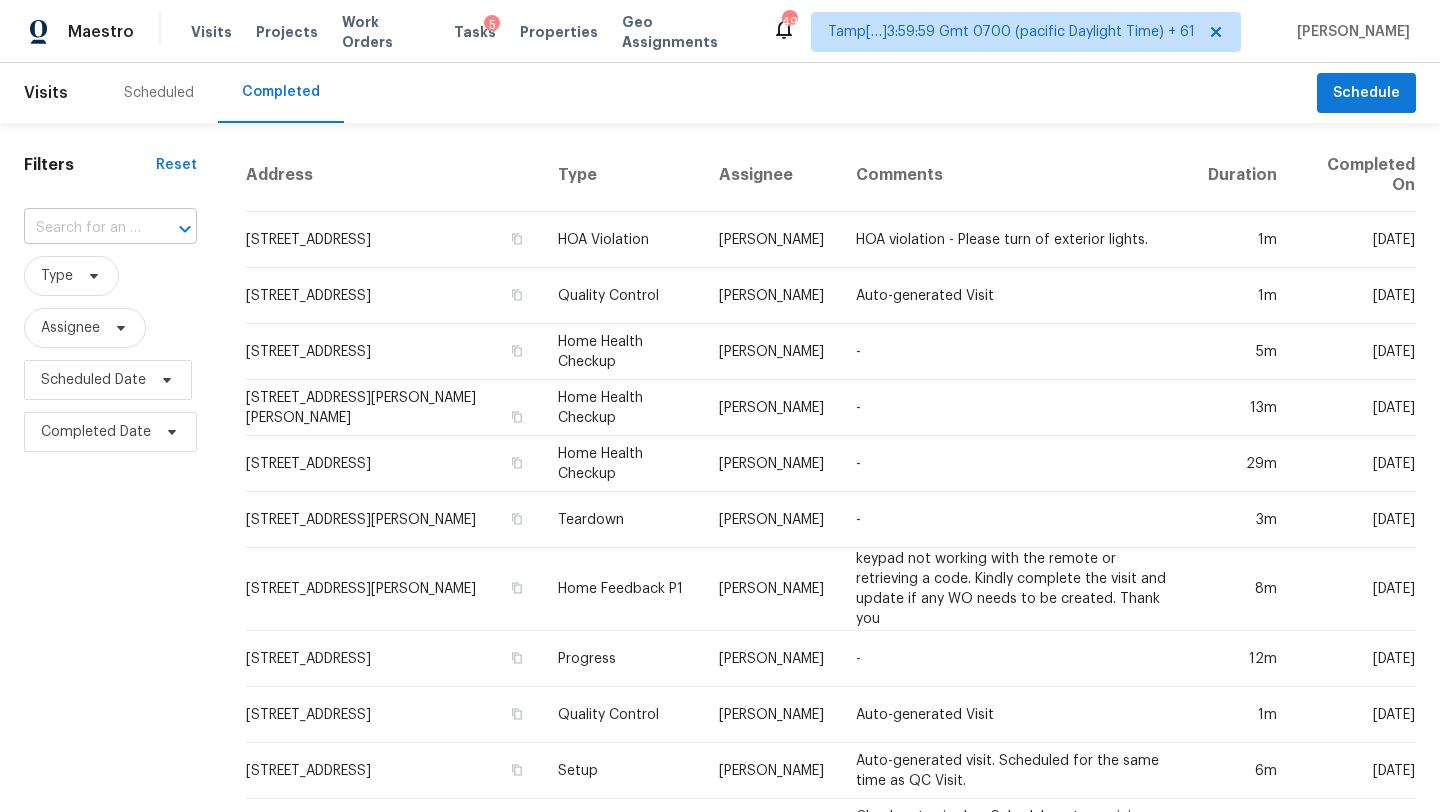 click at bounding box center (82, 228) 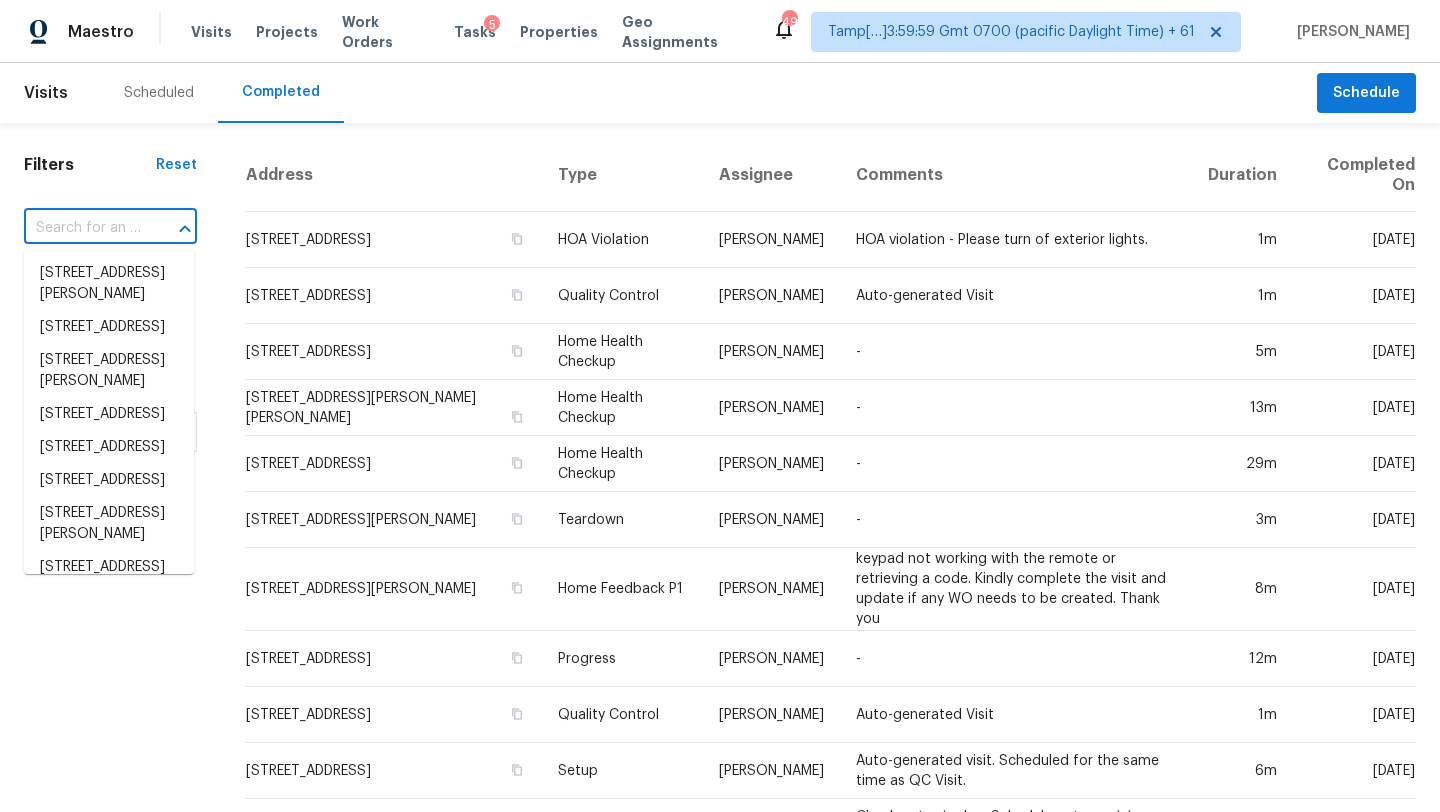 paste on "[STREET_ADDRESS][PERSON_NAME]" 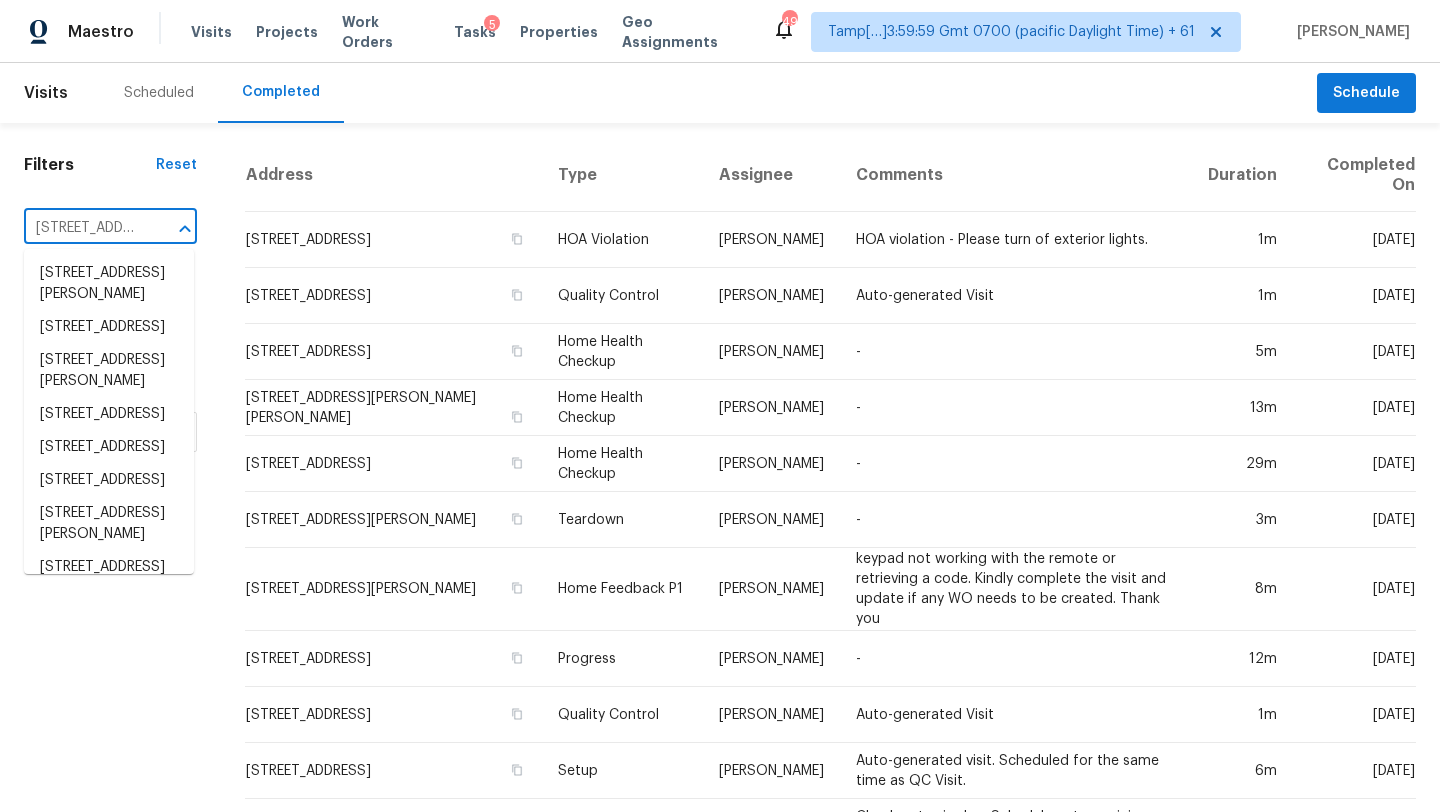 scroll, scrollTop: 0, scrollLeft: 171, axis: horizontal 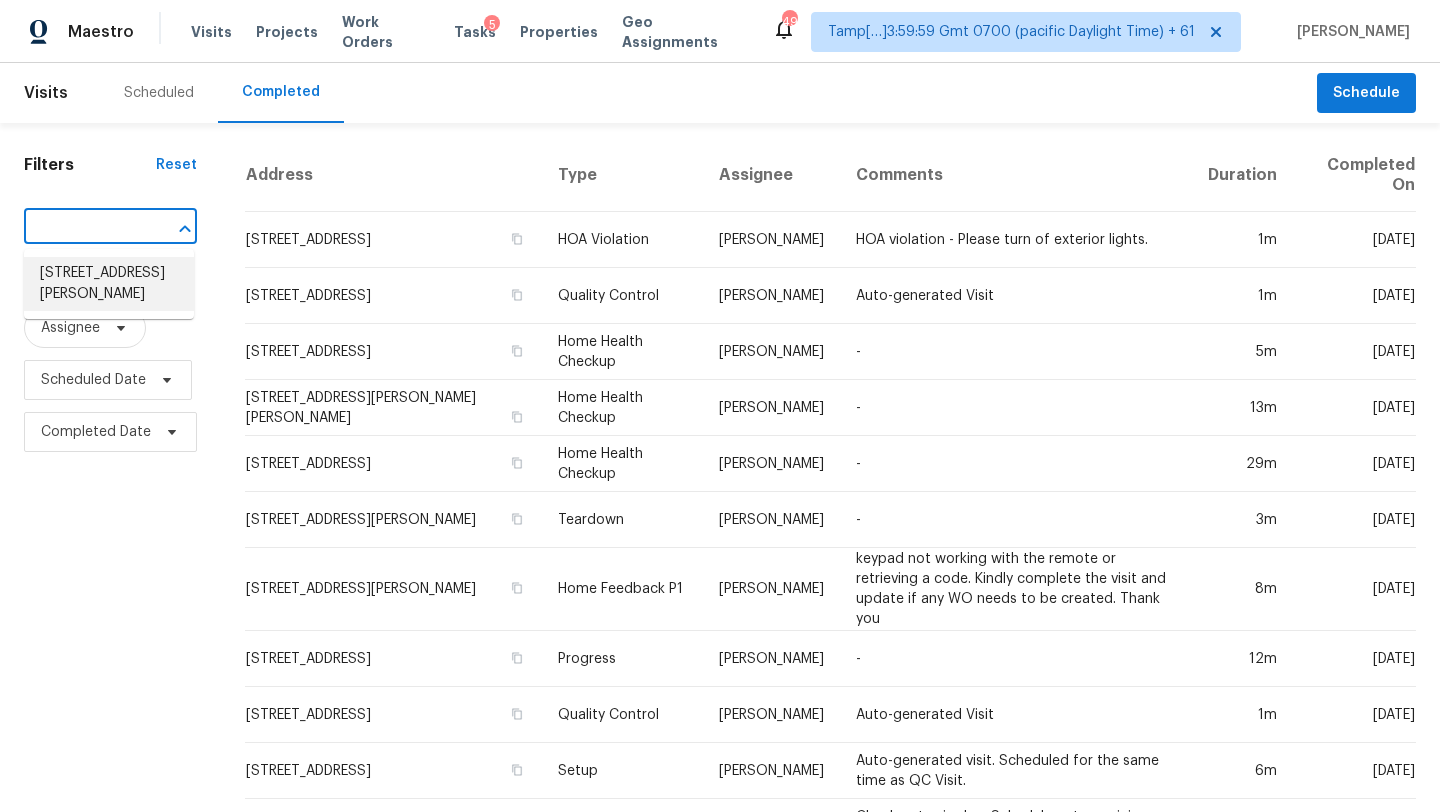 click on "[STREET_ADDRESS][PERSON_NAME]" at bounding box center (109, 284) 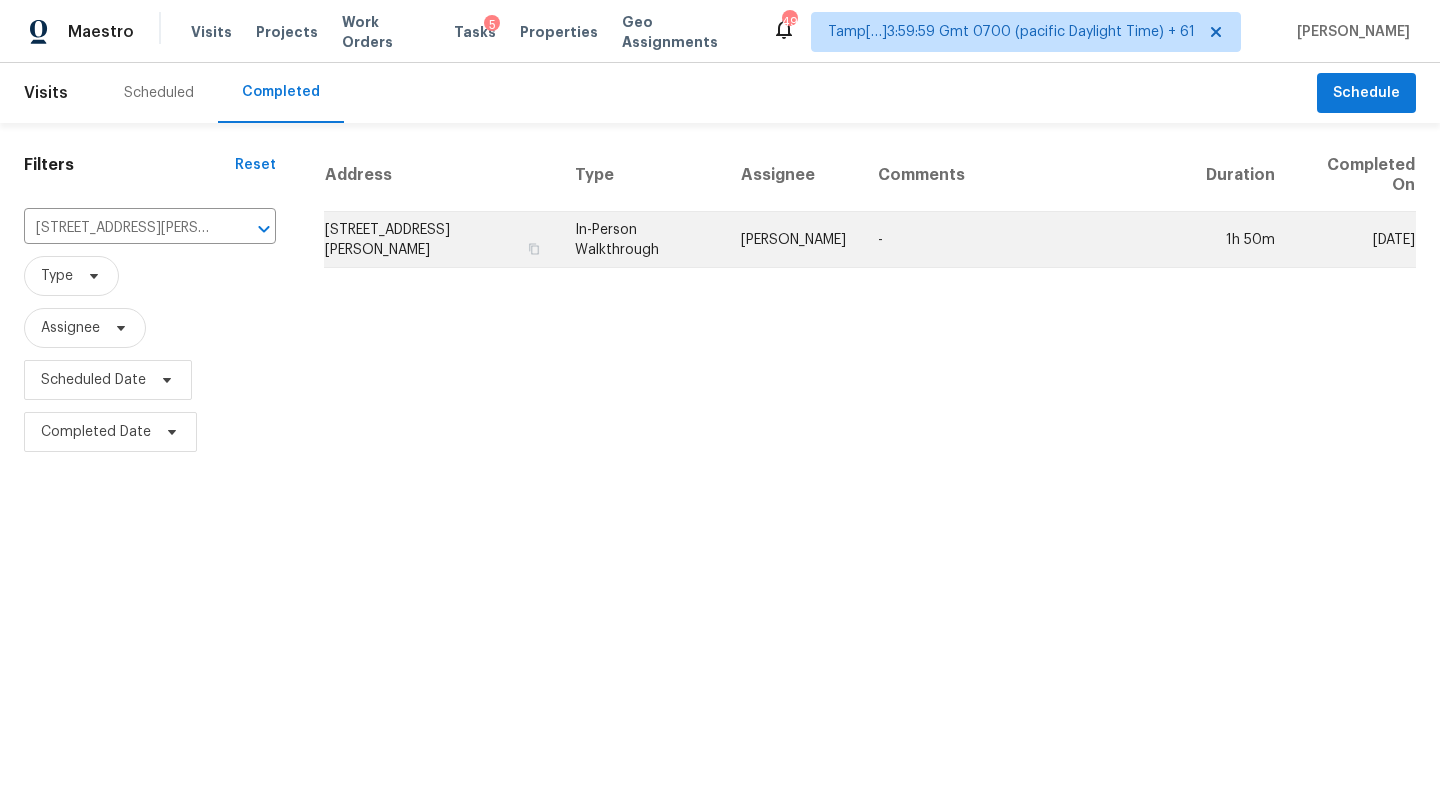 click on "-" at bounding box center (1026, 240) 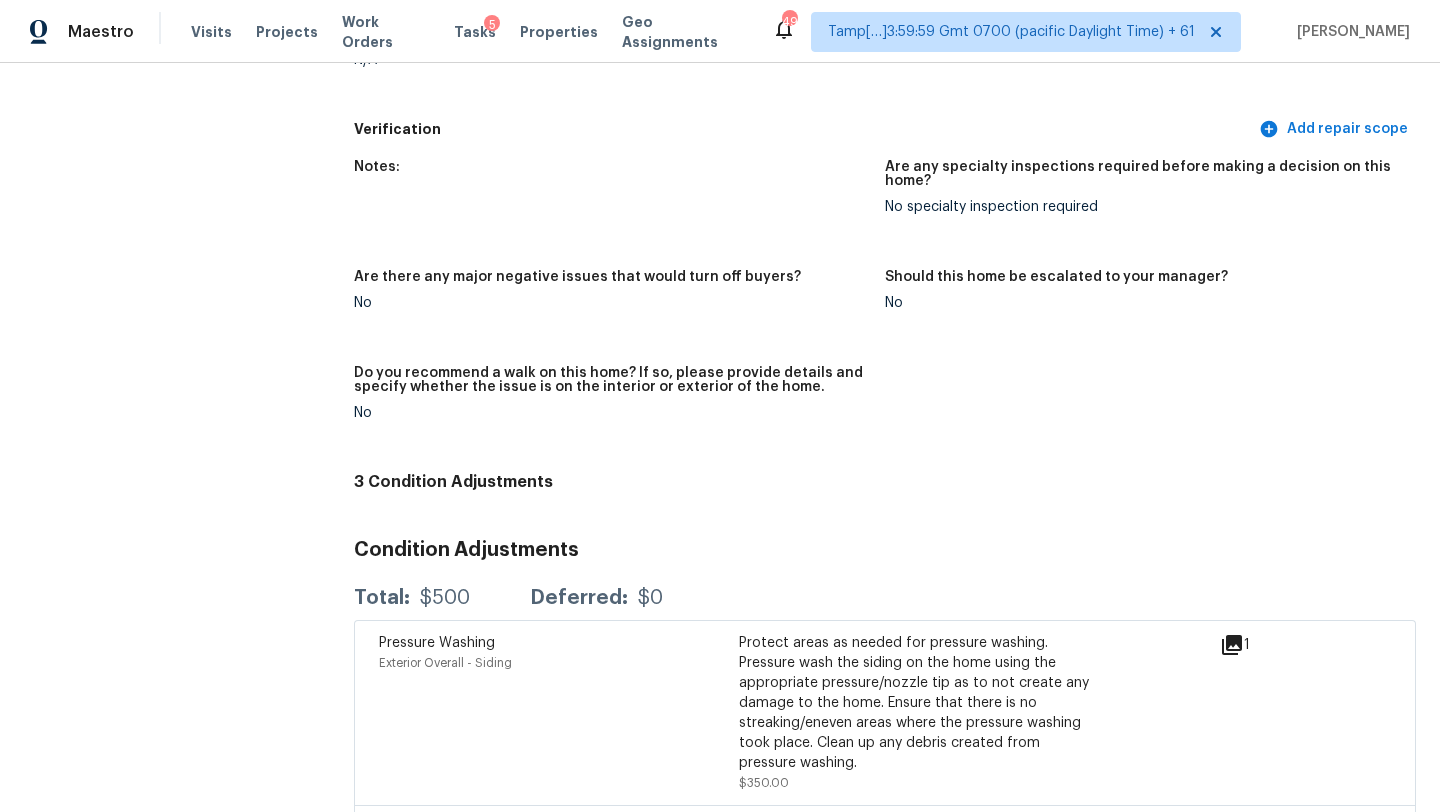 scroll, scrollTop: 4497, scrollLeft: 0, axis: vertical 